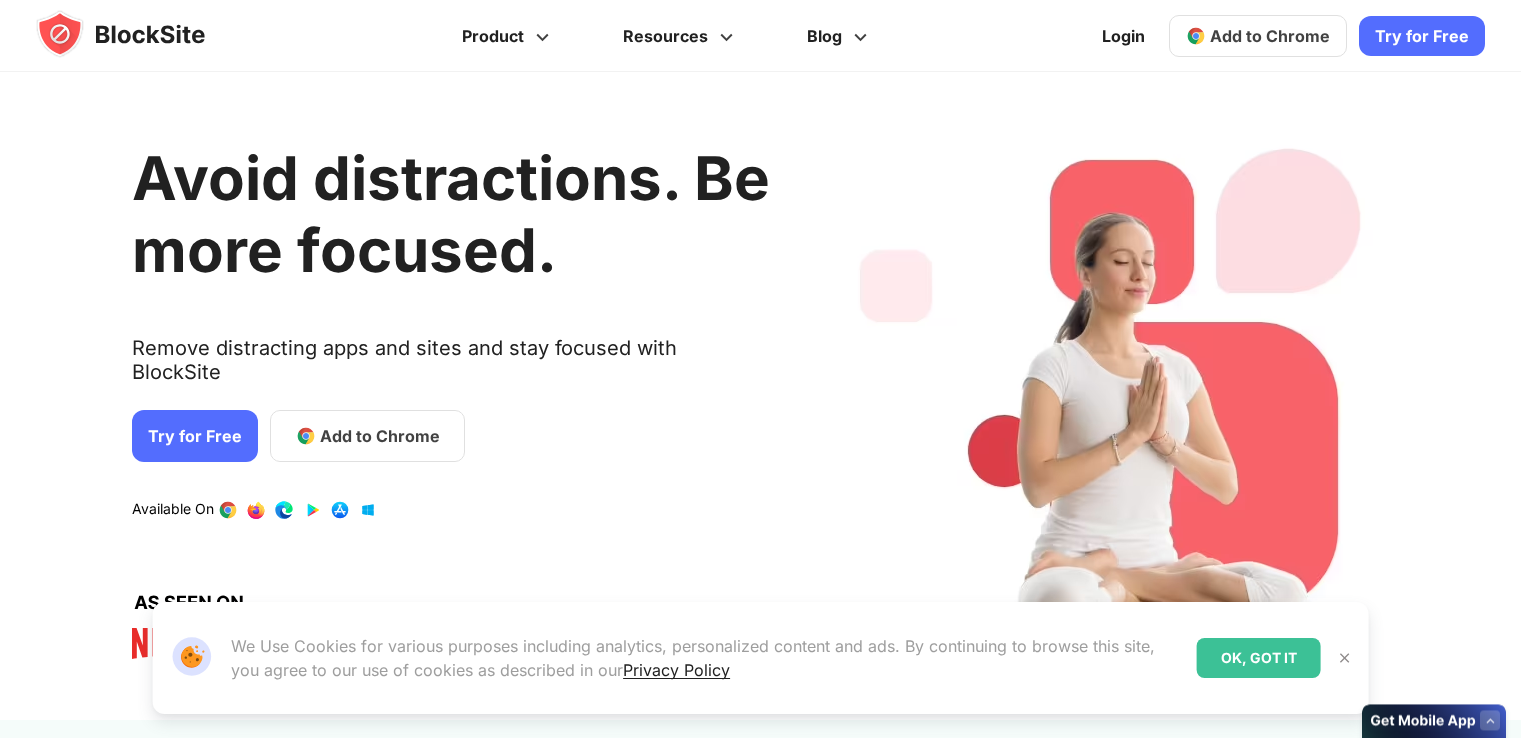 scroll, scrollTop: 0, scrollLeft: 0, axis: both 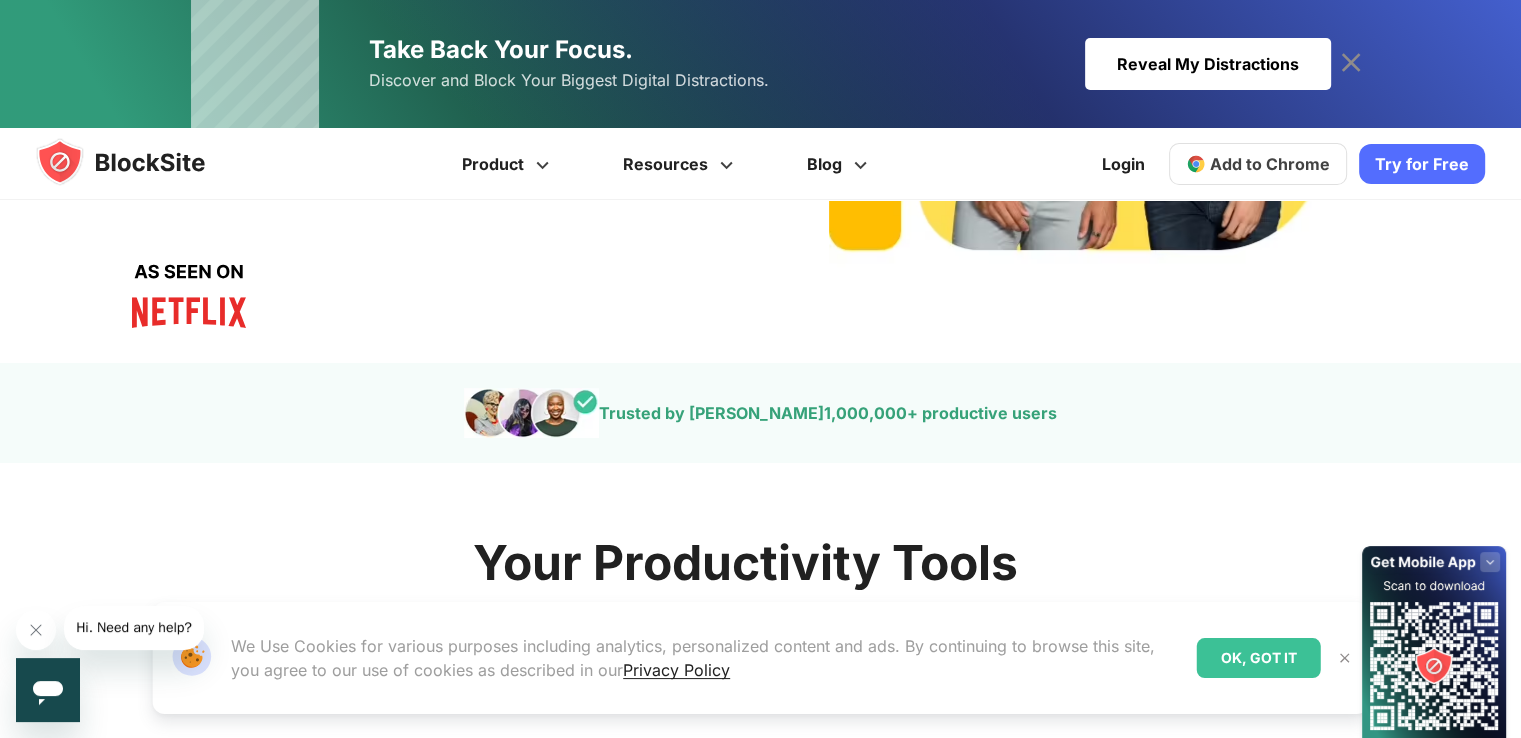 click at bounding box center [1345, 658] 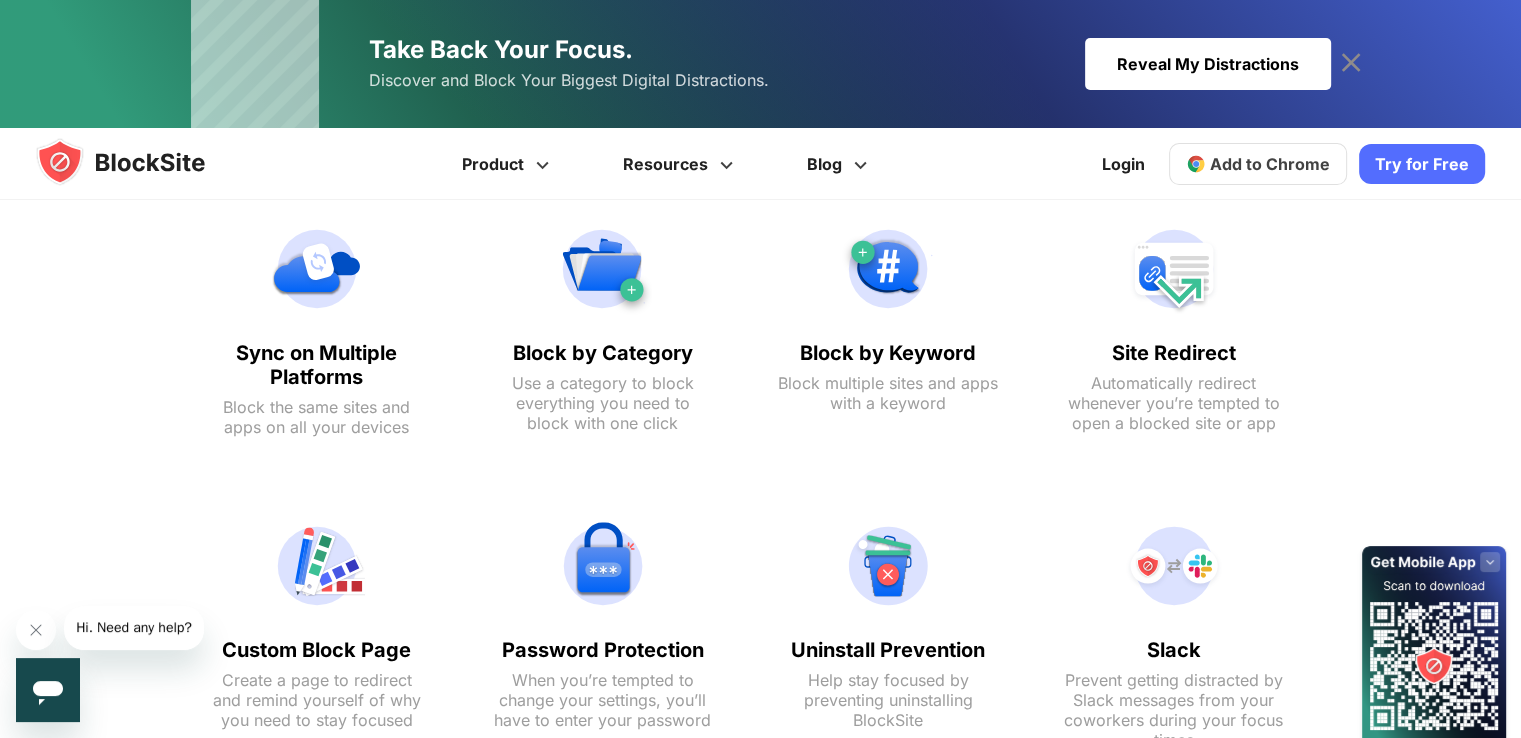 scroll, scrollTop: 1342, scrollLeft: 0, axis: vertical 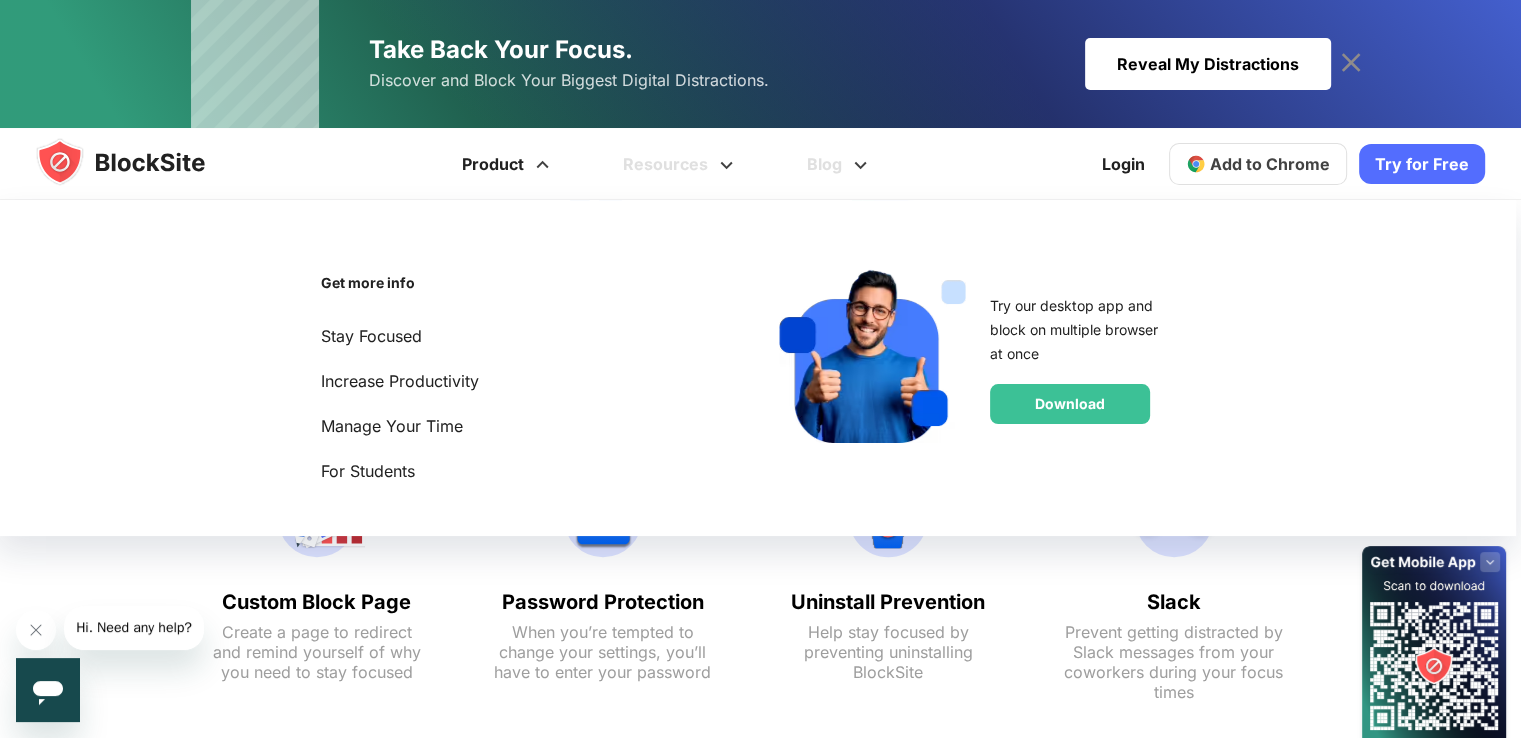 click on "Product" at bounding box center [508, 164] 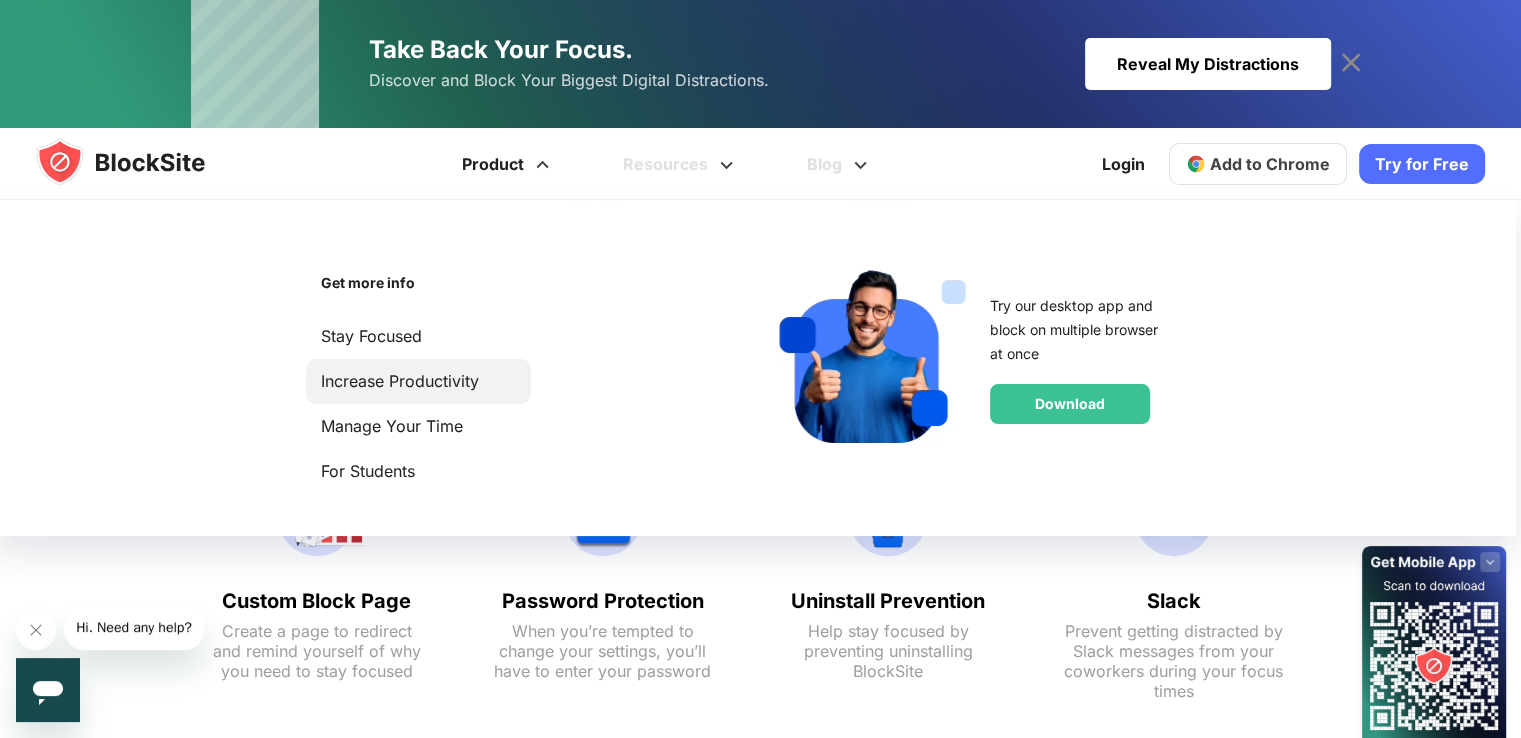 scroll, scrollTop: 1336, scrollLeft: 0, axis: vertical 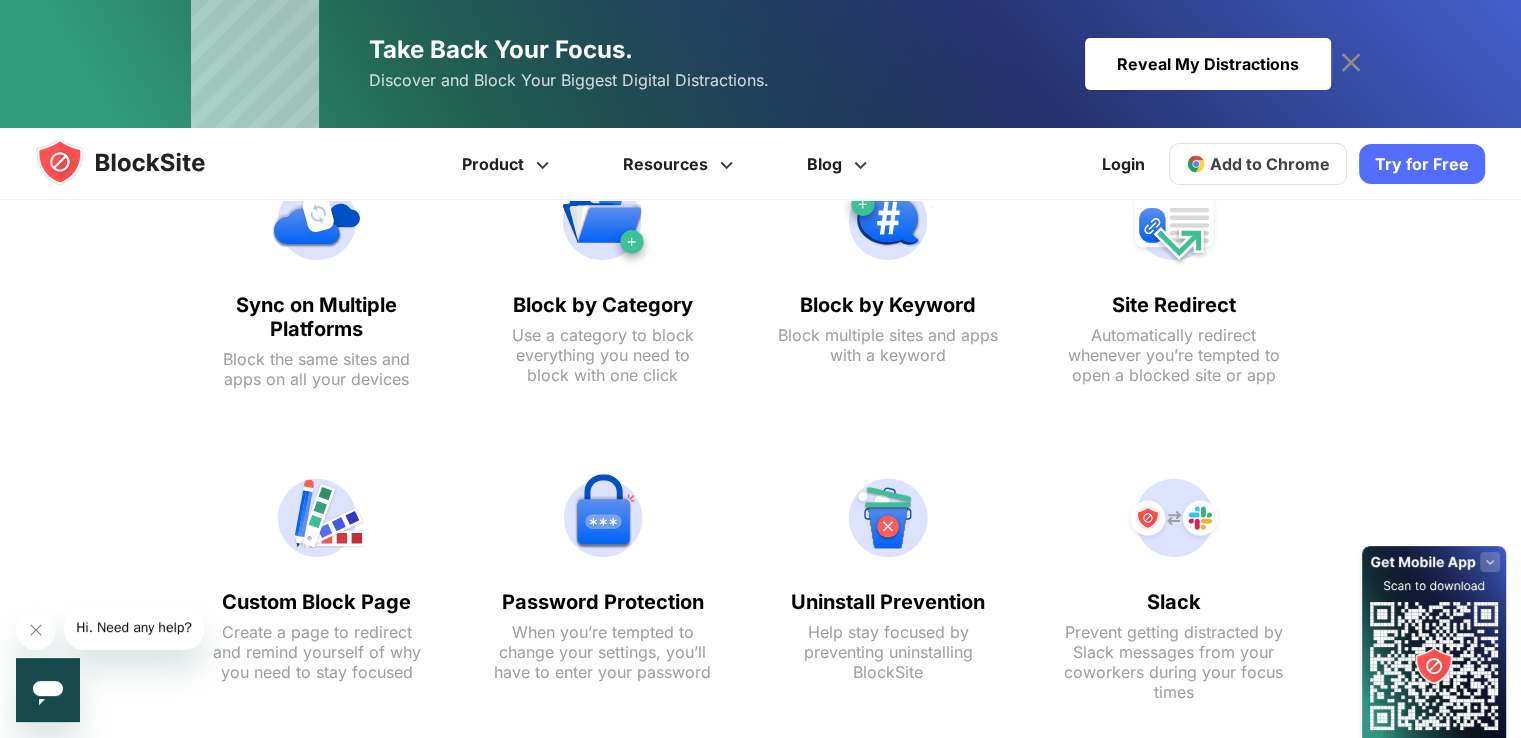 click on "Block List
No limit to the sites and apps you can block
Focus Mode
Prevent all distractions within a set amount of time" at bounding box center (745, 290) 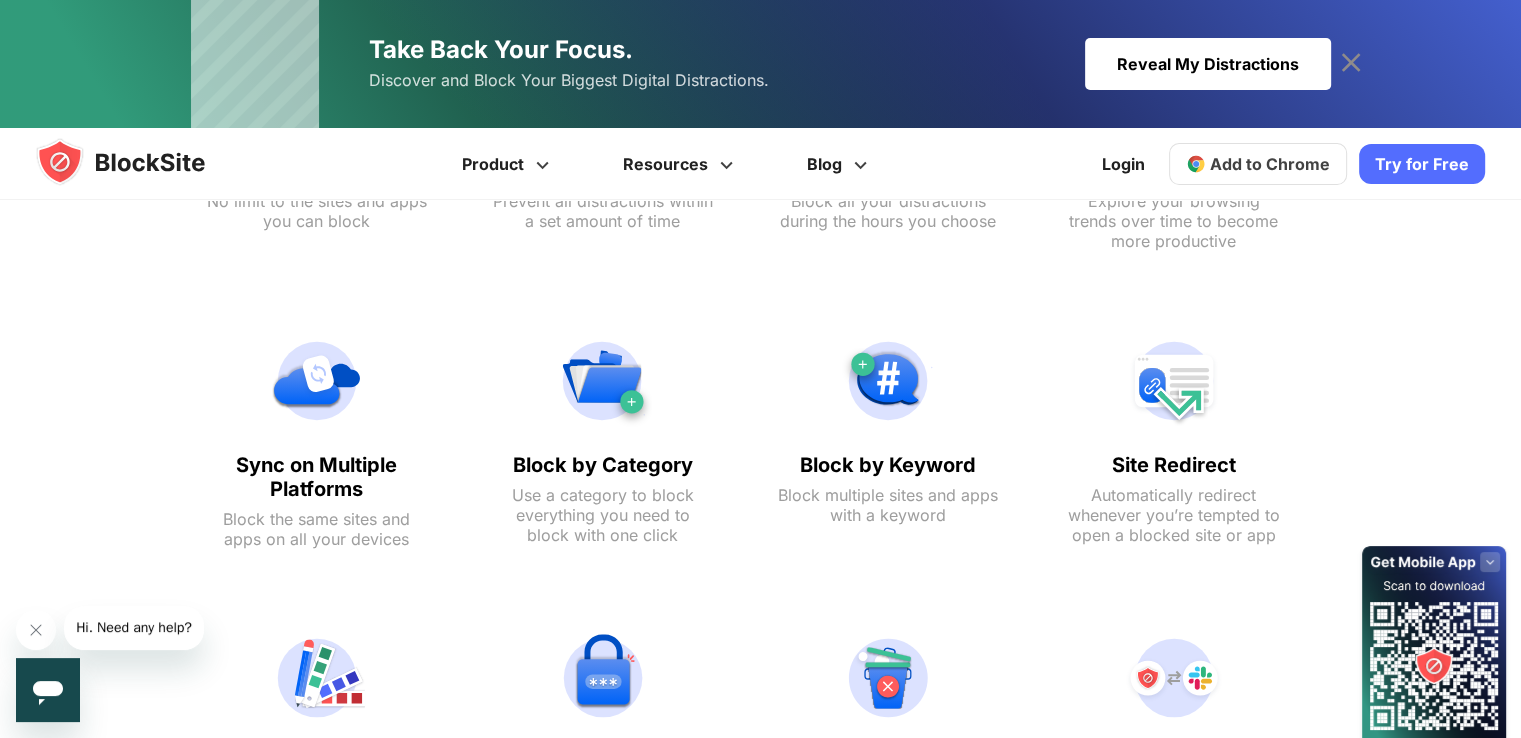 scroll, scrollTop: 1188, scrollLeft: 0, axis: vertical 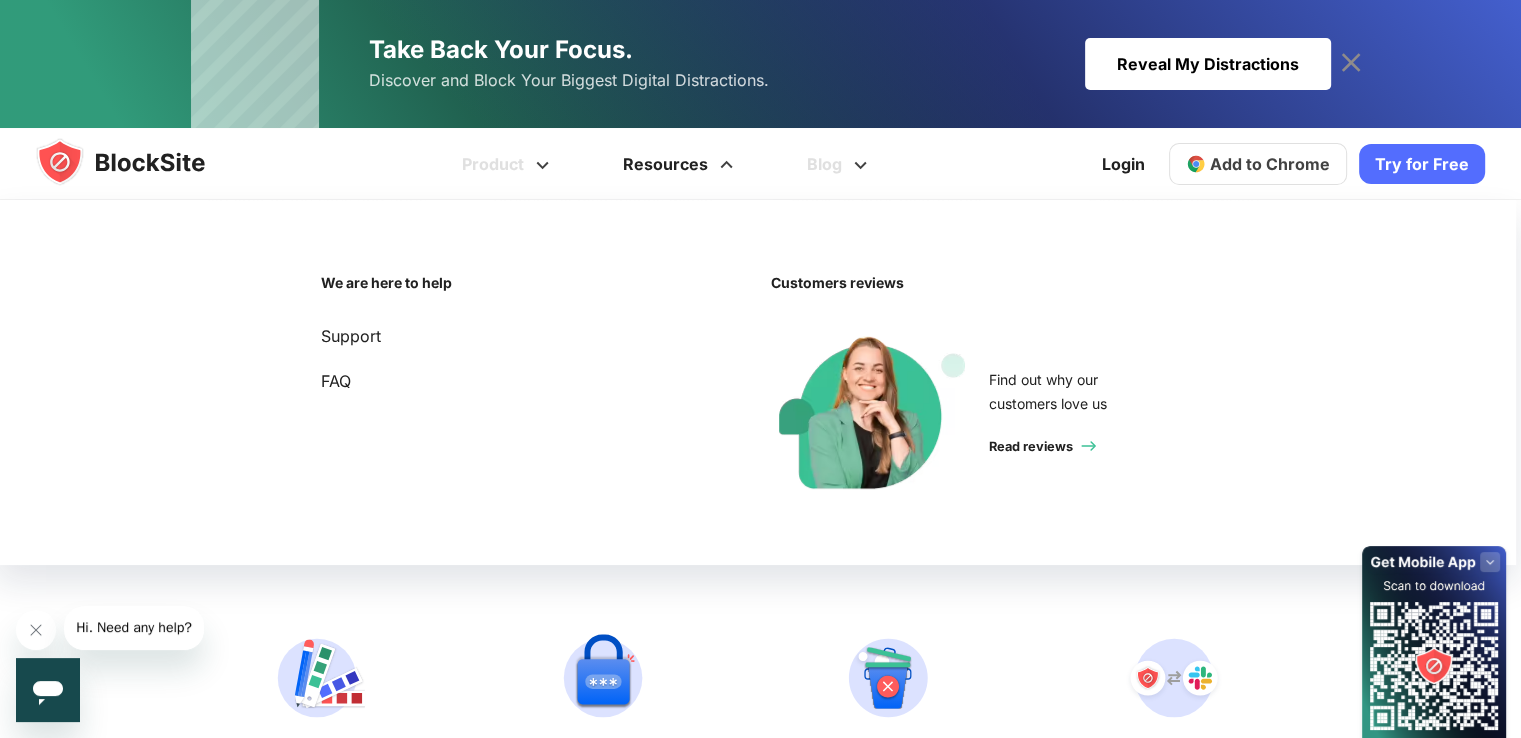 click at bounding box center [726, 158] 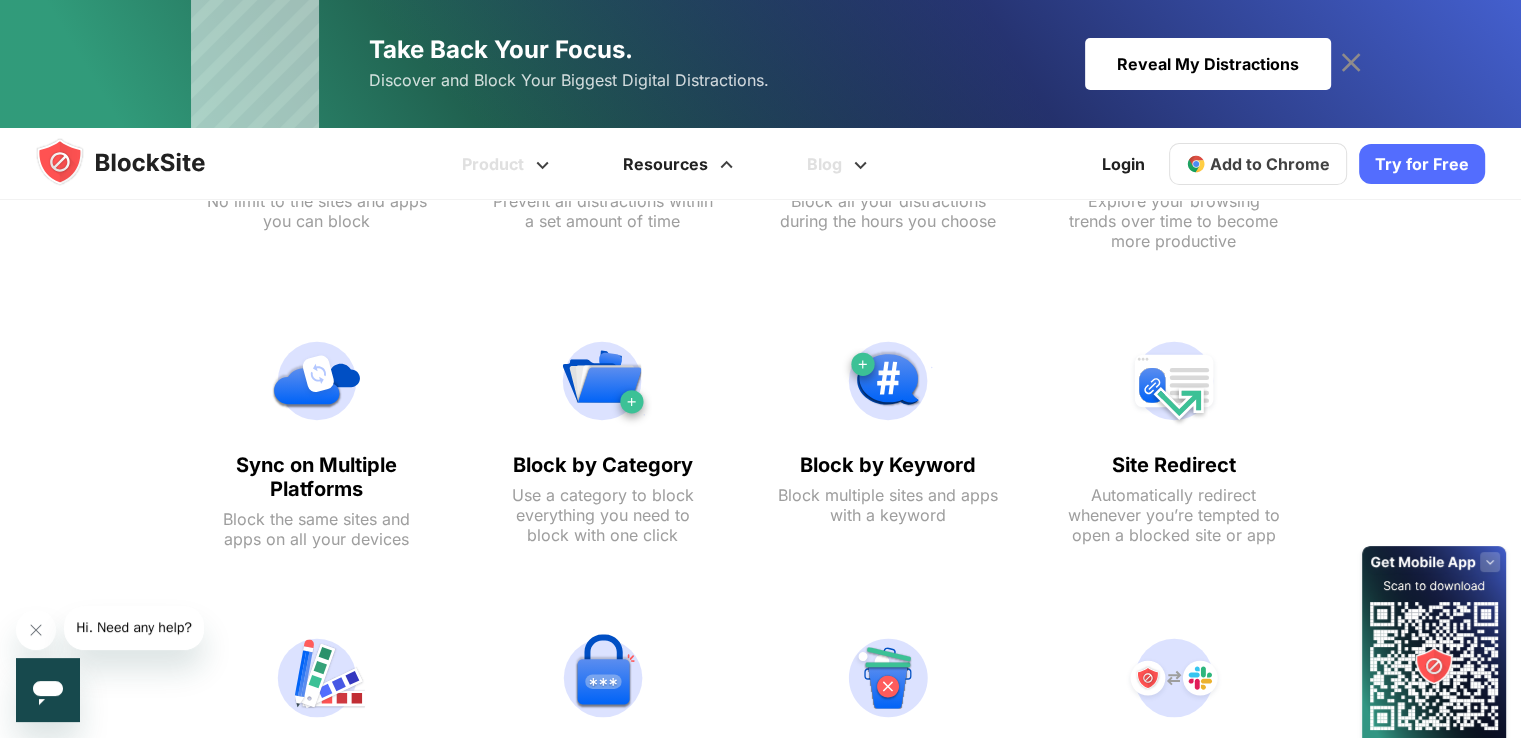click at bounding box center [726, 158] 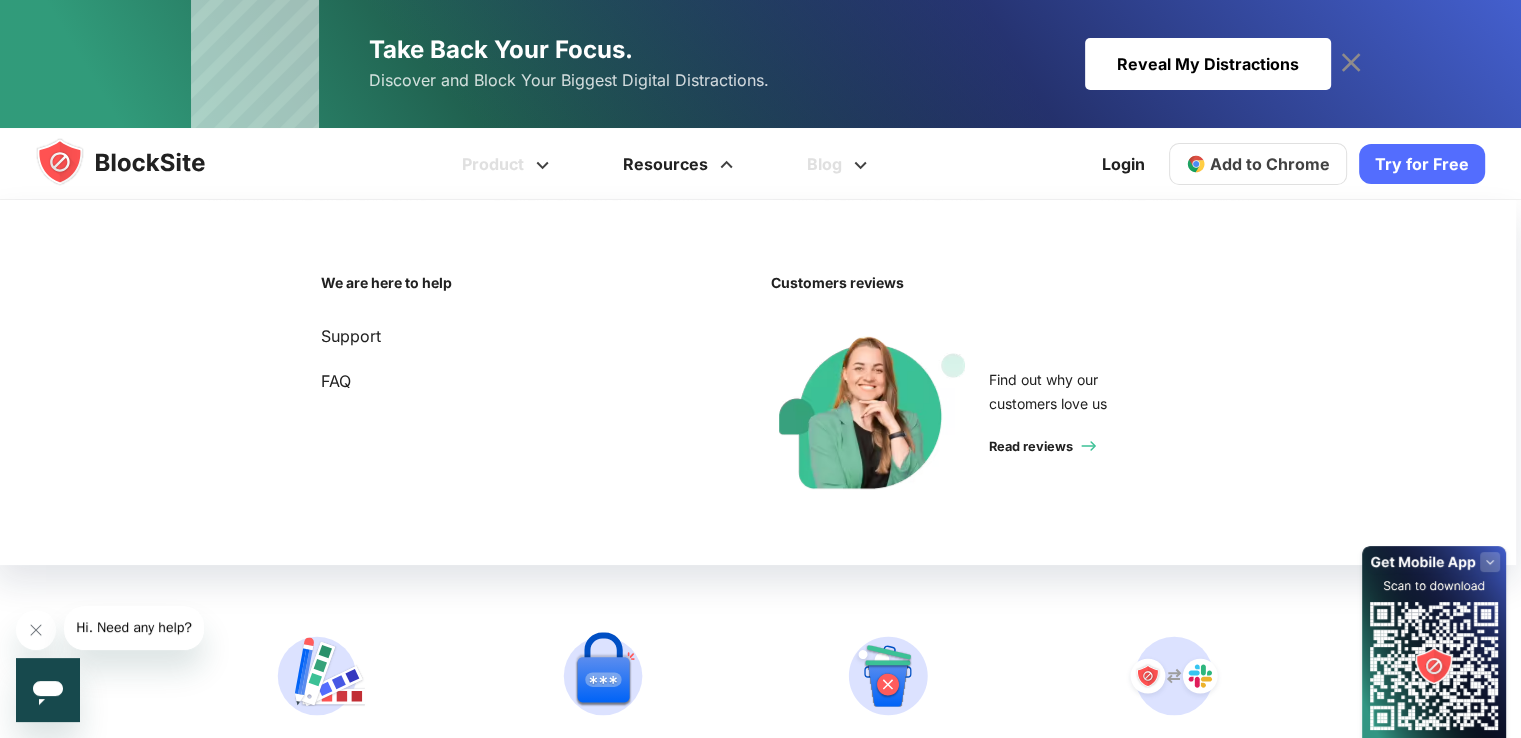 scroll, scrollTop: 1182, scrollLeft: 0, axis: vertical 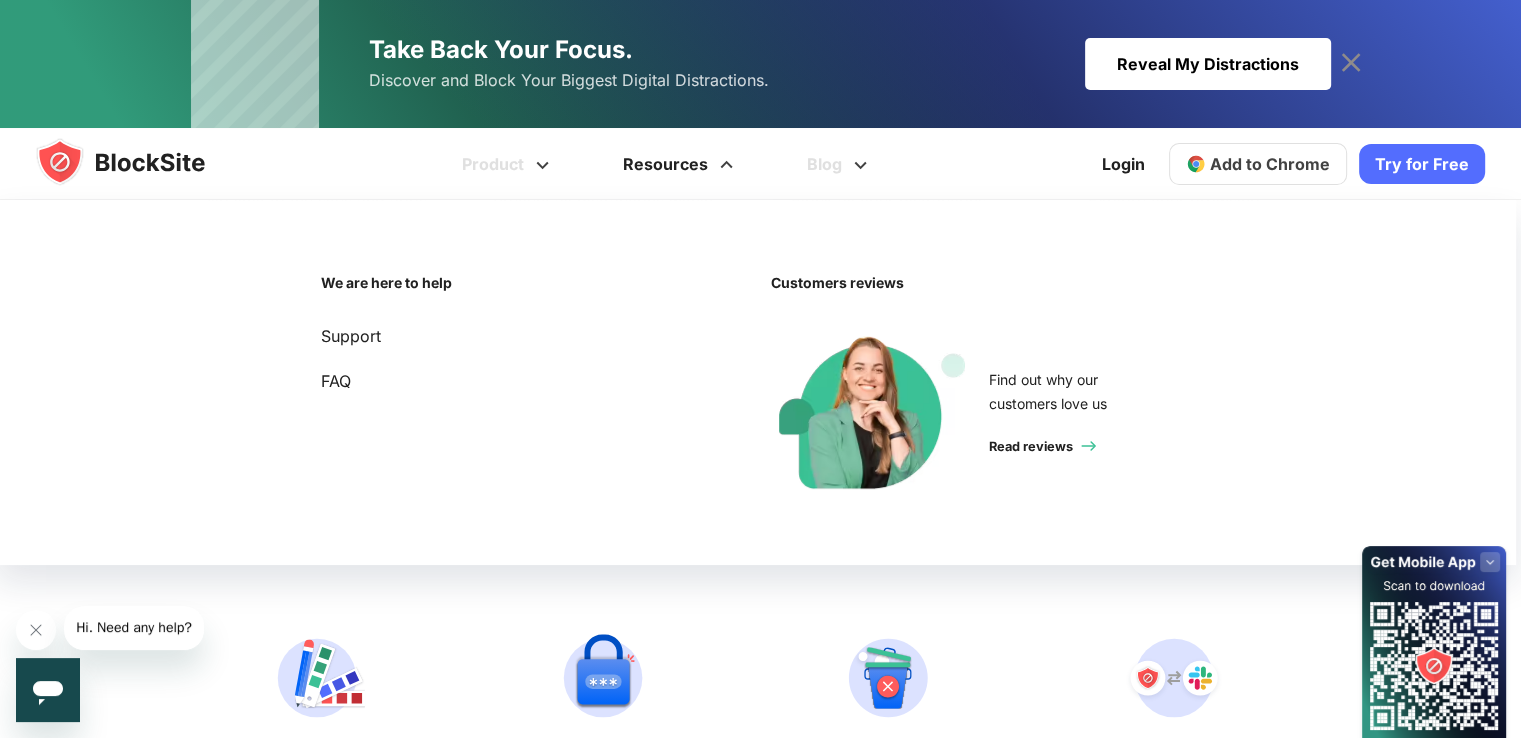 click at bounding box center (726, 158) 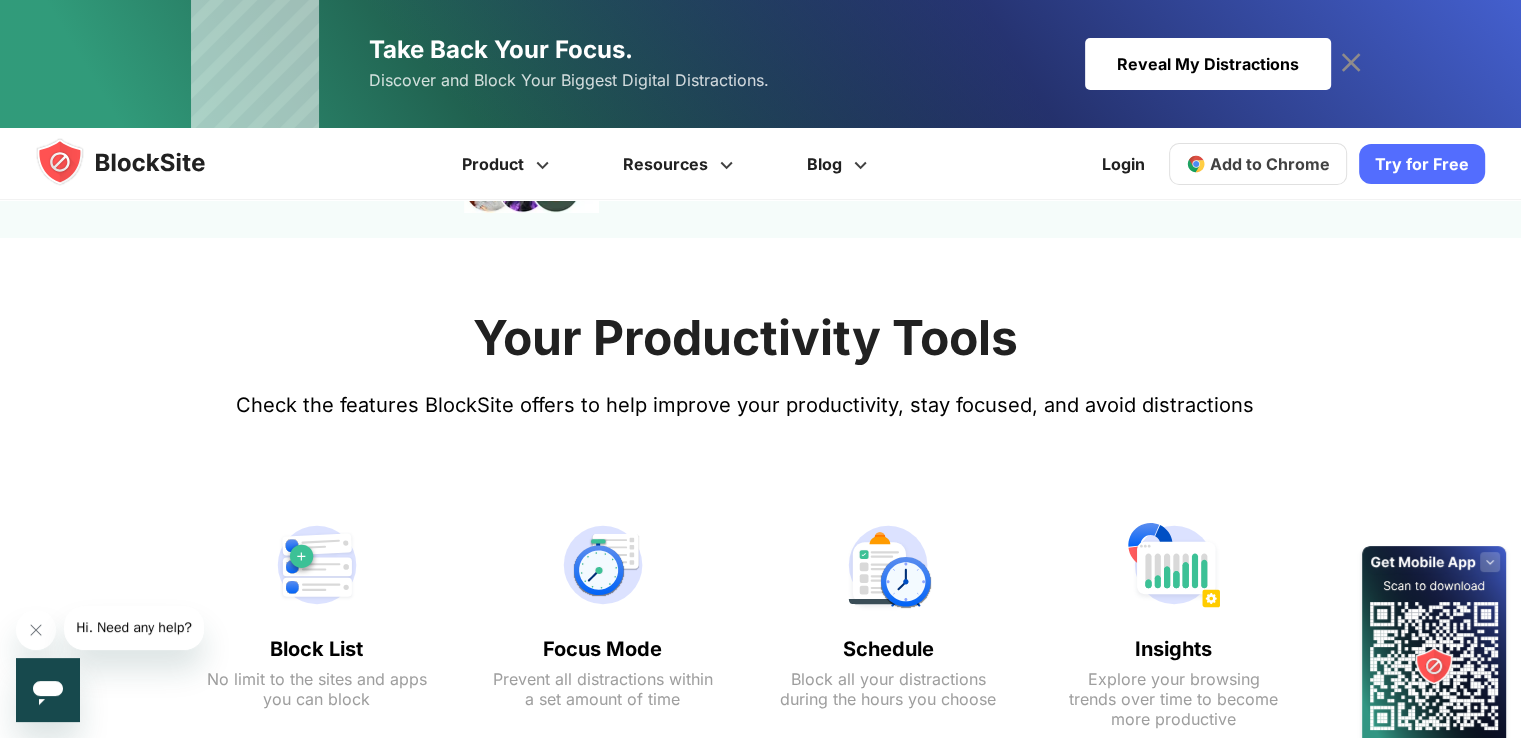 scroll, scrollTop: 492, scrollLeft: 0, axis: vertical 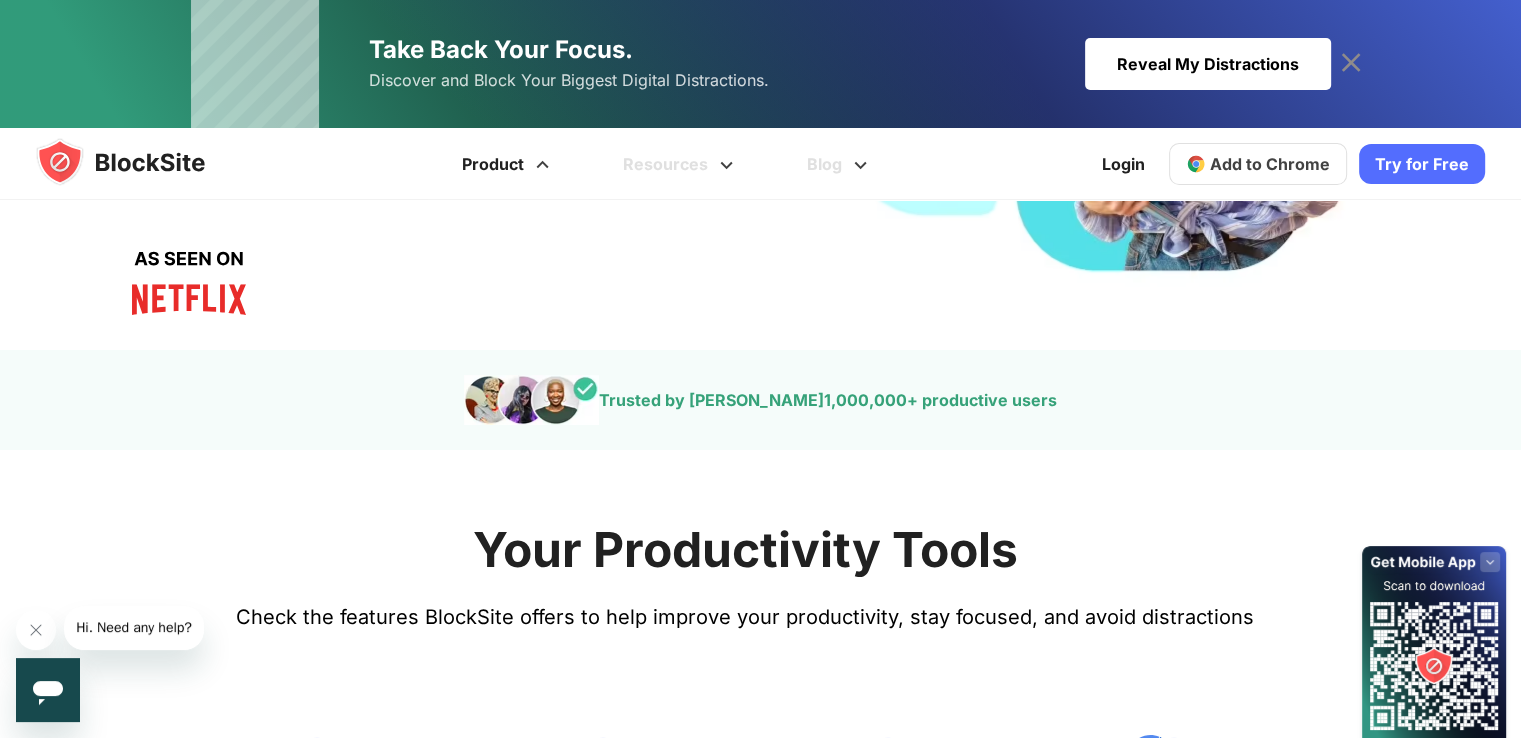 click at bounding box center [542, 158] 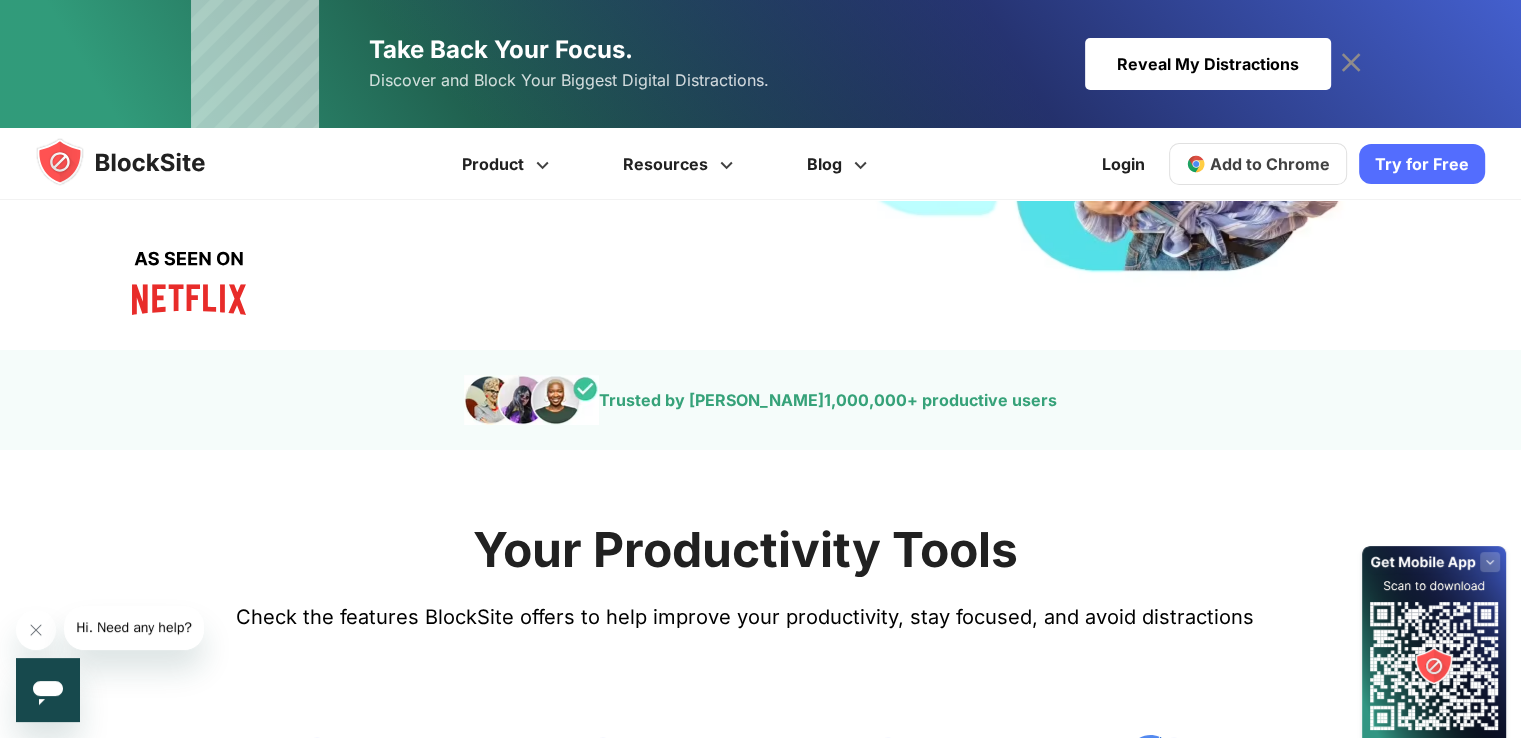 click on "Hi. Need any help?" at bounding box center (134, 627) 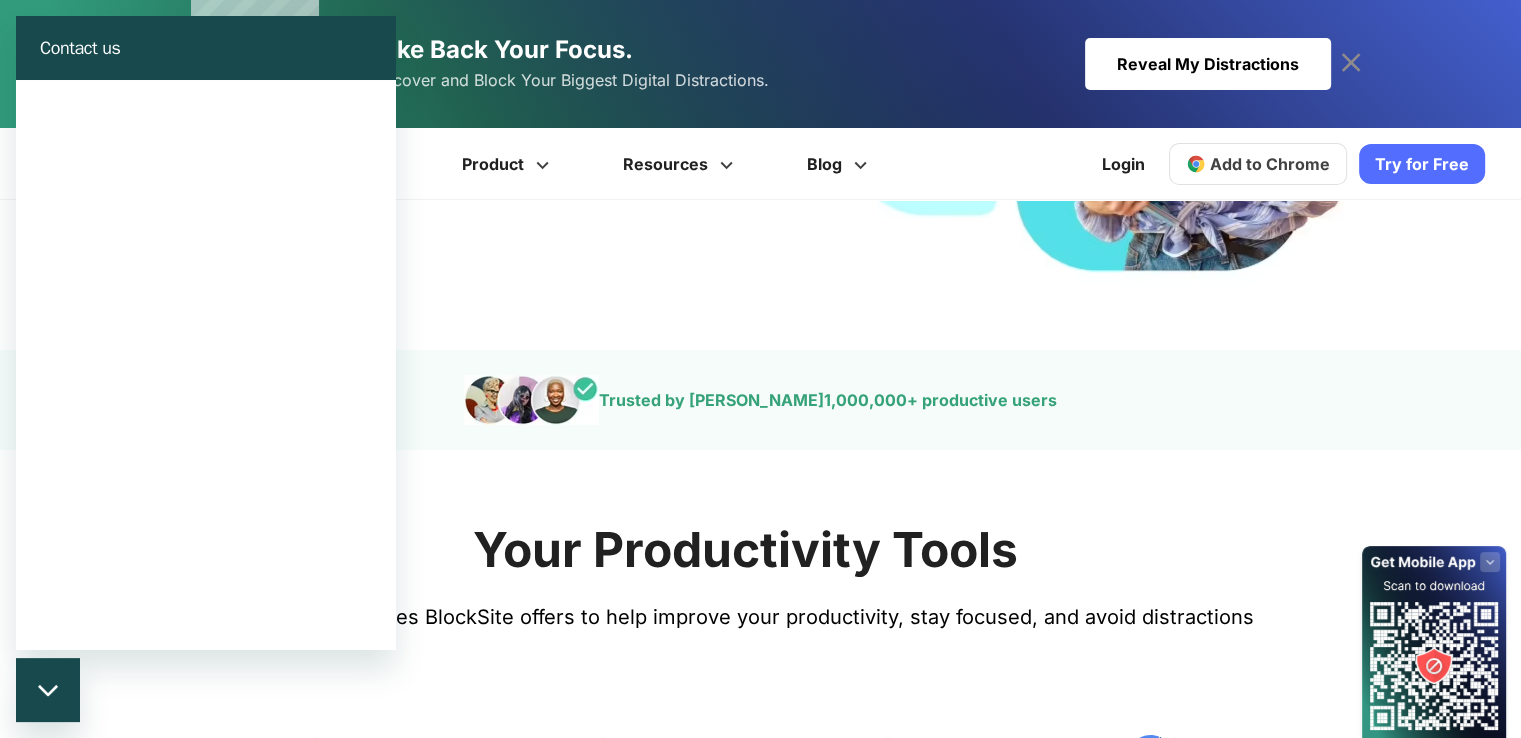 scroll, scrollTop: 0, scrollLeft: 0, axis: both 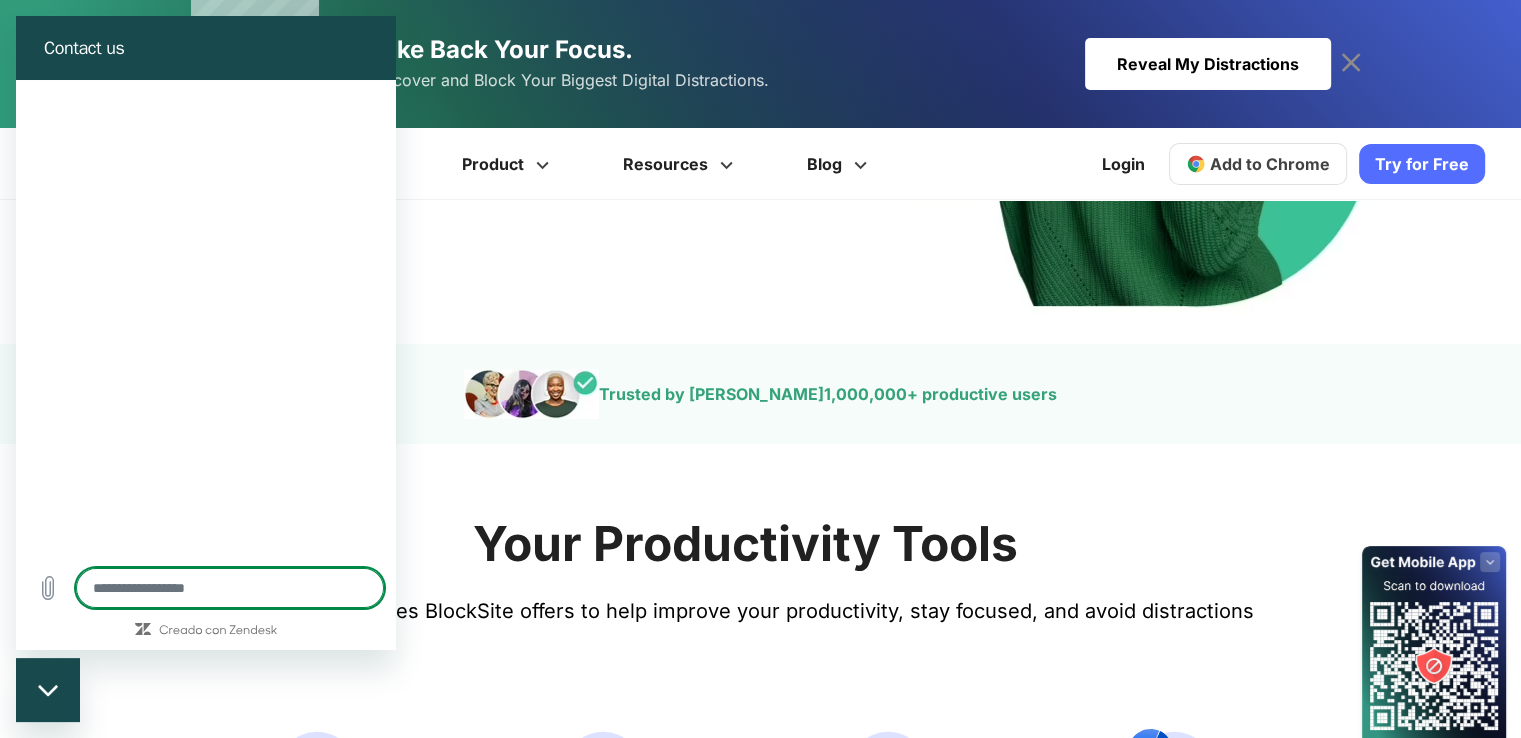 type on "*" 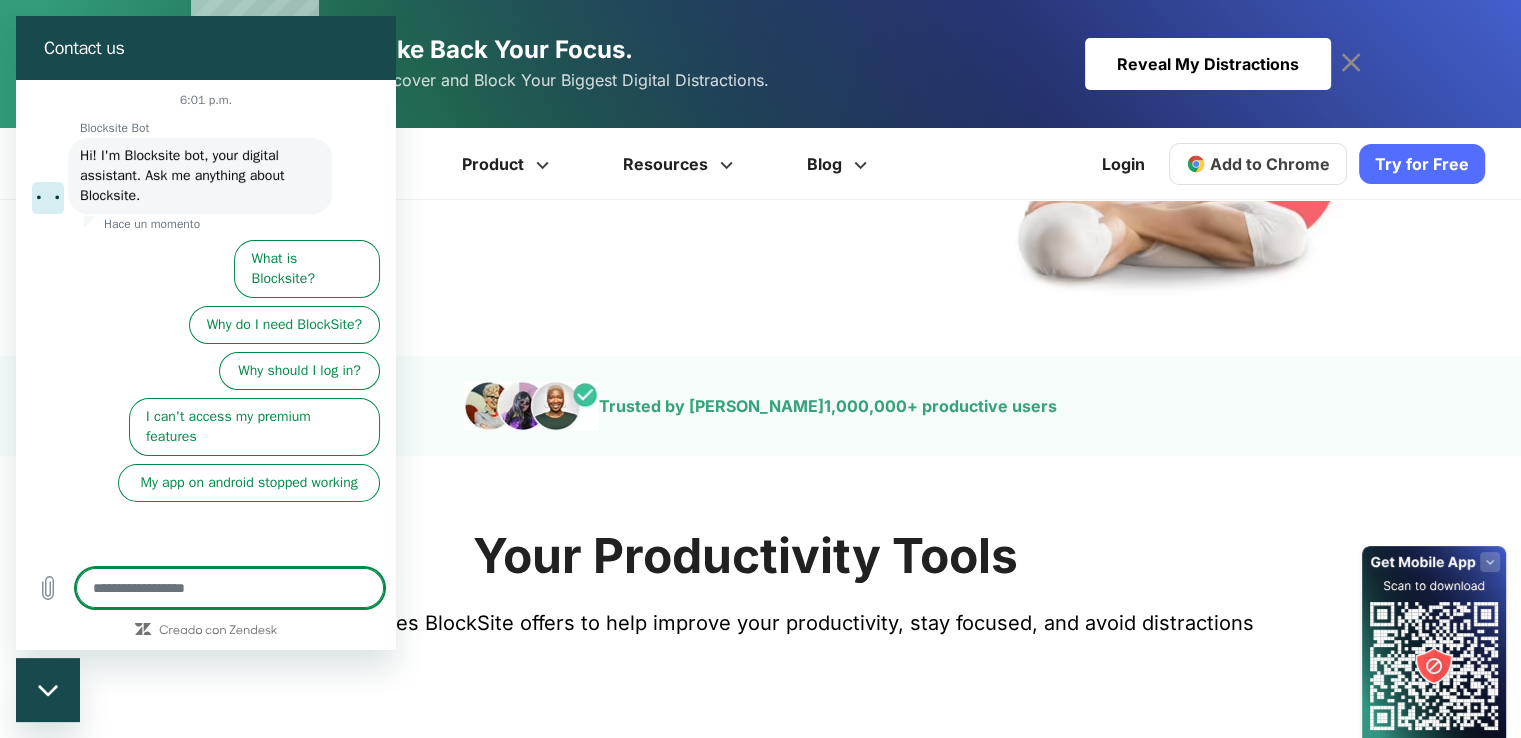 type on "*" 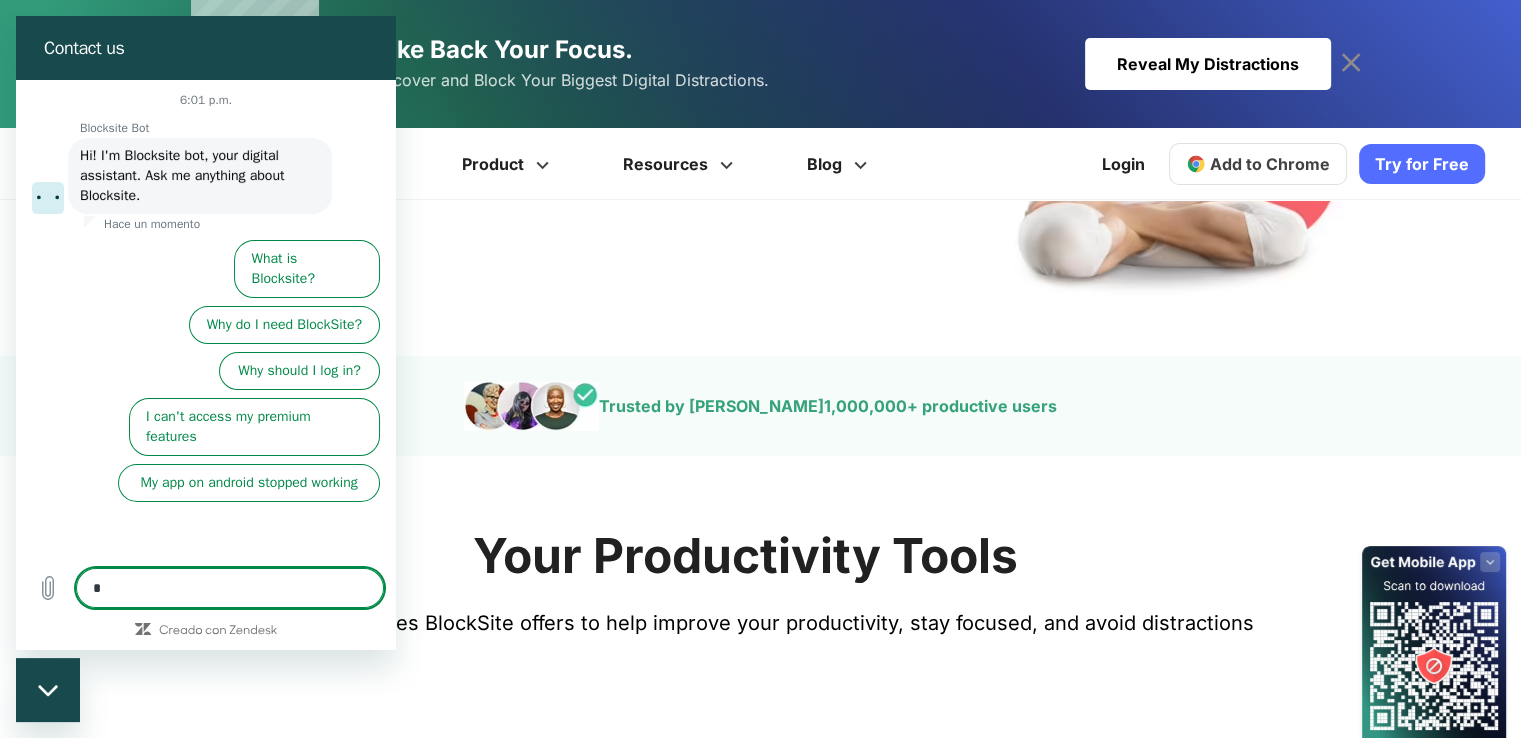 type on "**" 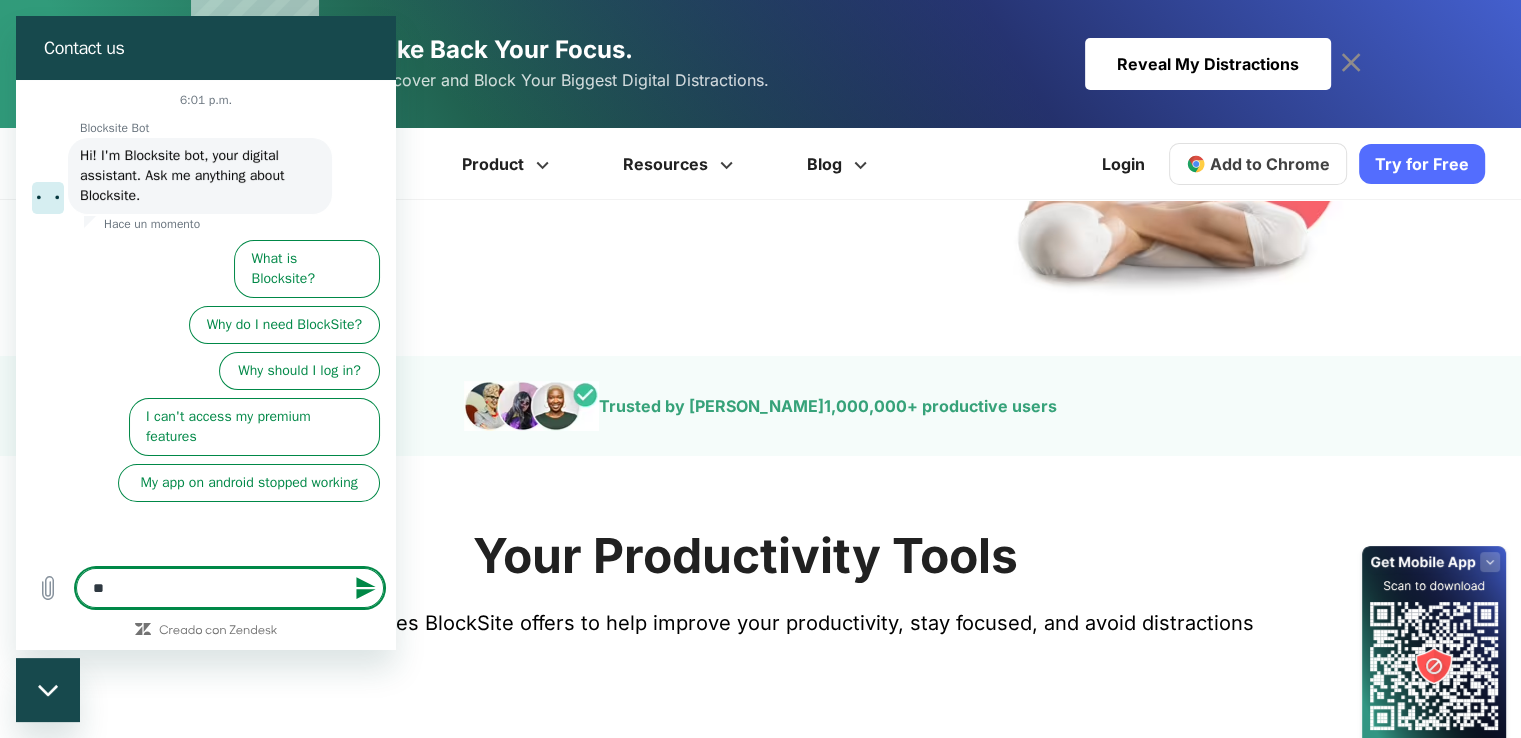 type on "***" 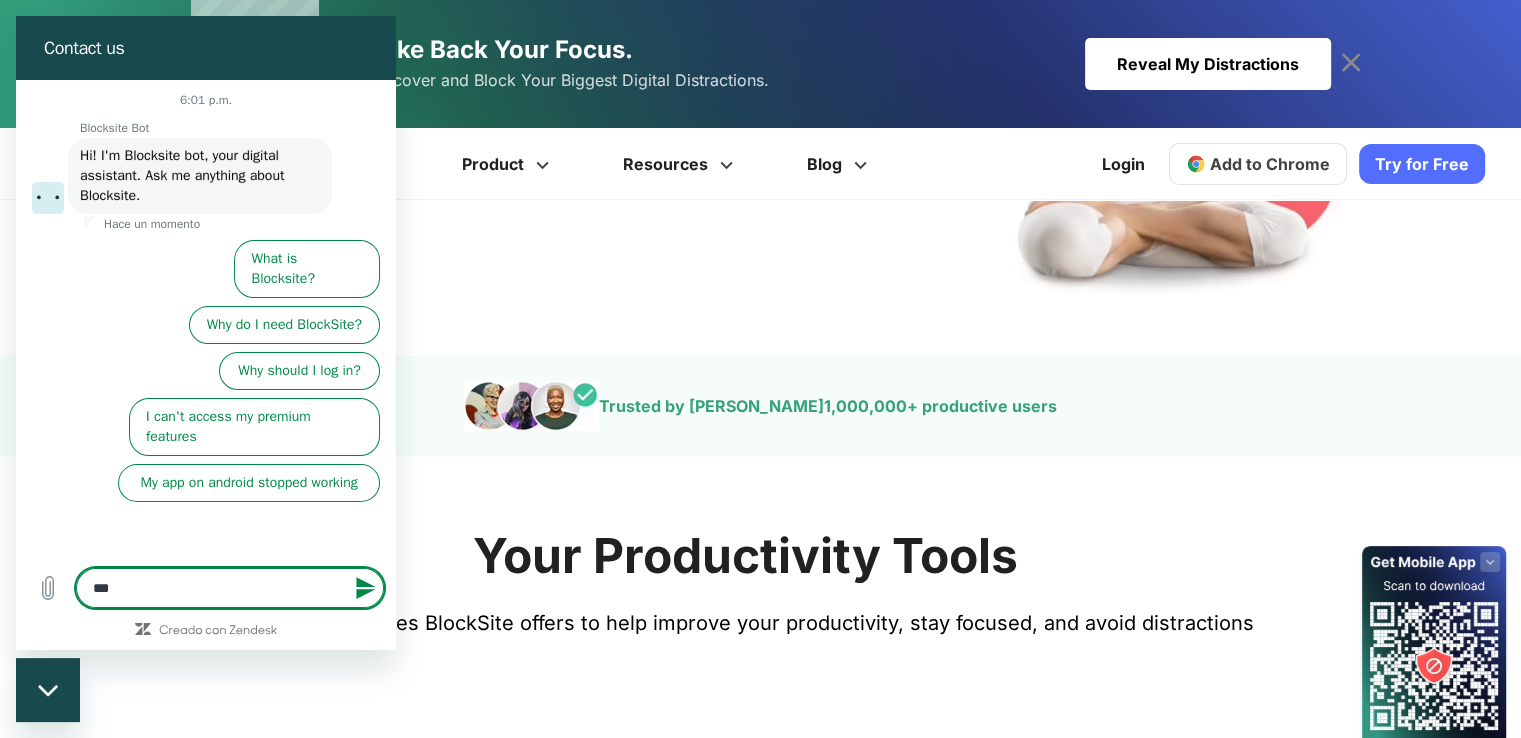 type on "*" 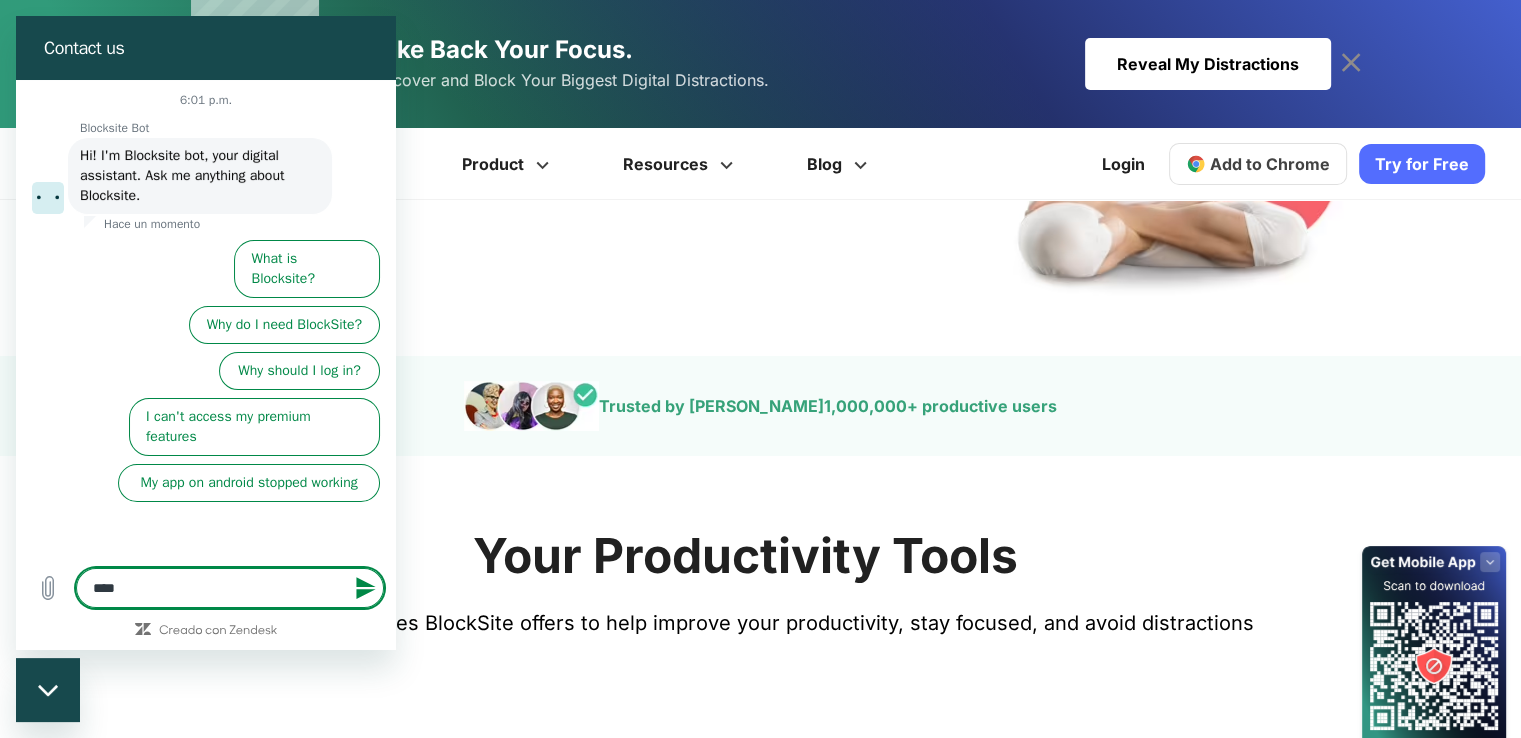 type on "*****" 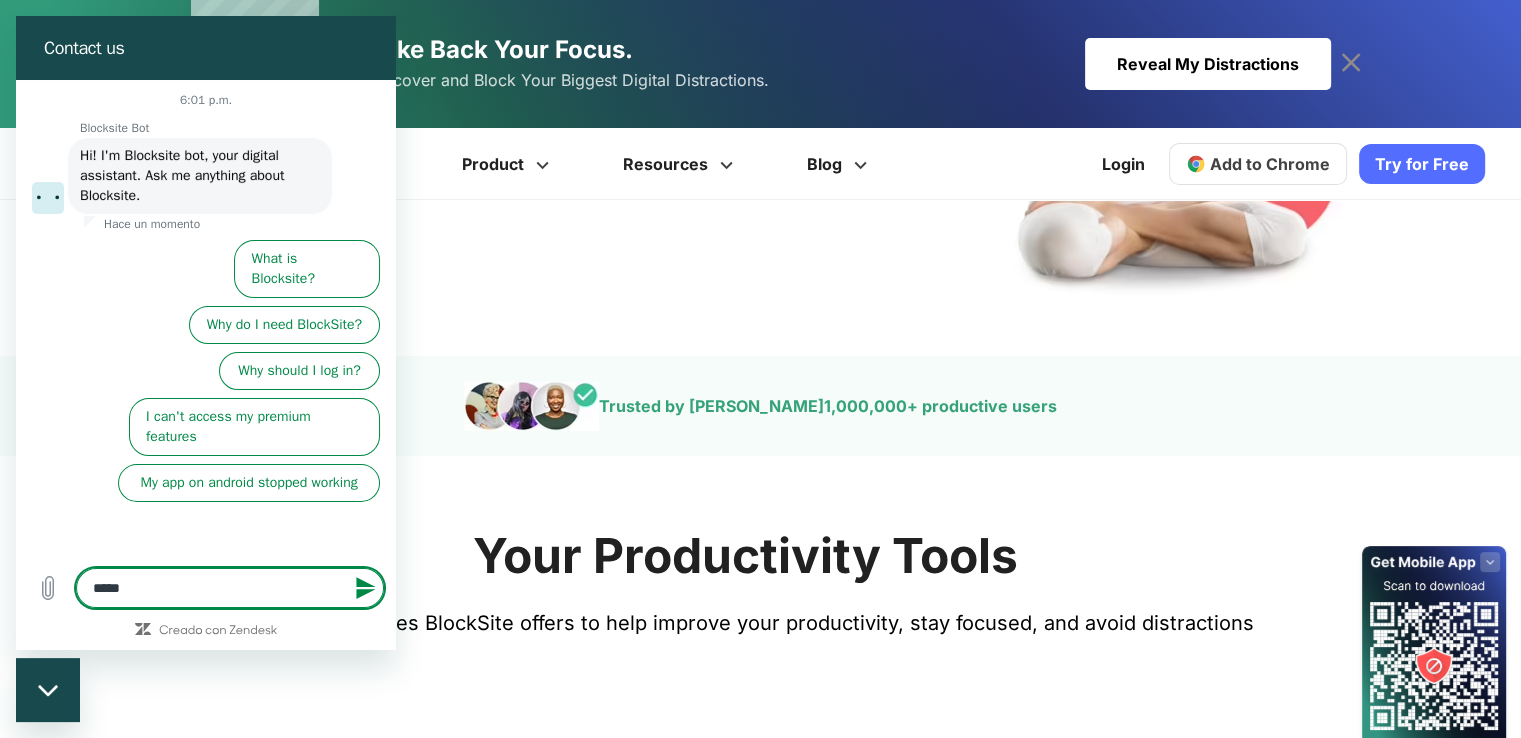 type on "*****" 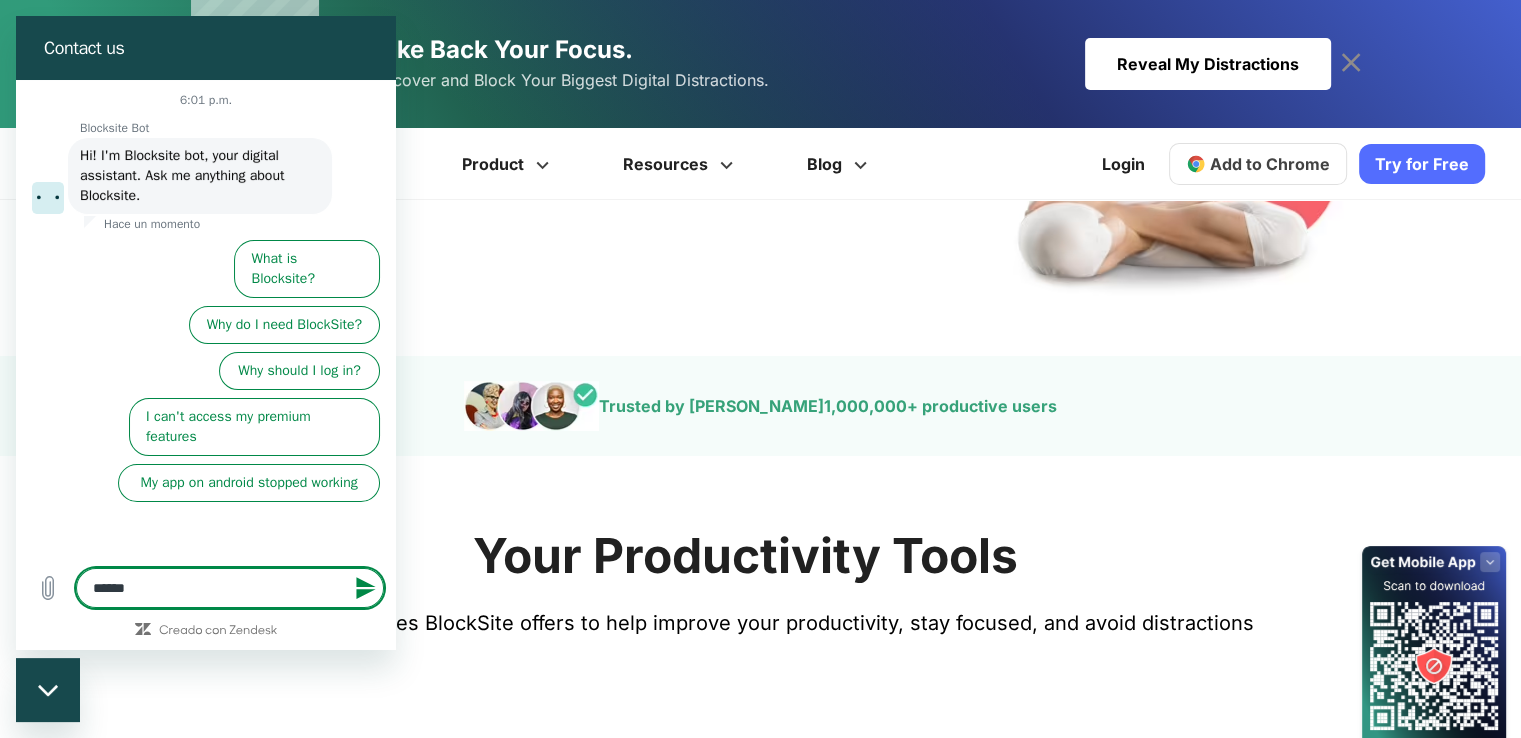 type on "*******" 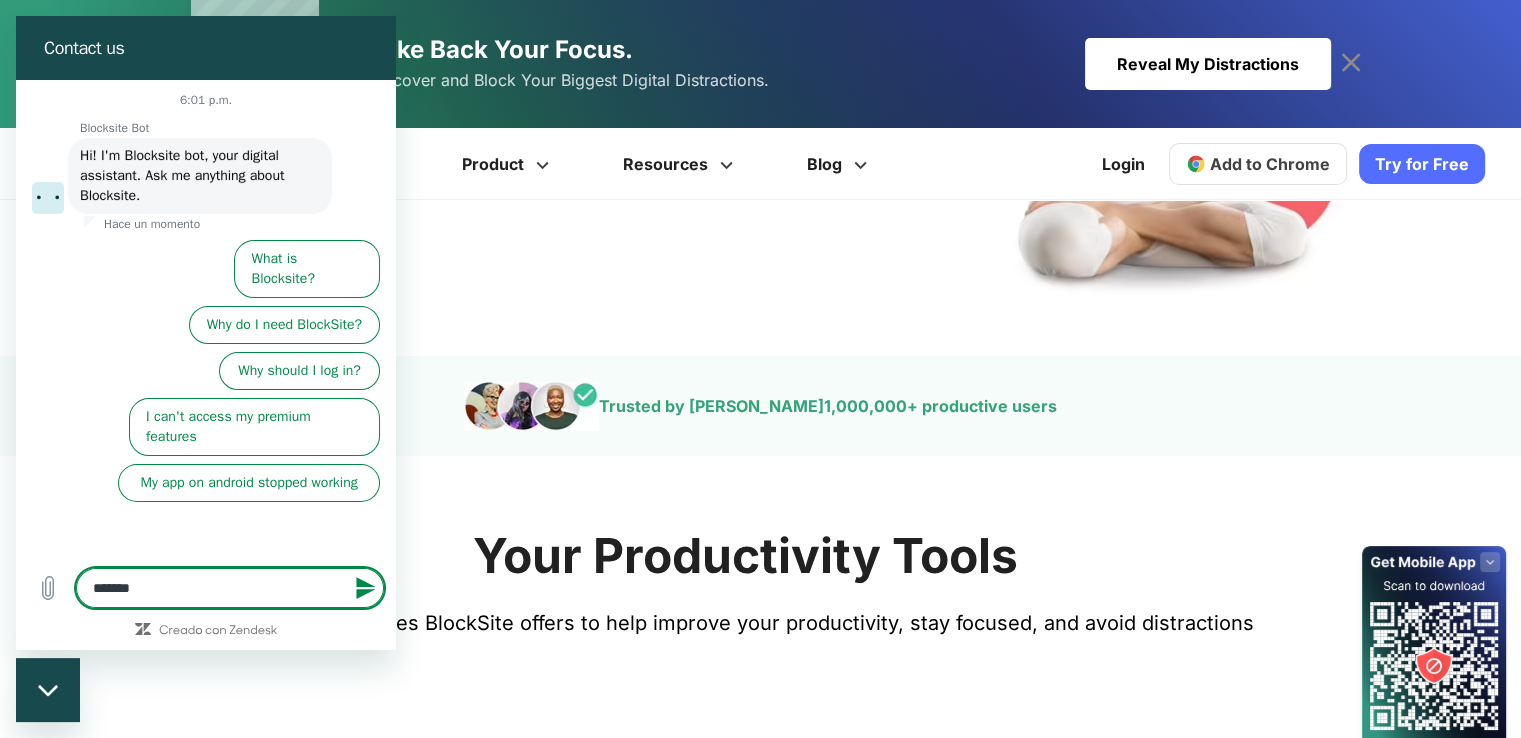 type on "*******" 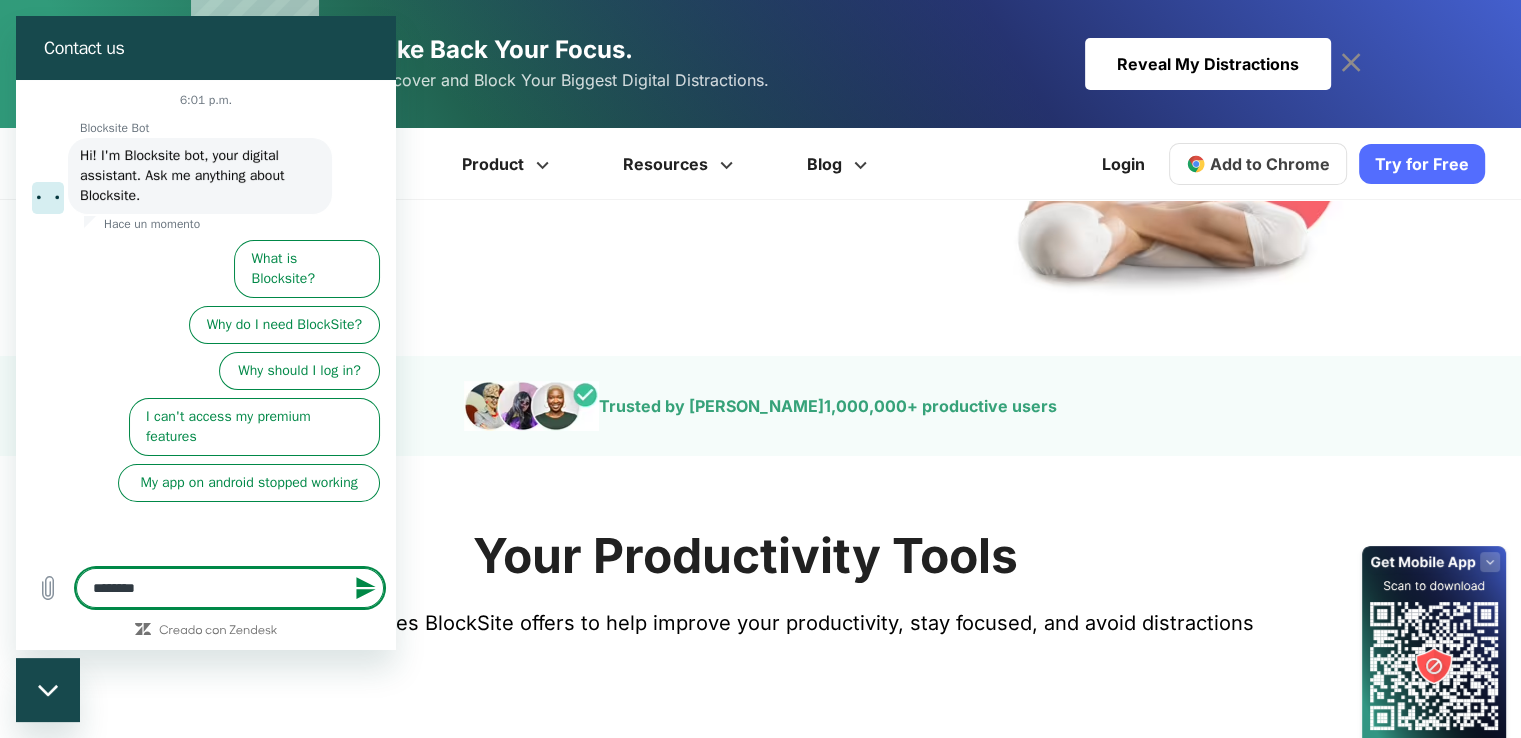 type on "*" 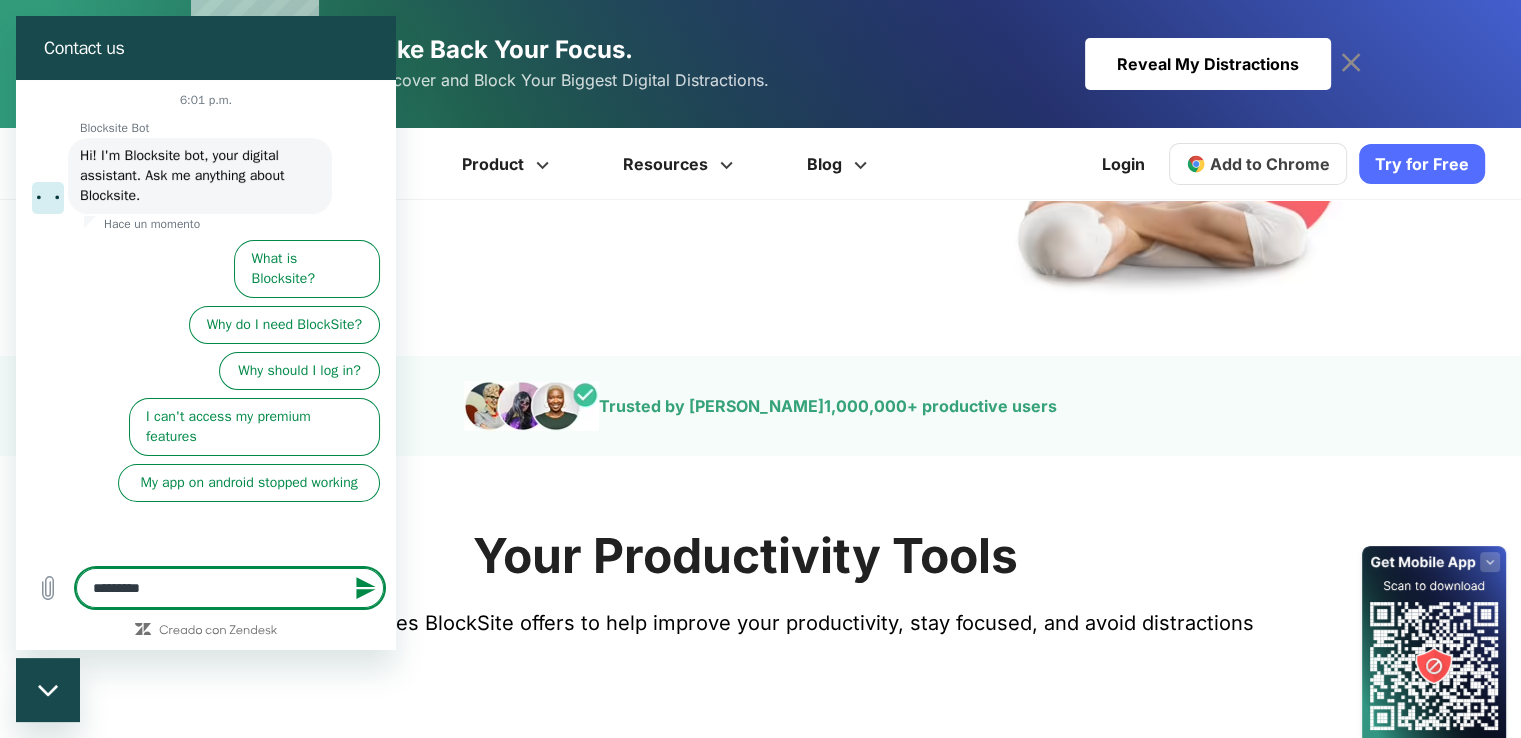 type on "**********" 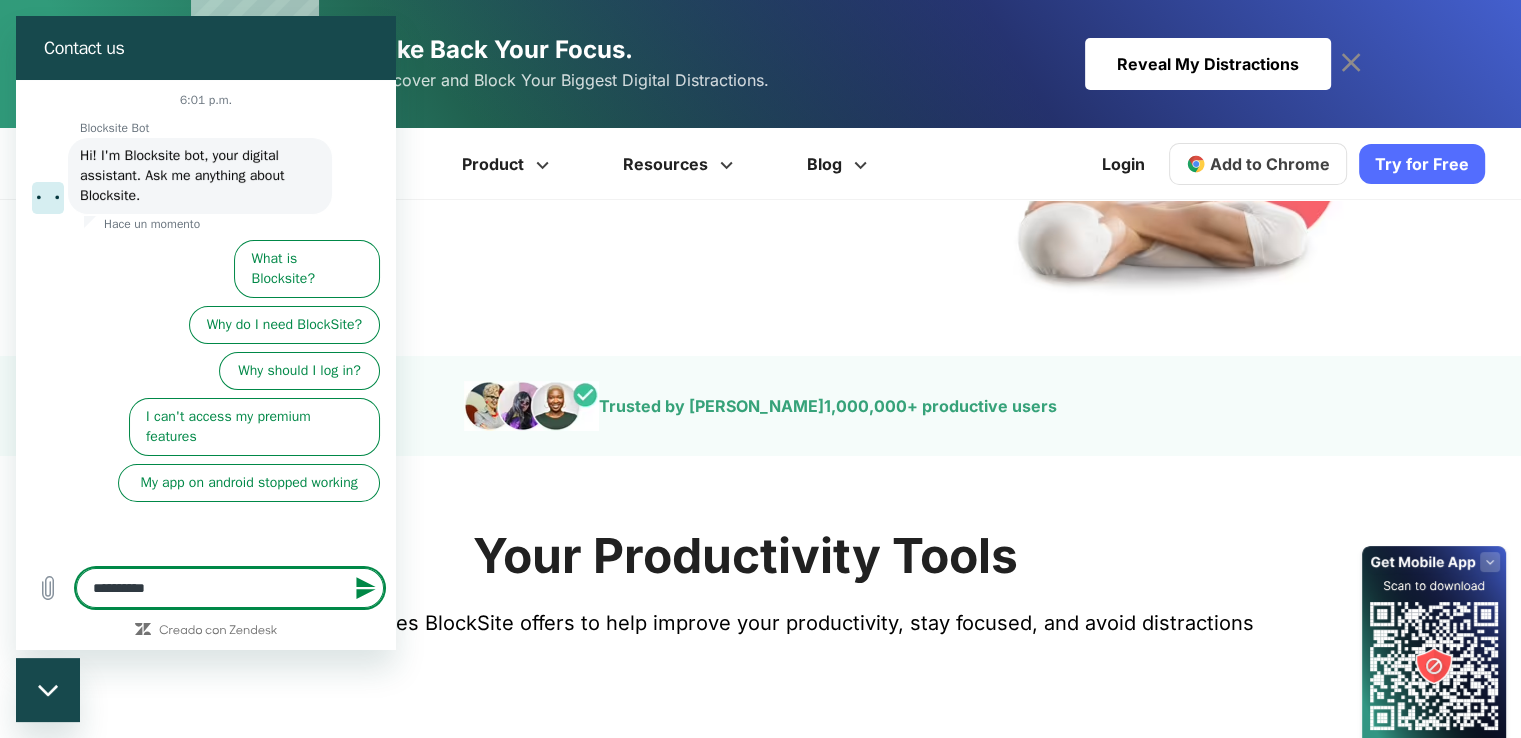 type on "**********" 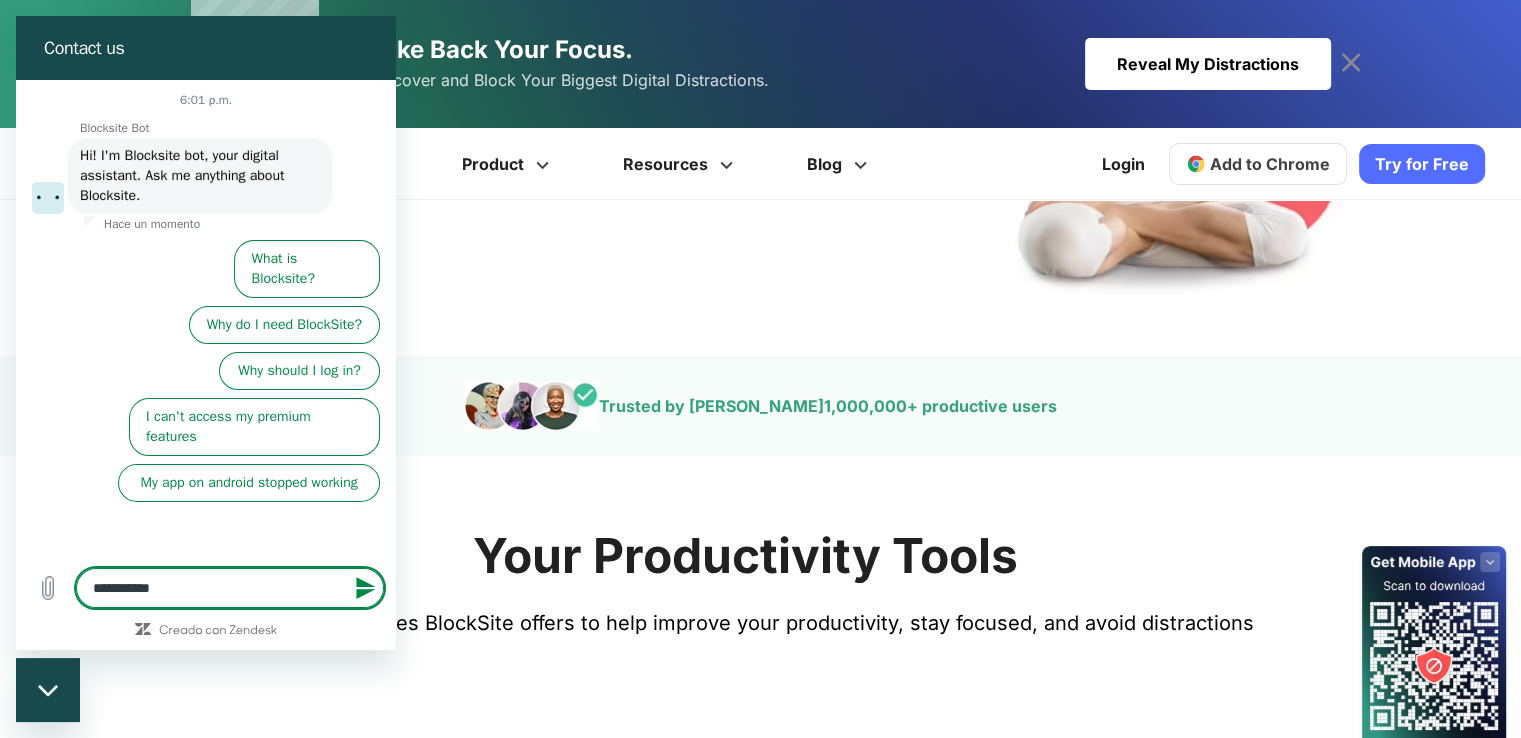 type on "**********" 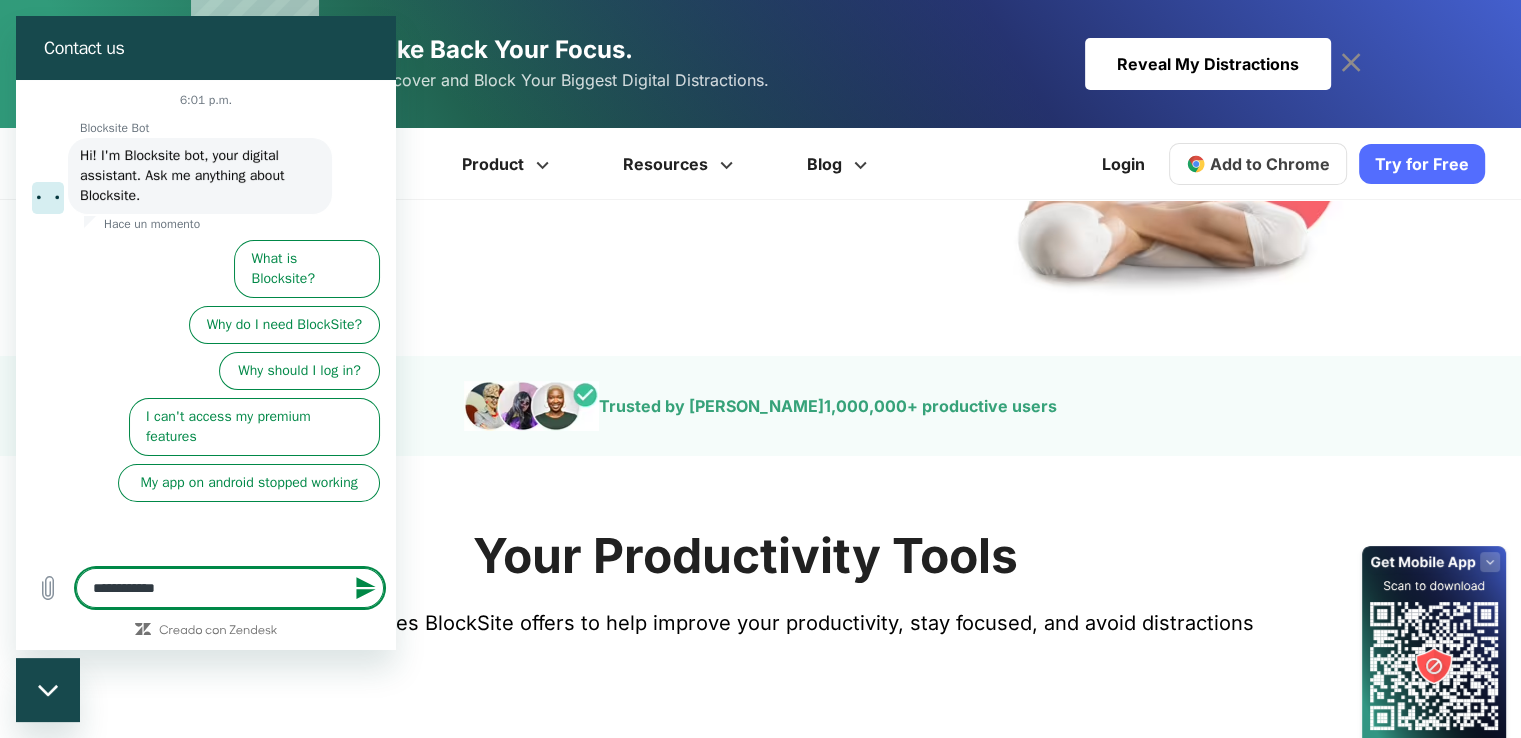 type on "**********" 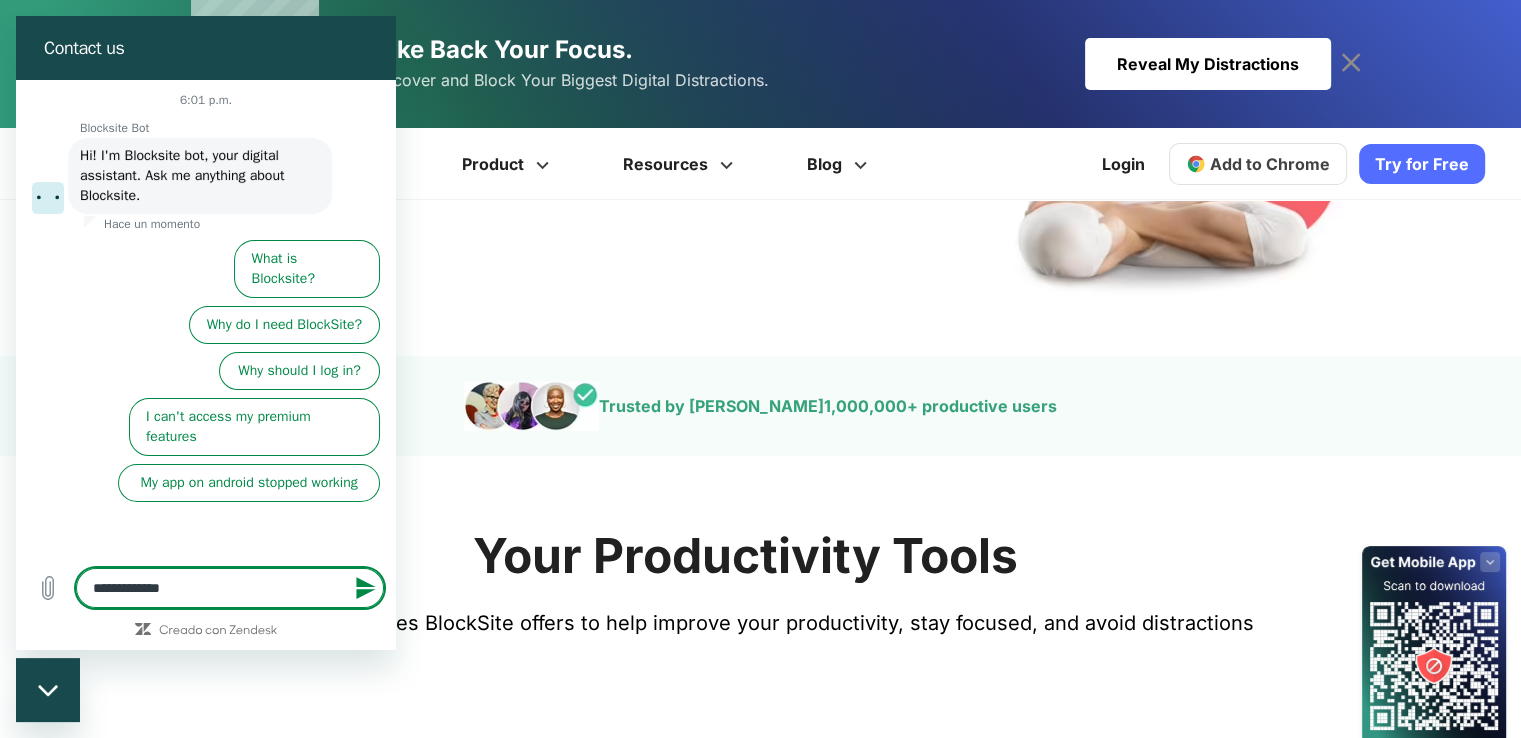 type on "*" 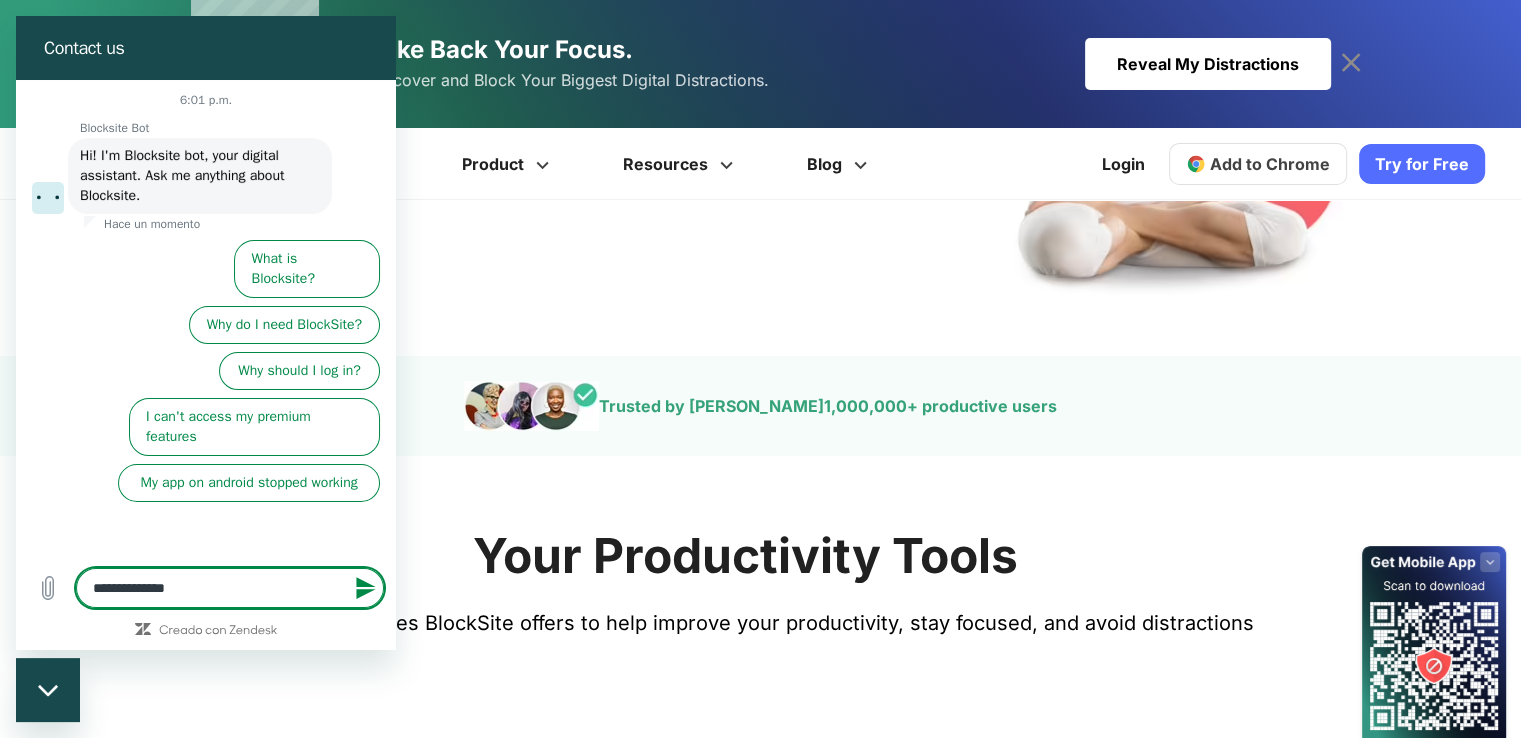 type on "*" 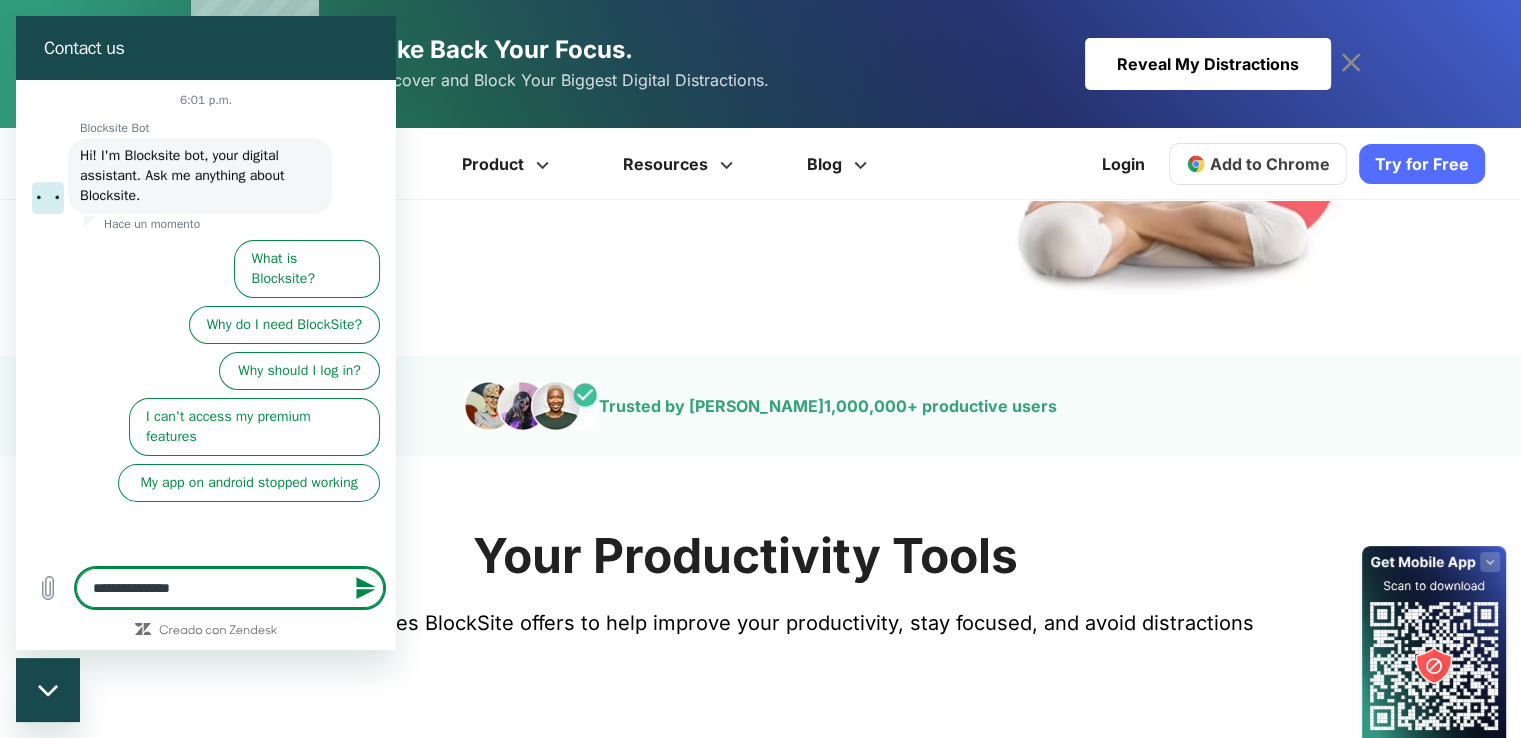 type on "**********" 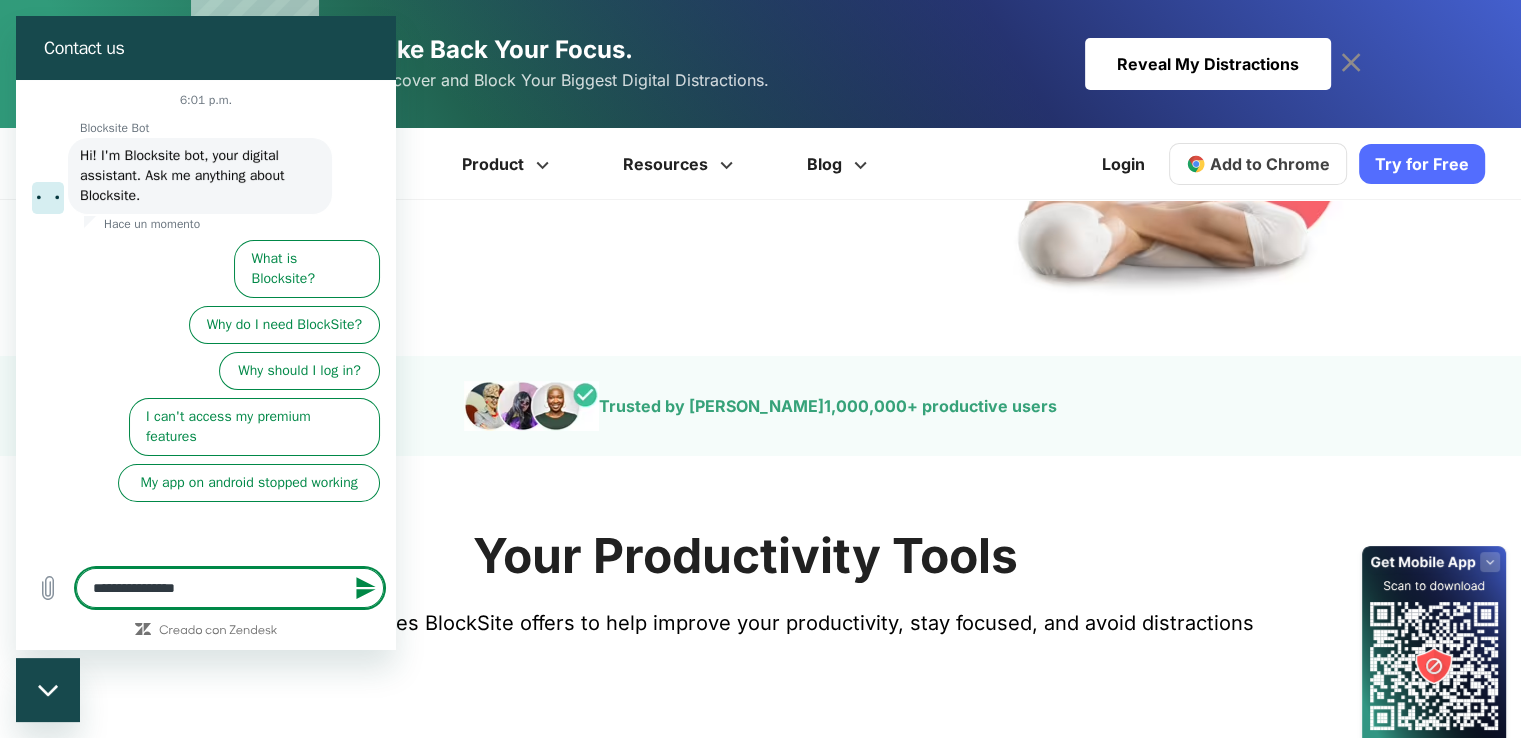 type on "*" 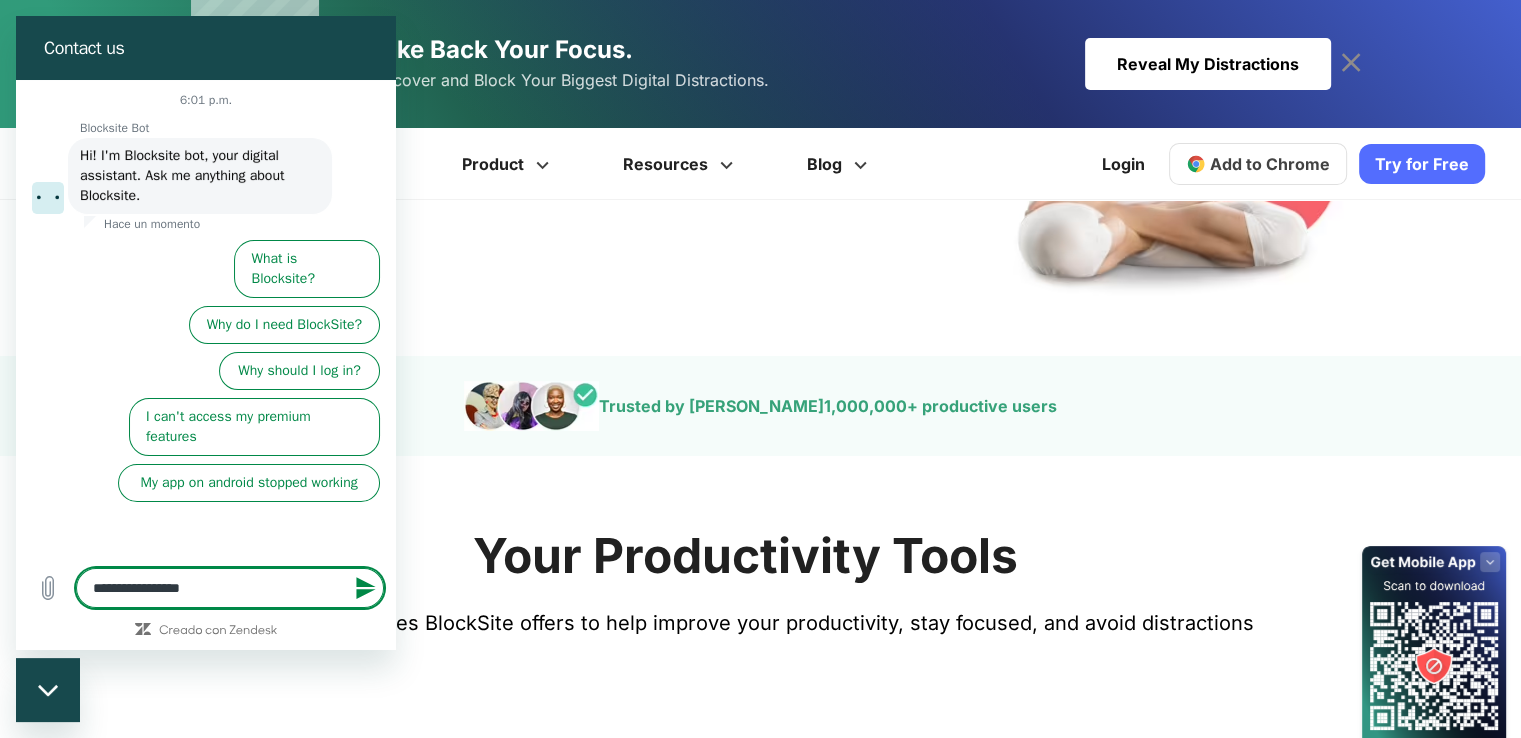 type on "**********" 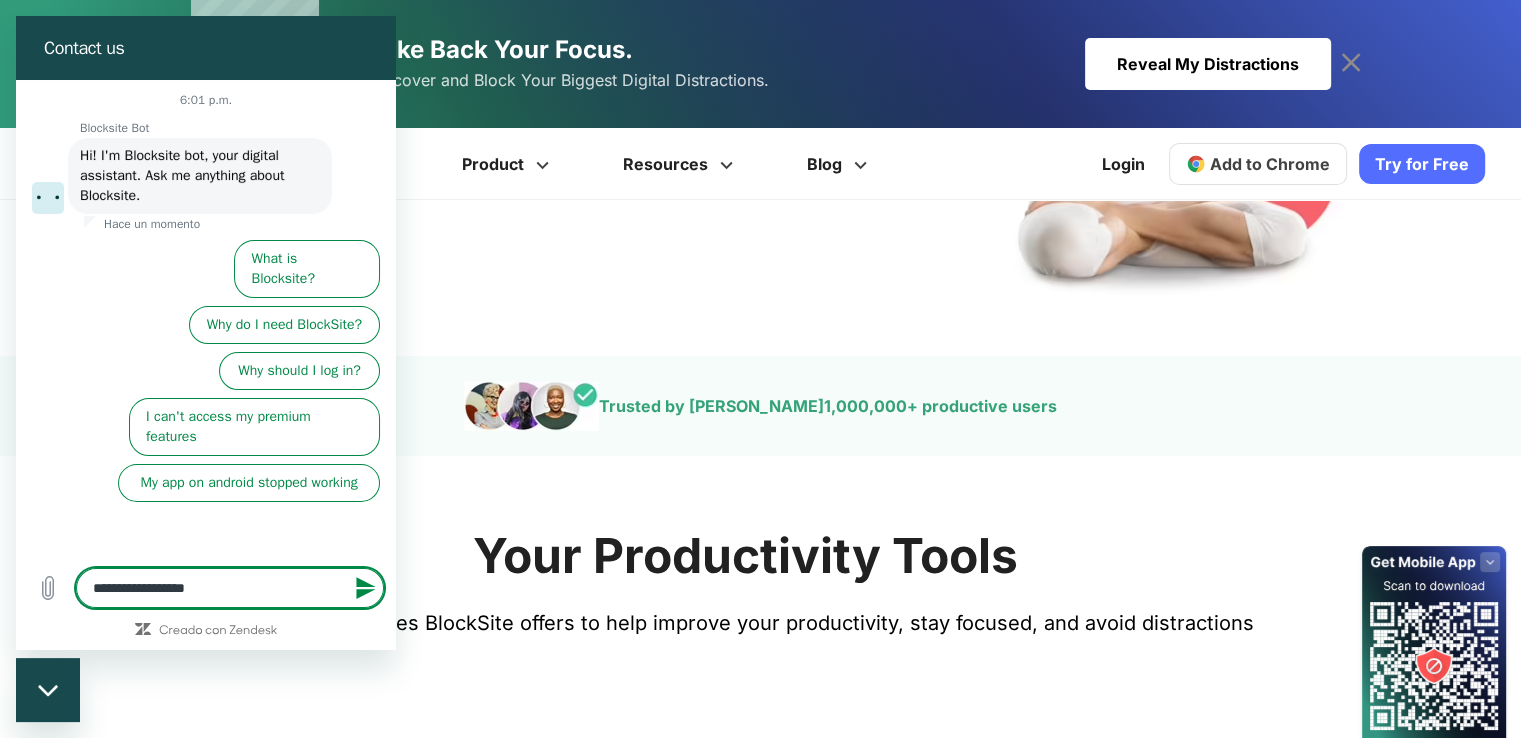 type on "**********" 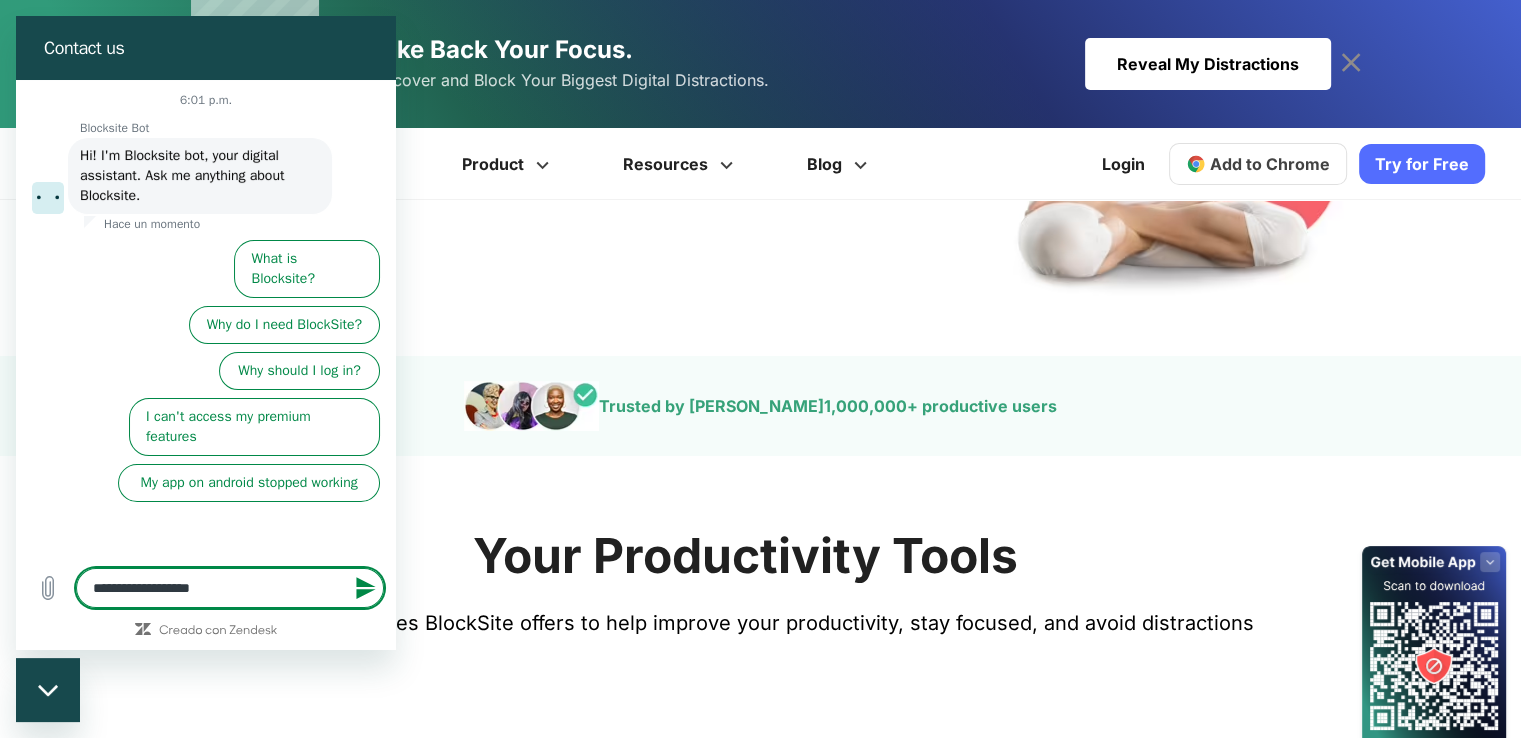 type on "**********" 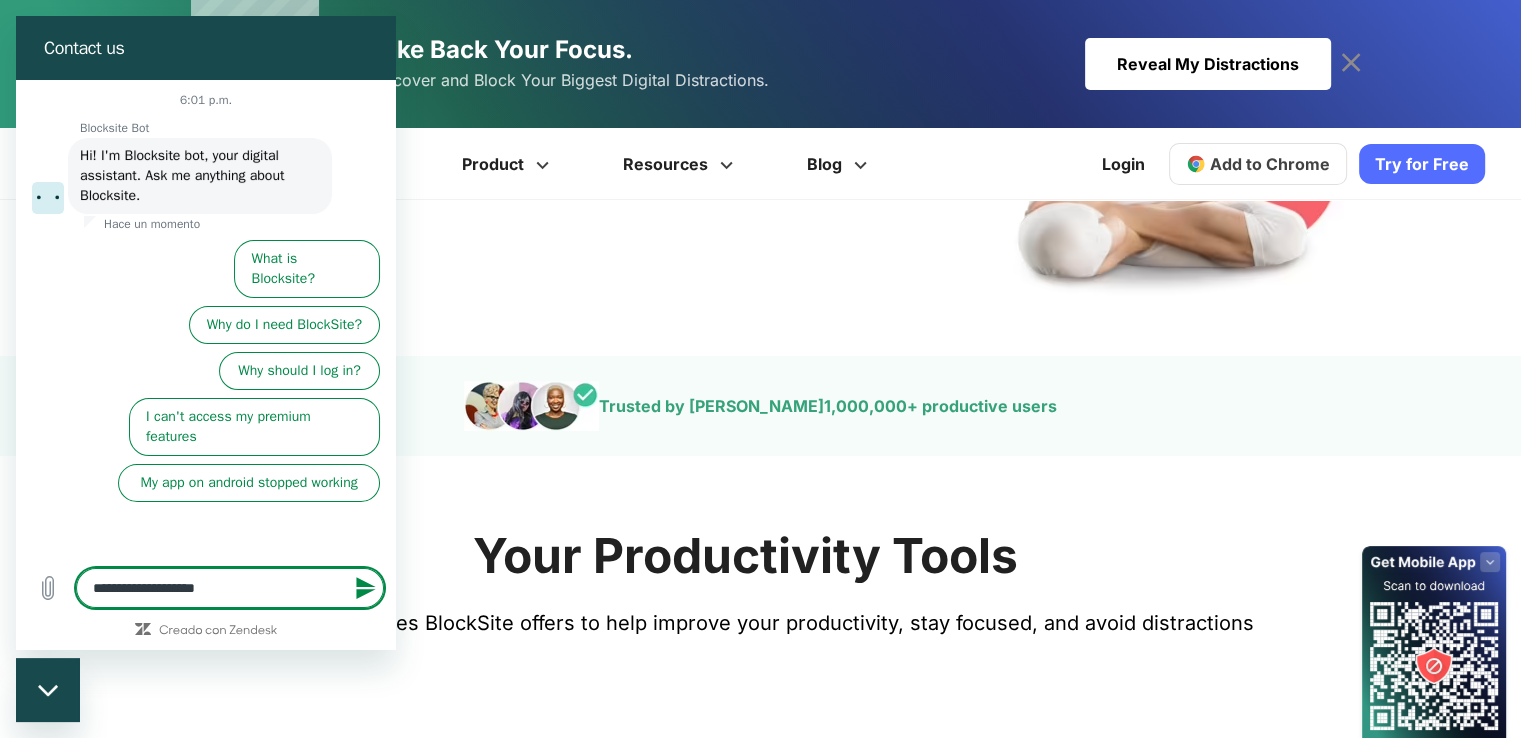 type on "*" 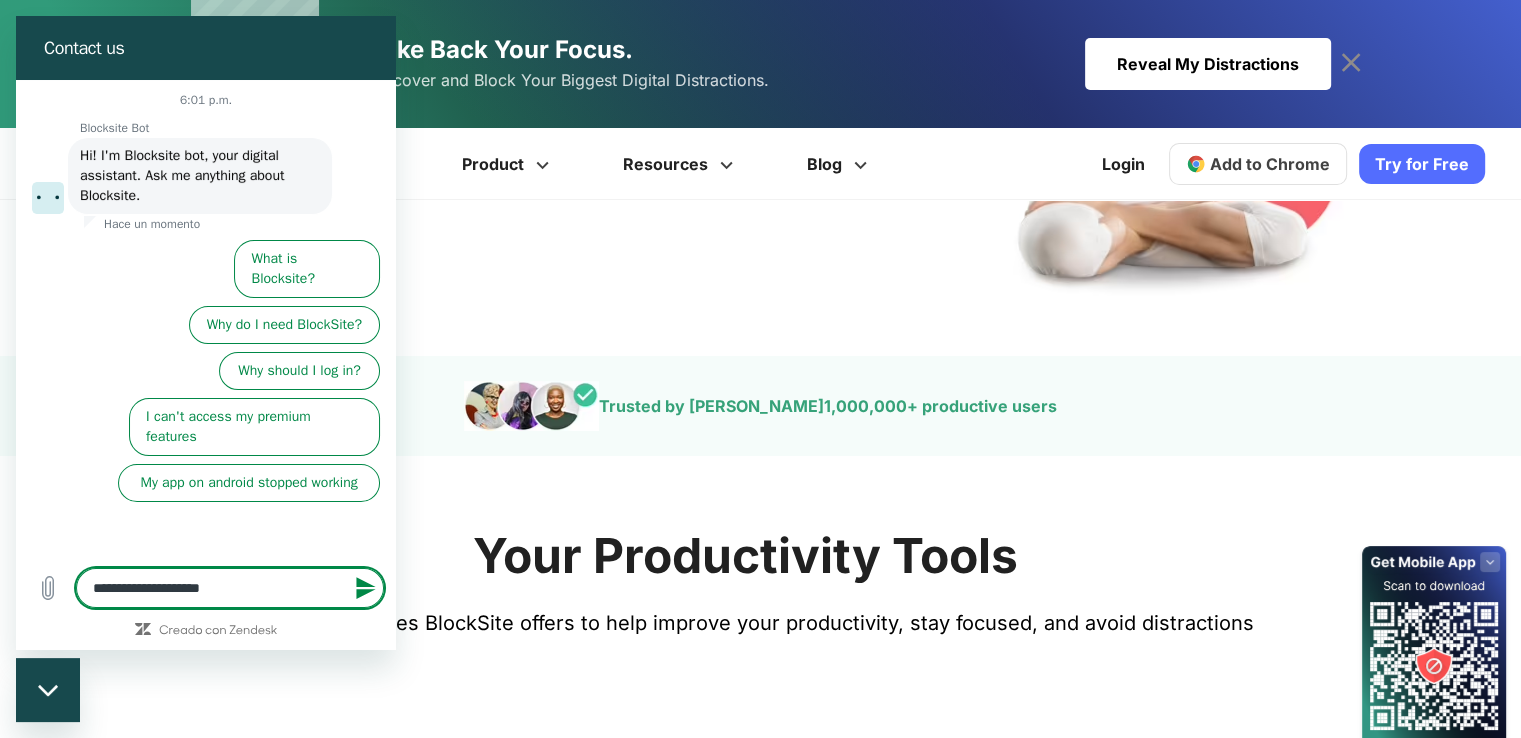 type on "*" 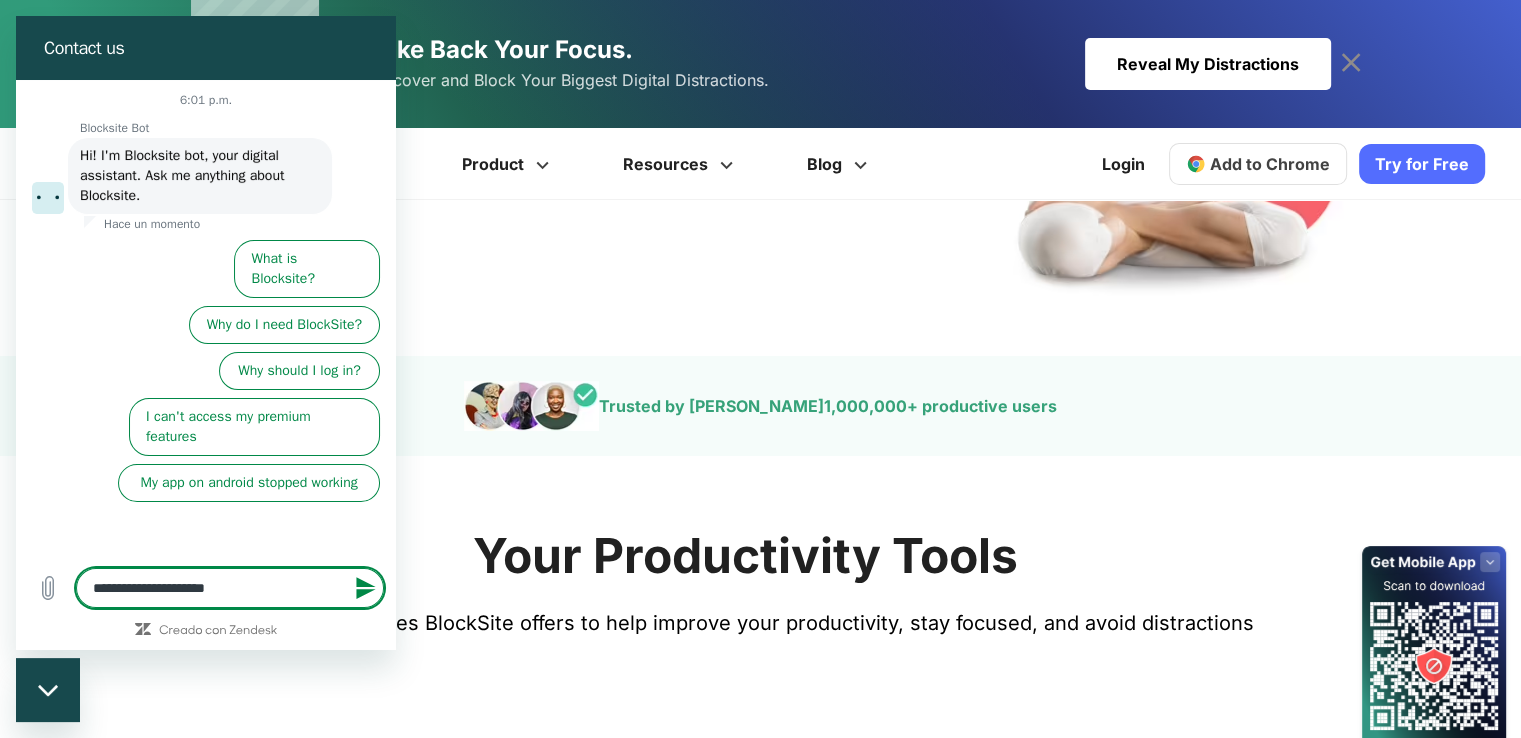 type on "**********" 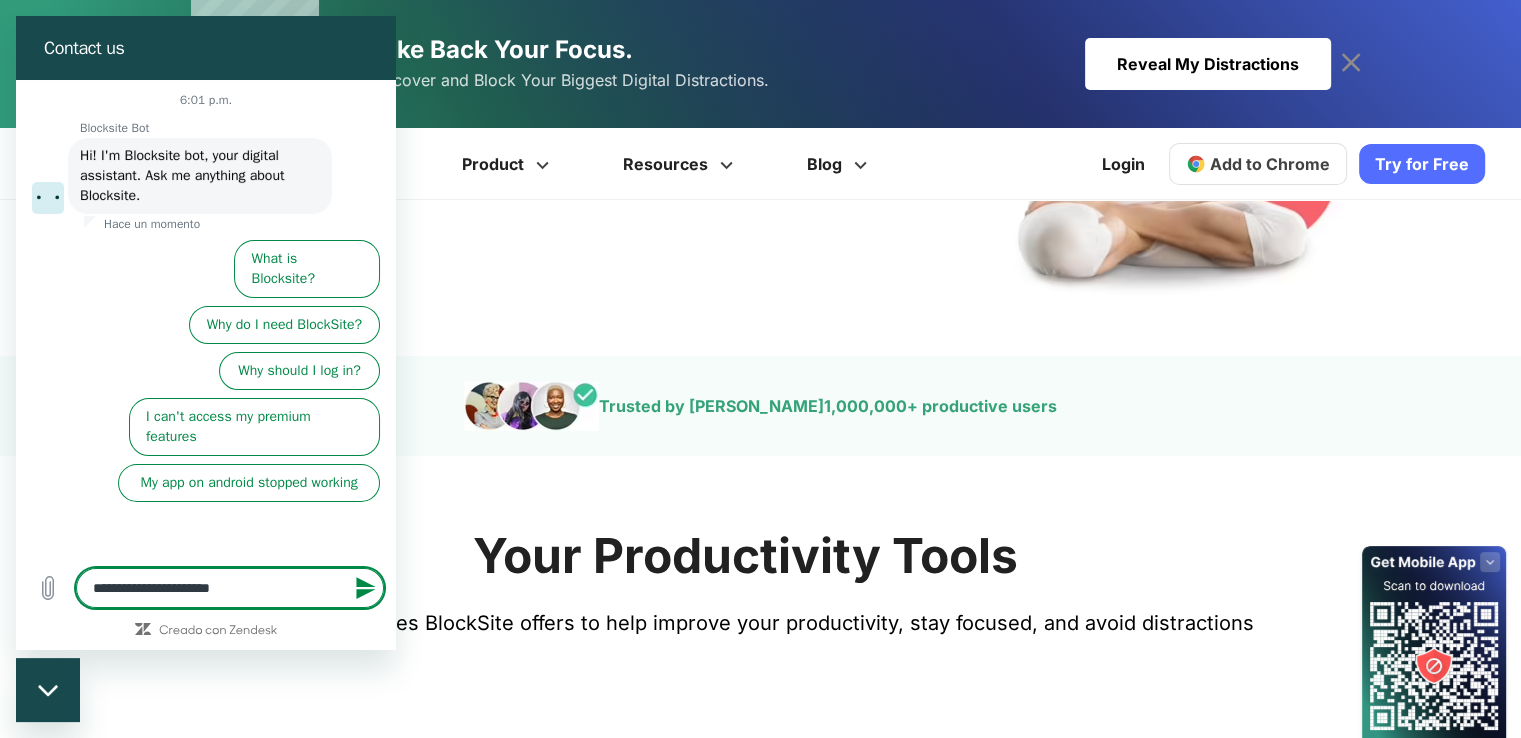 type on "**********" 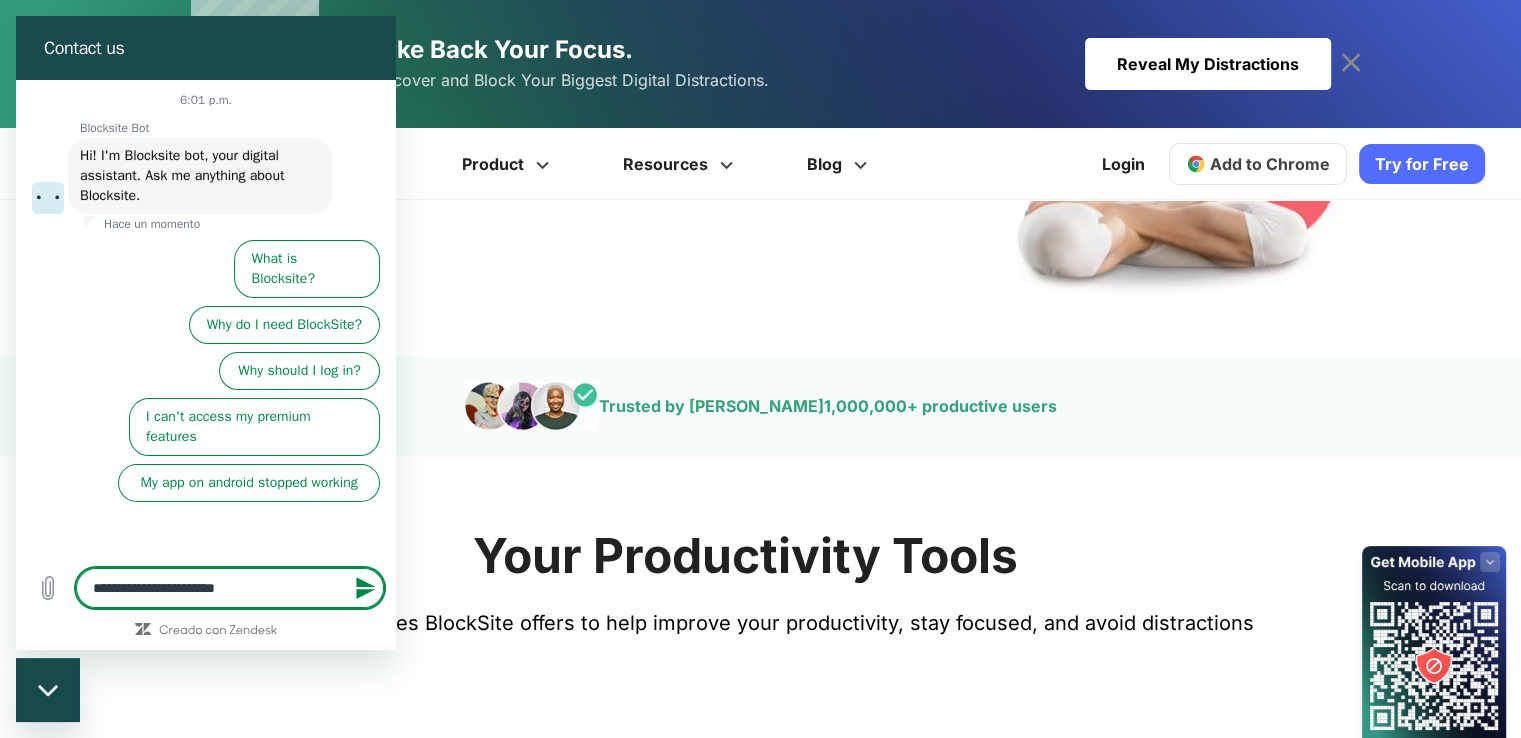 type on "*" 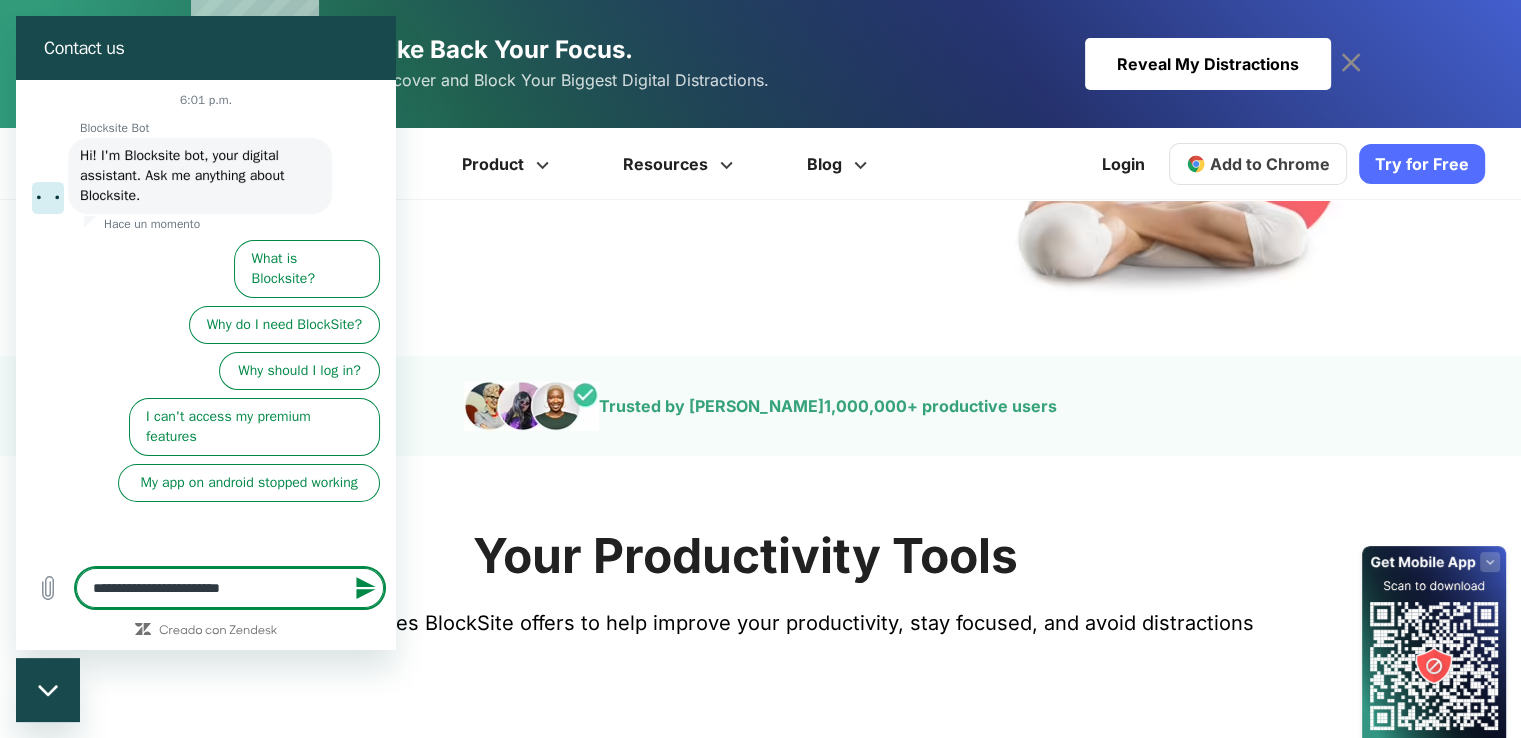 type on "**********" 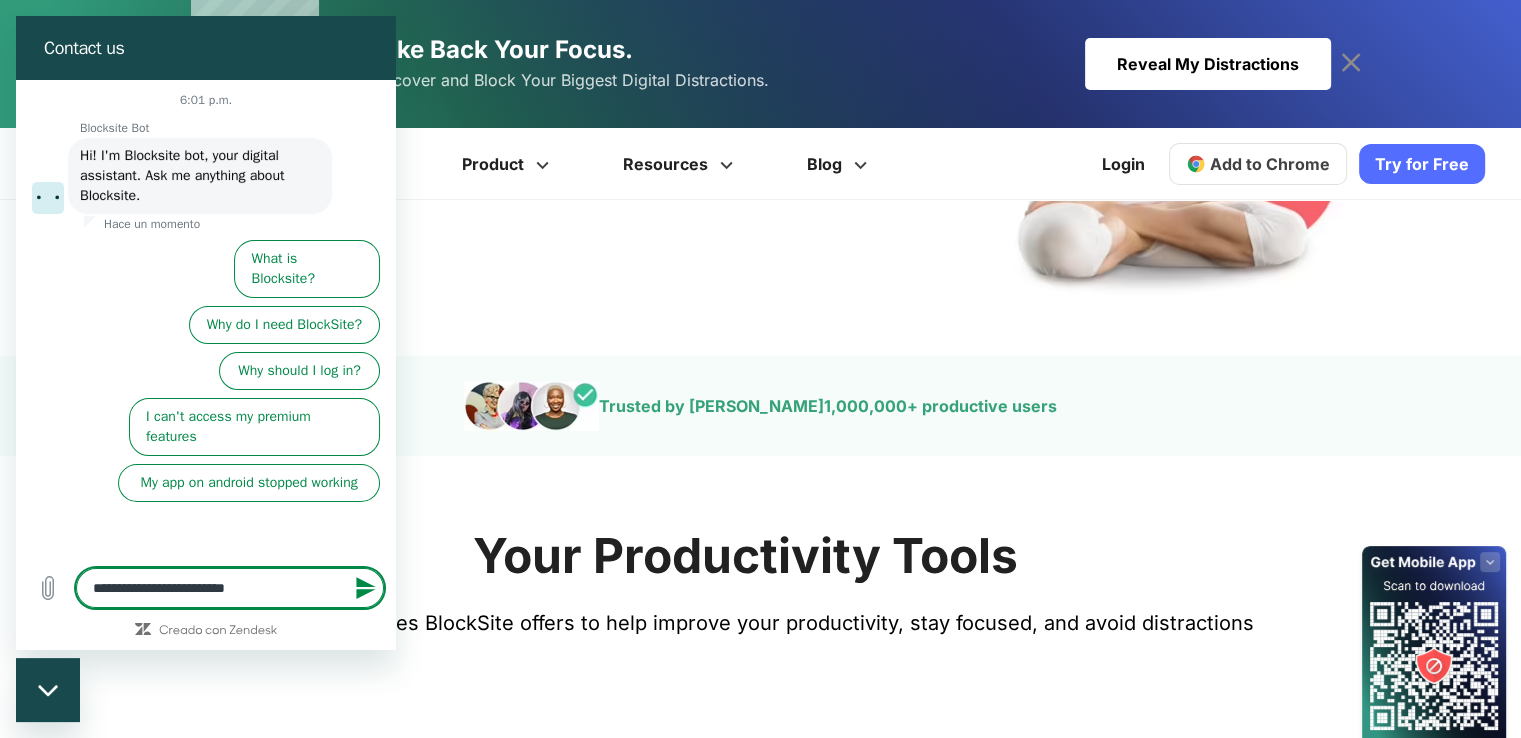 type on "**********" 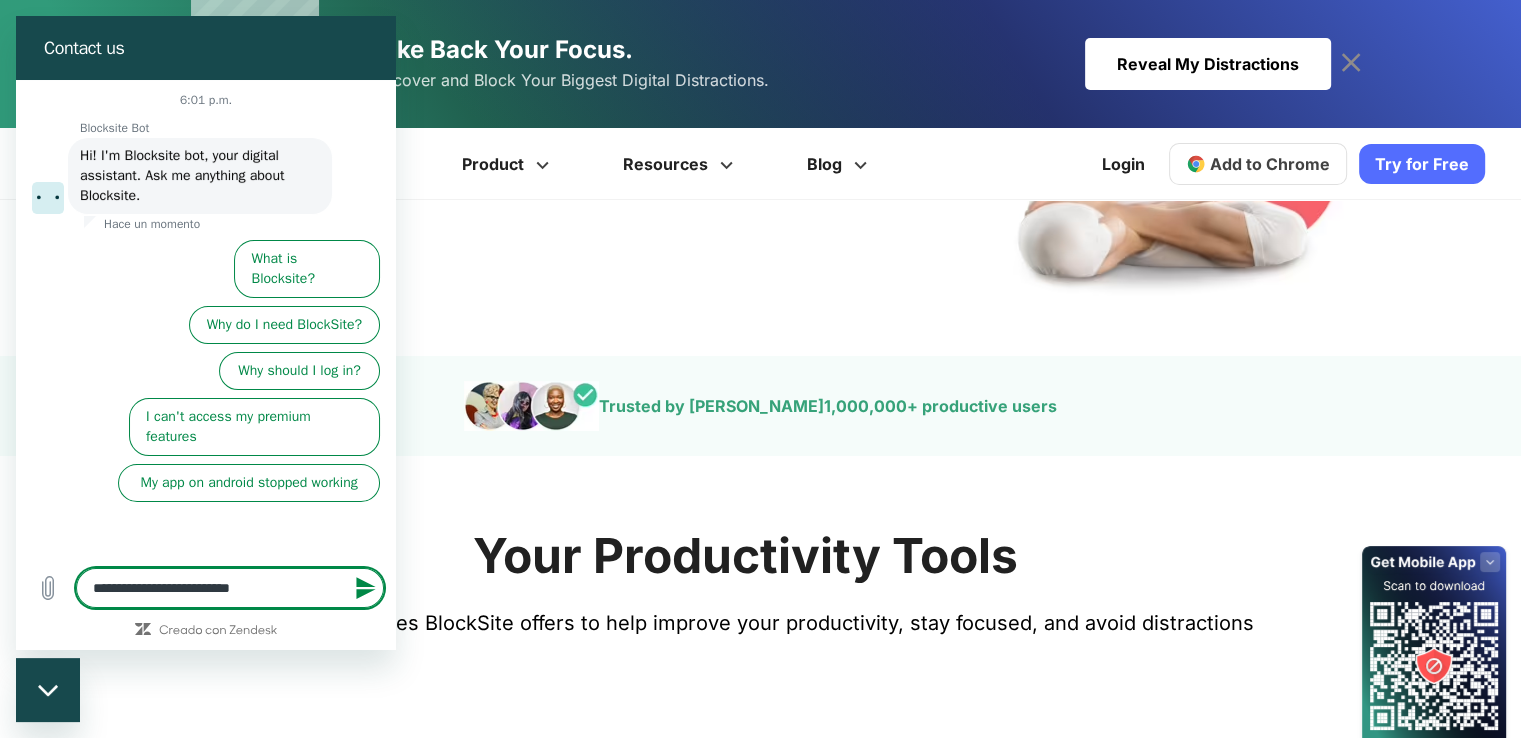 type on "*" 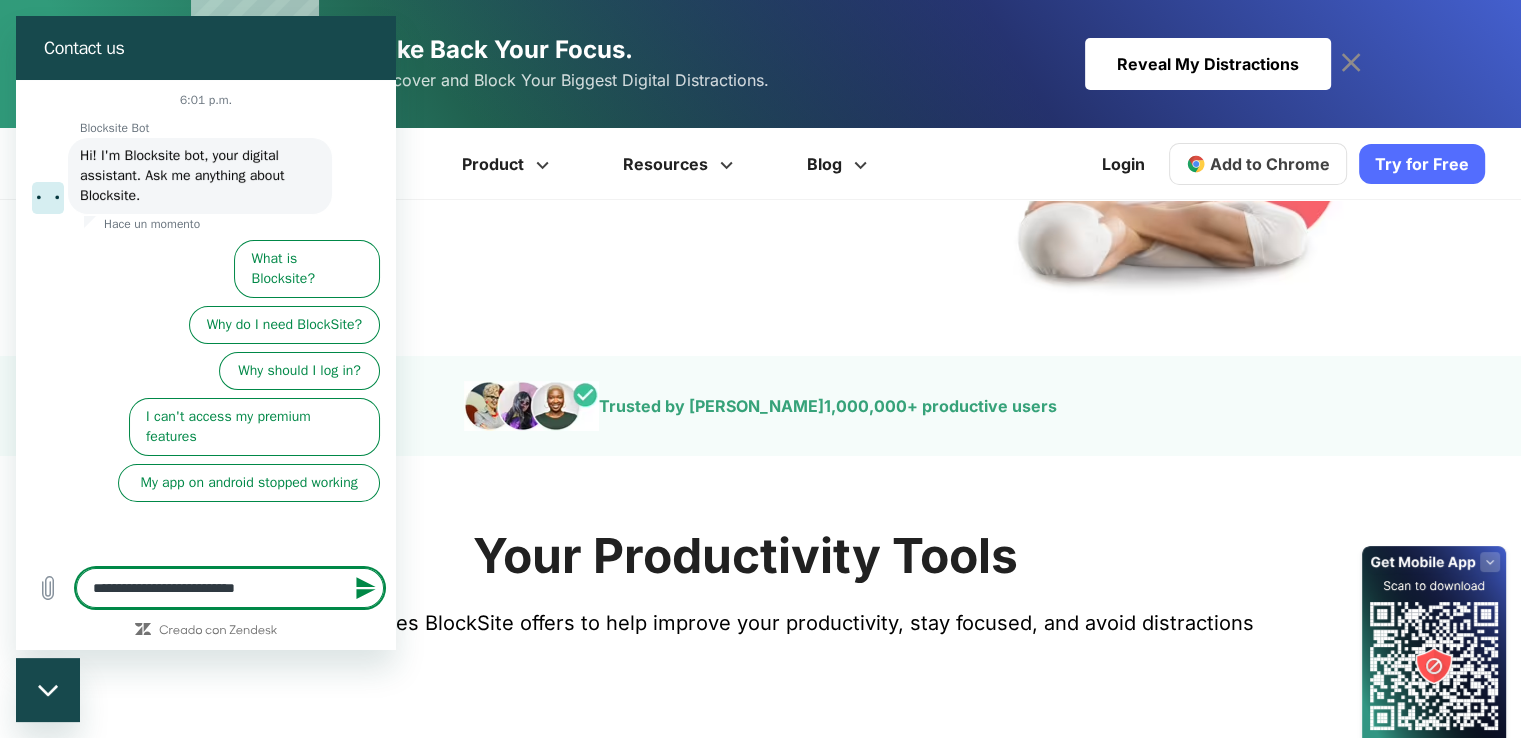 type on "**********" 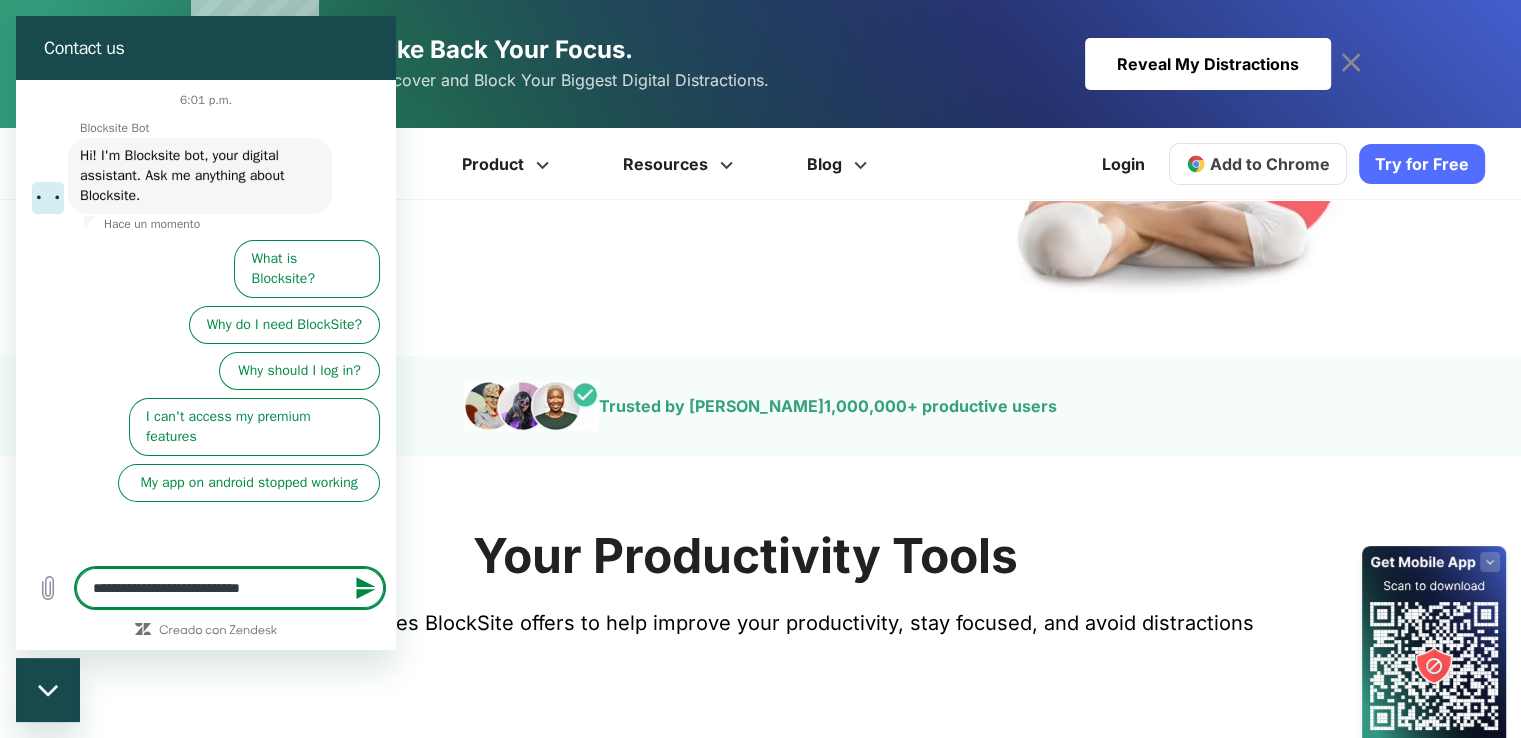 type on "**********" 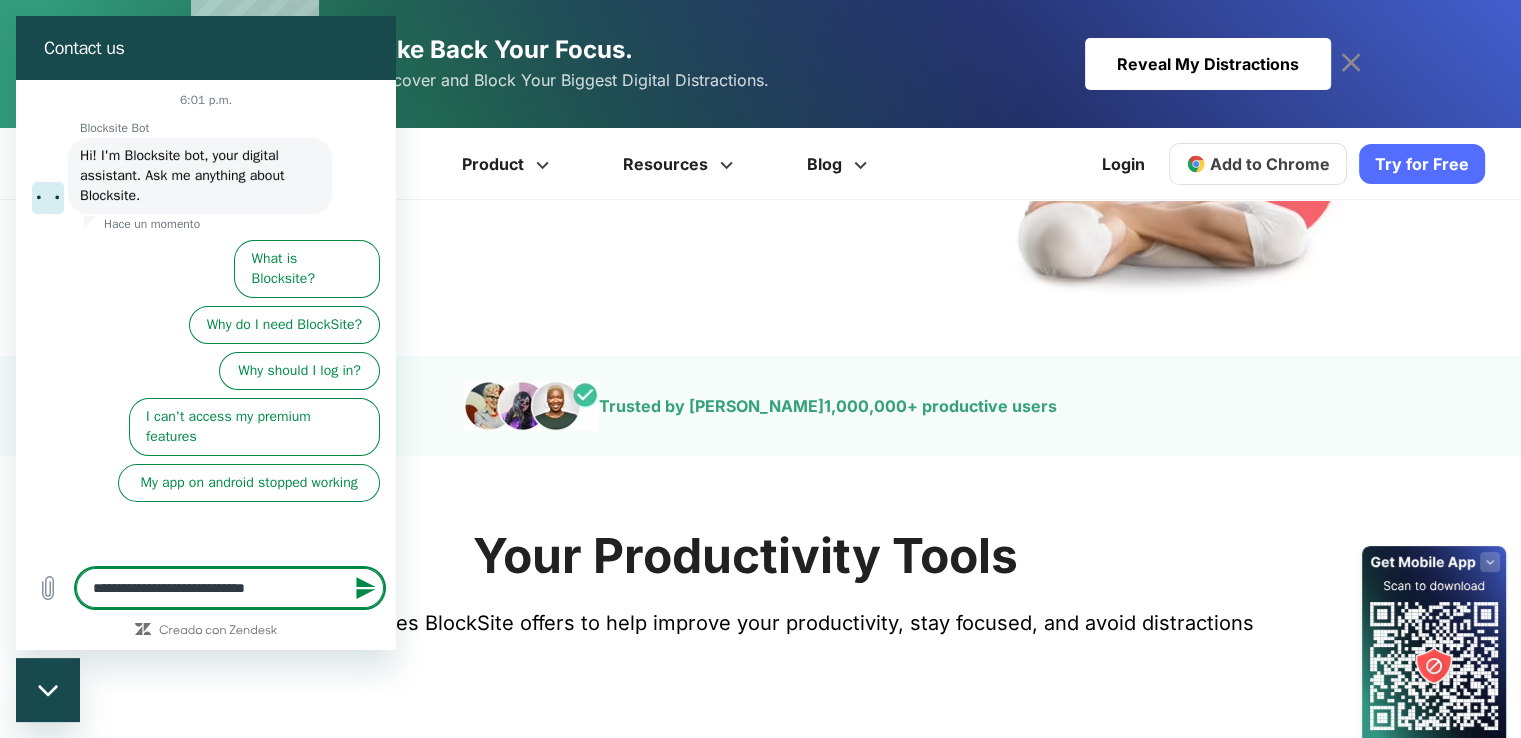 type on "**********" 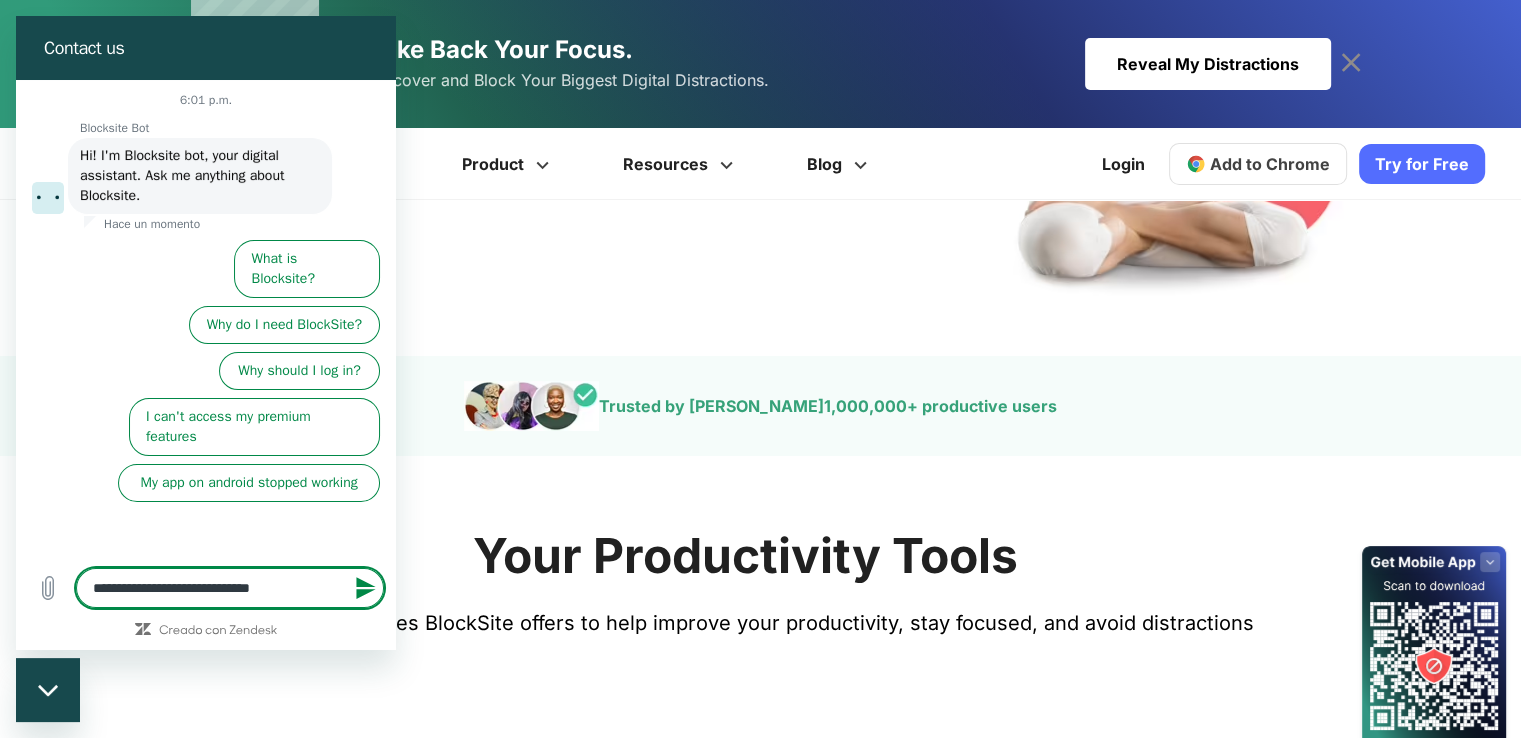 type on "**********" 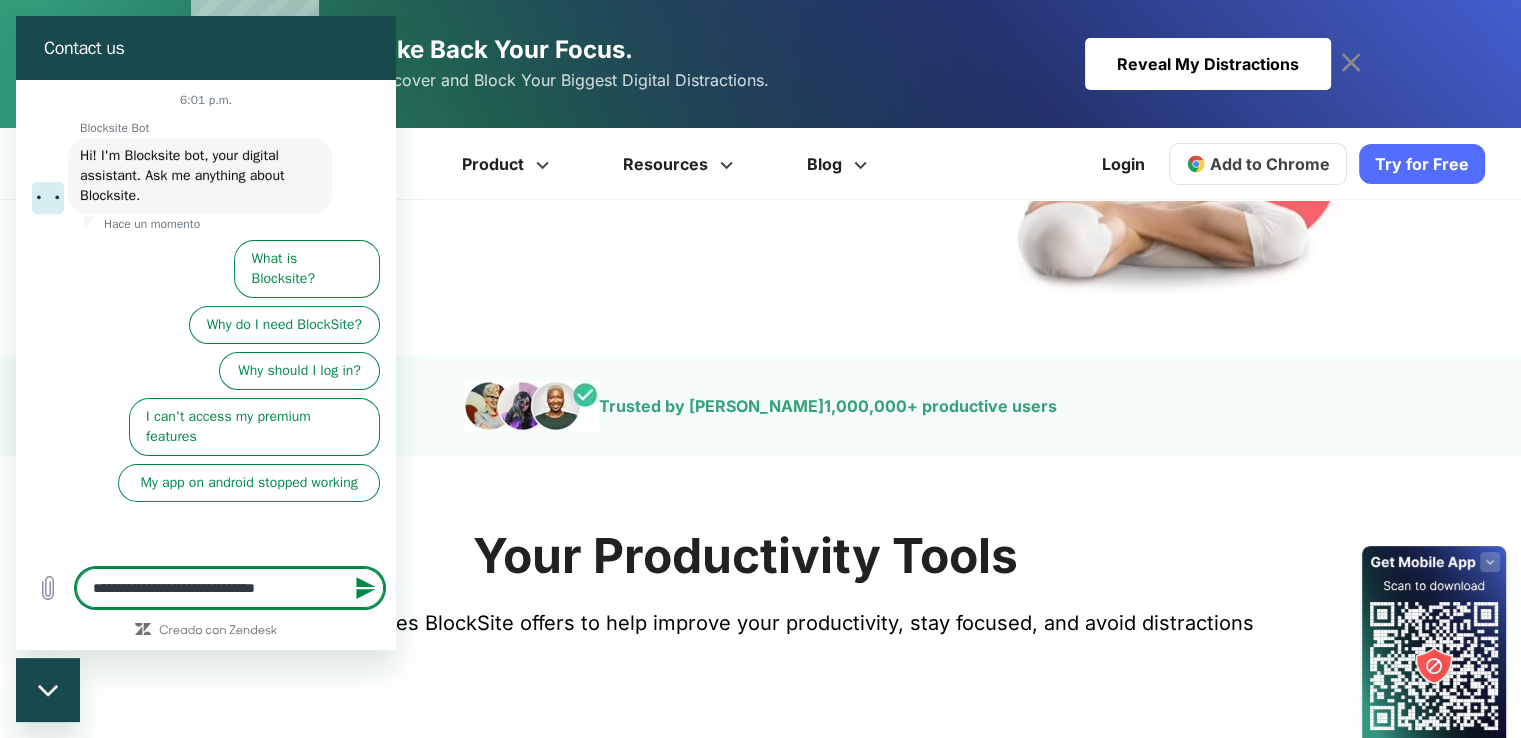 type on "**********" 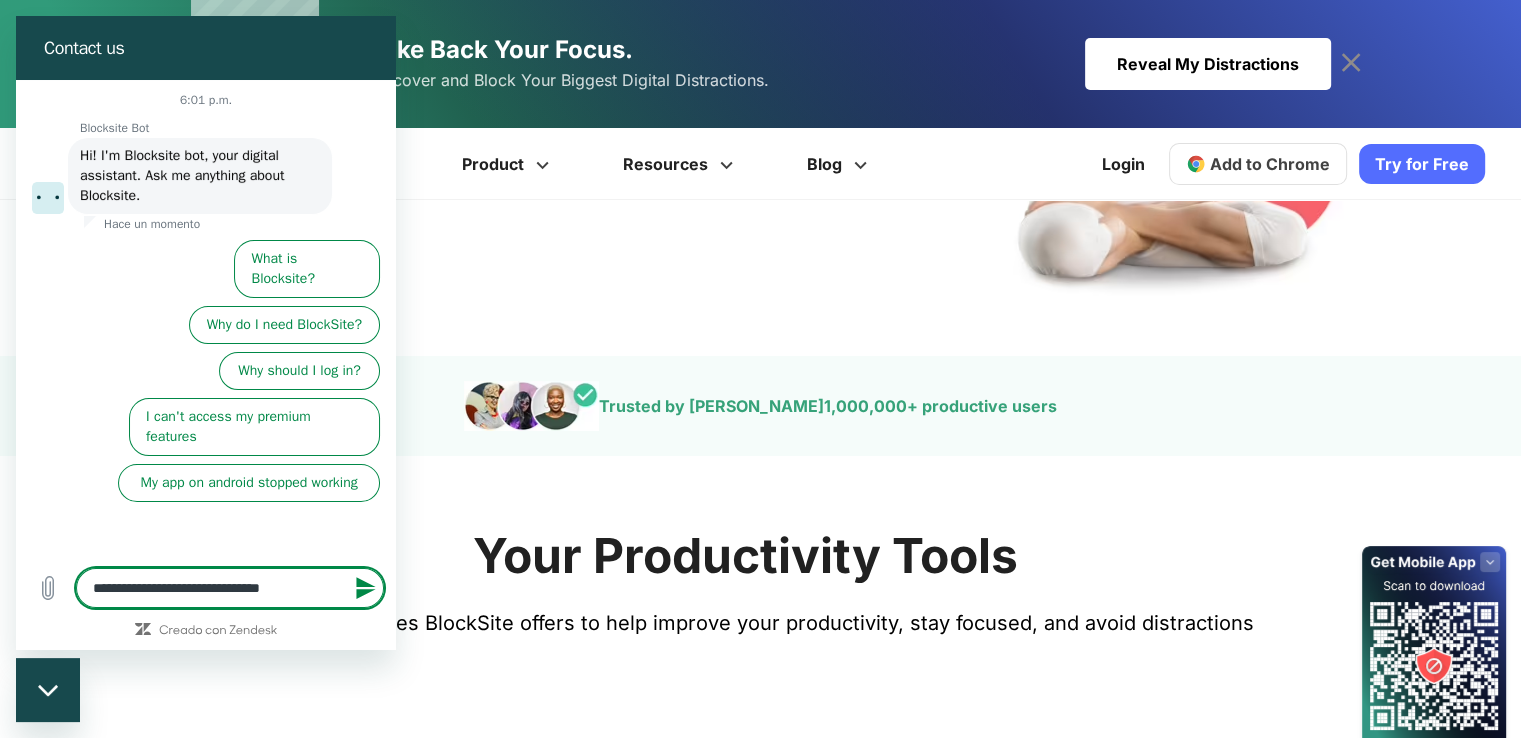 type on "**********" 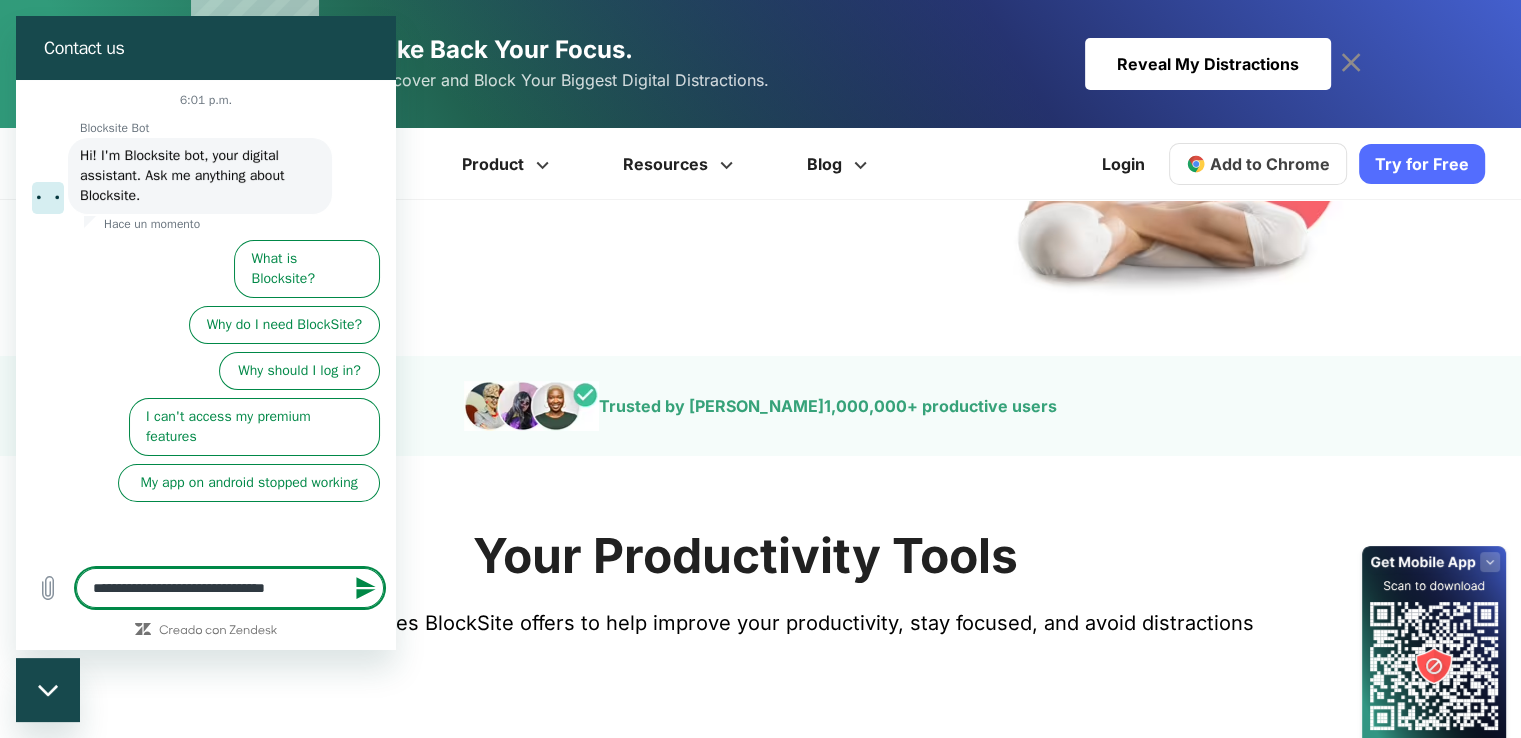 type on "**********" 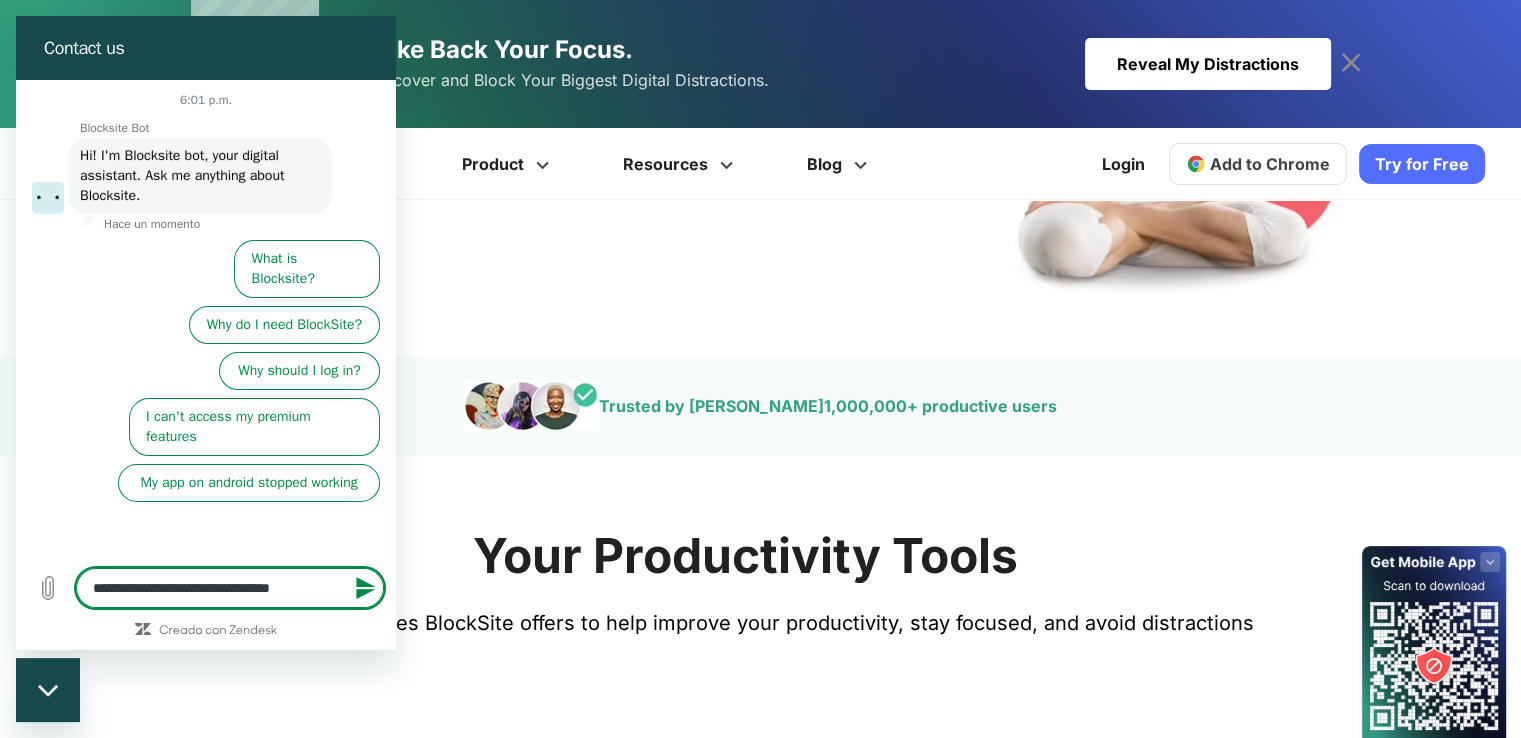 type on "**********" 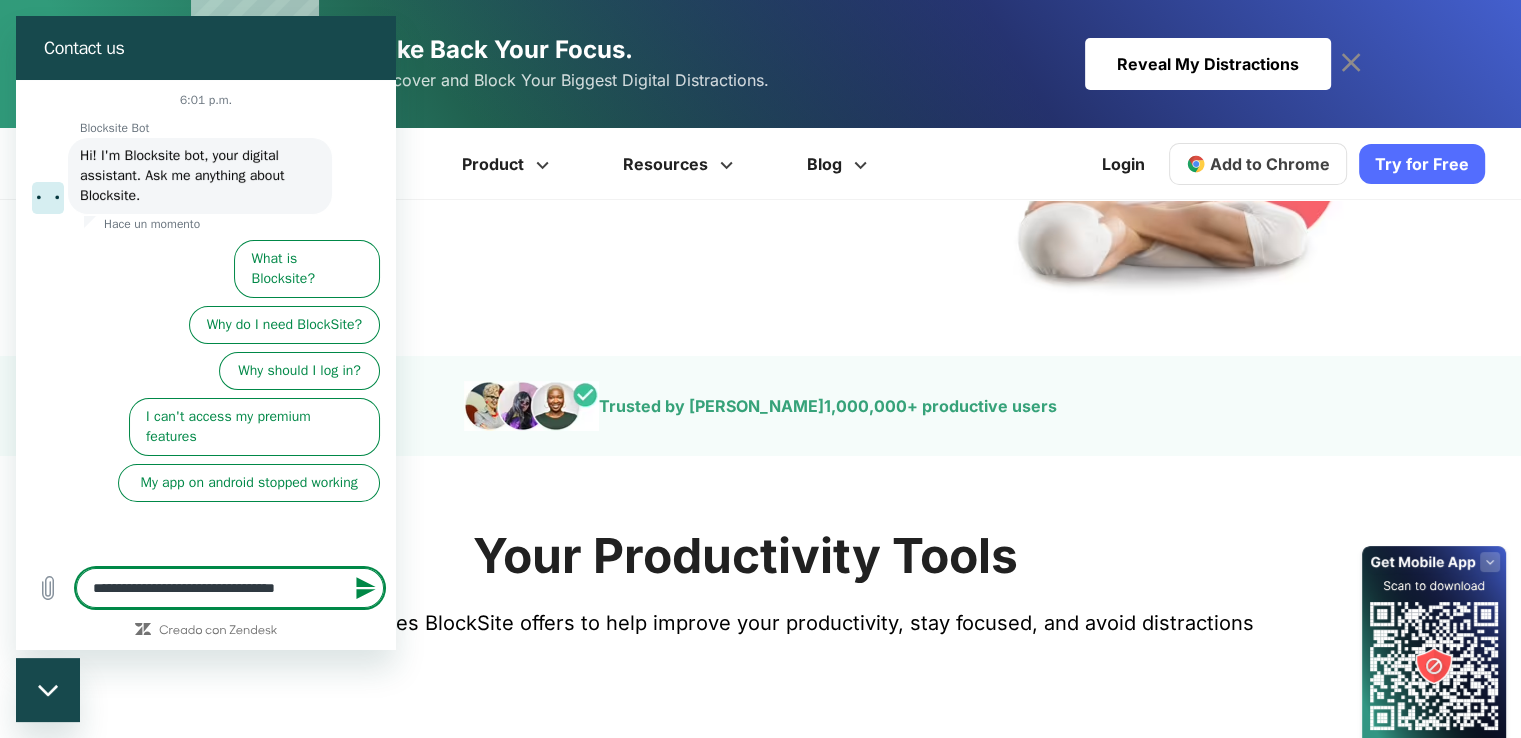type on "**********" 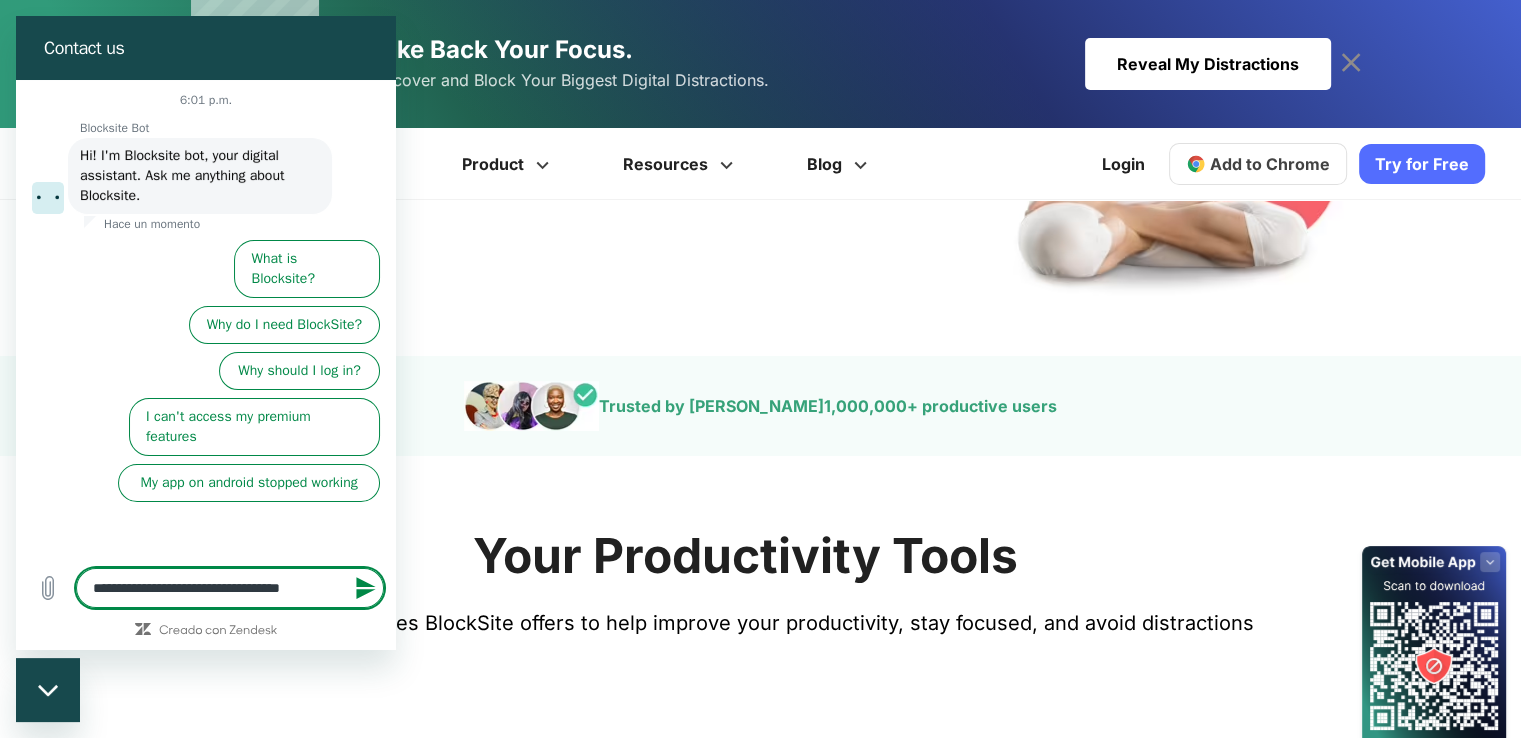 type on "**********" 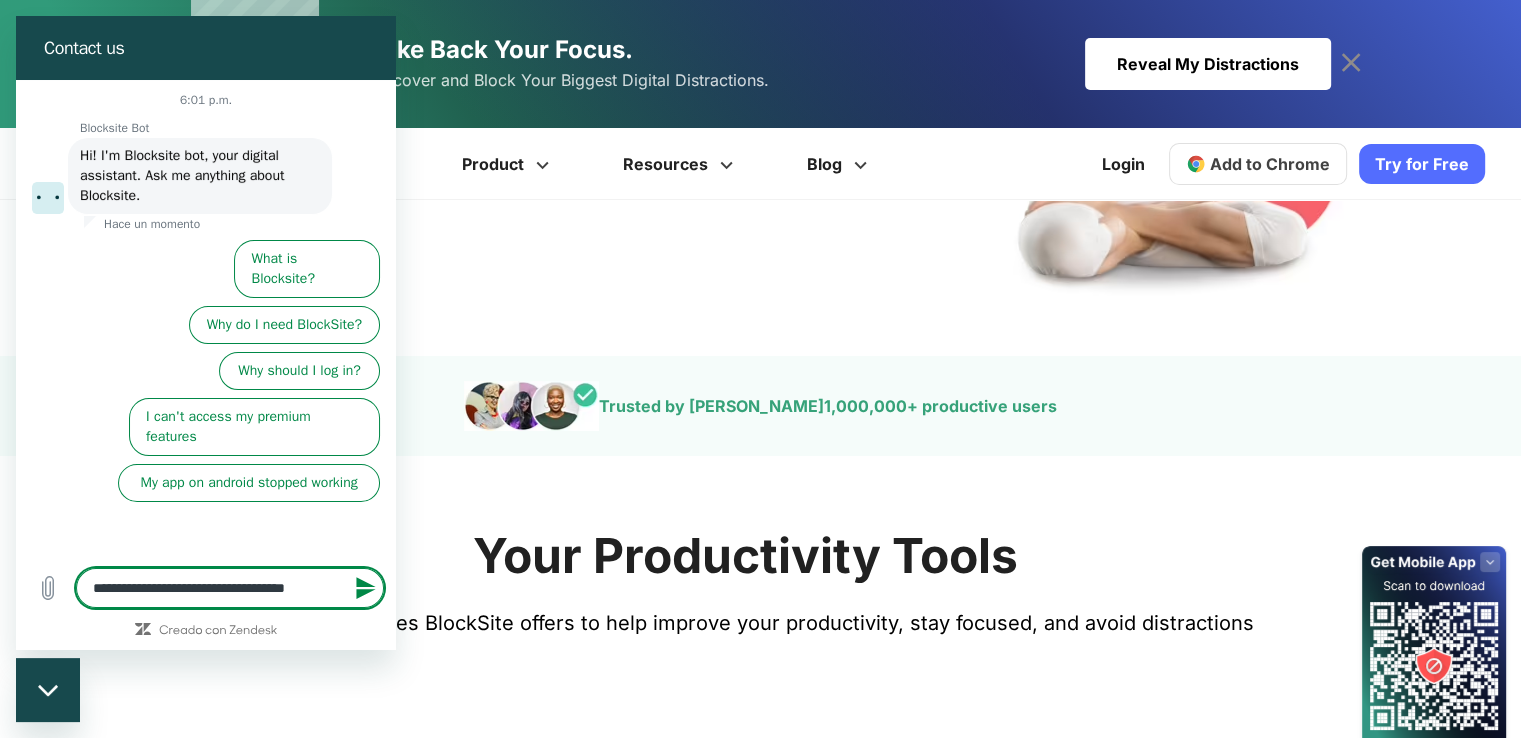type on "**********" 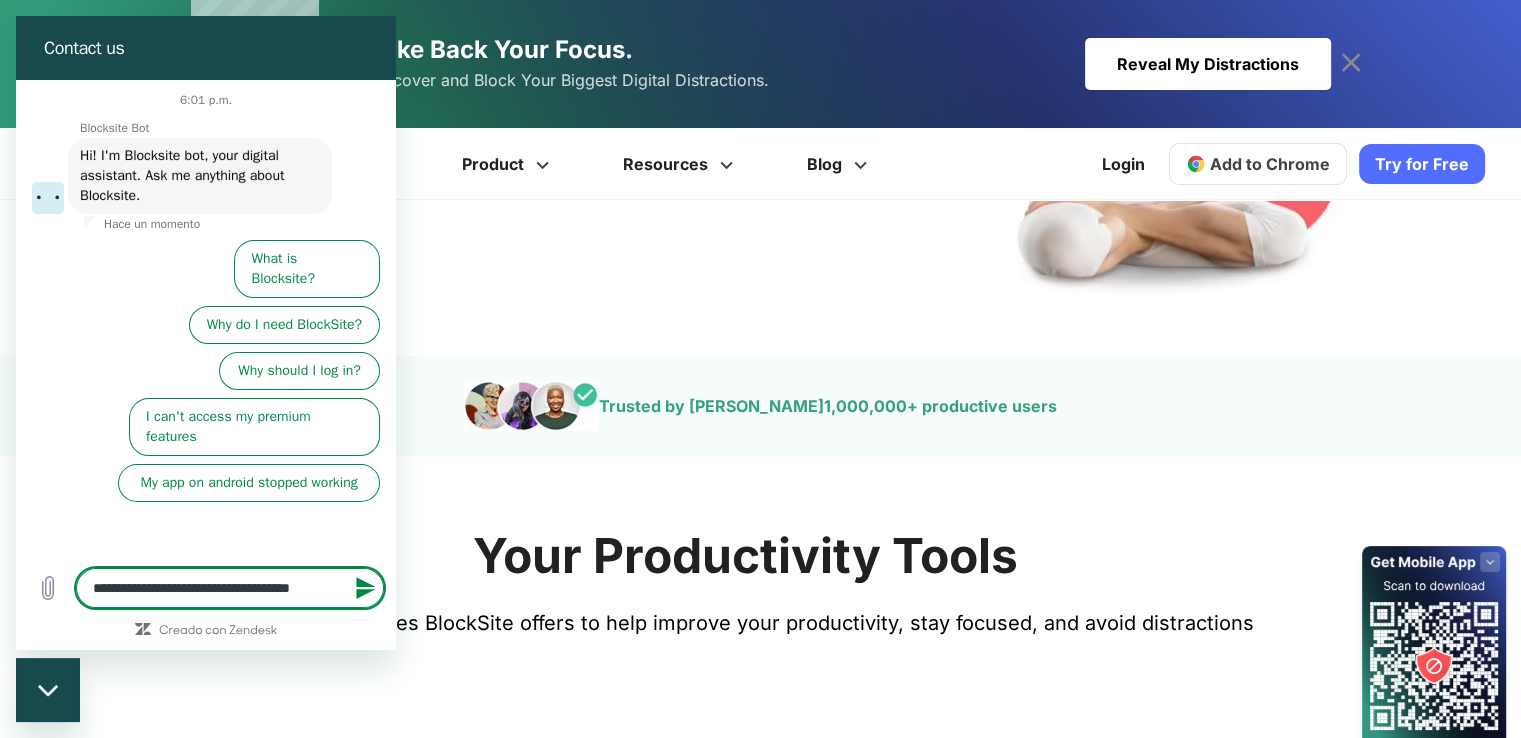 type on "**********" 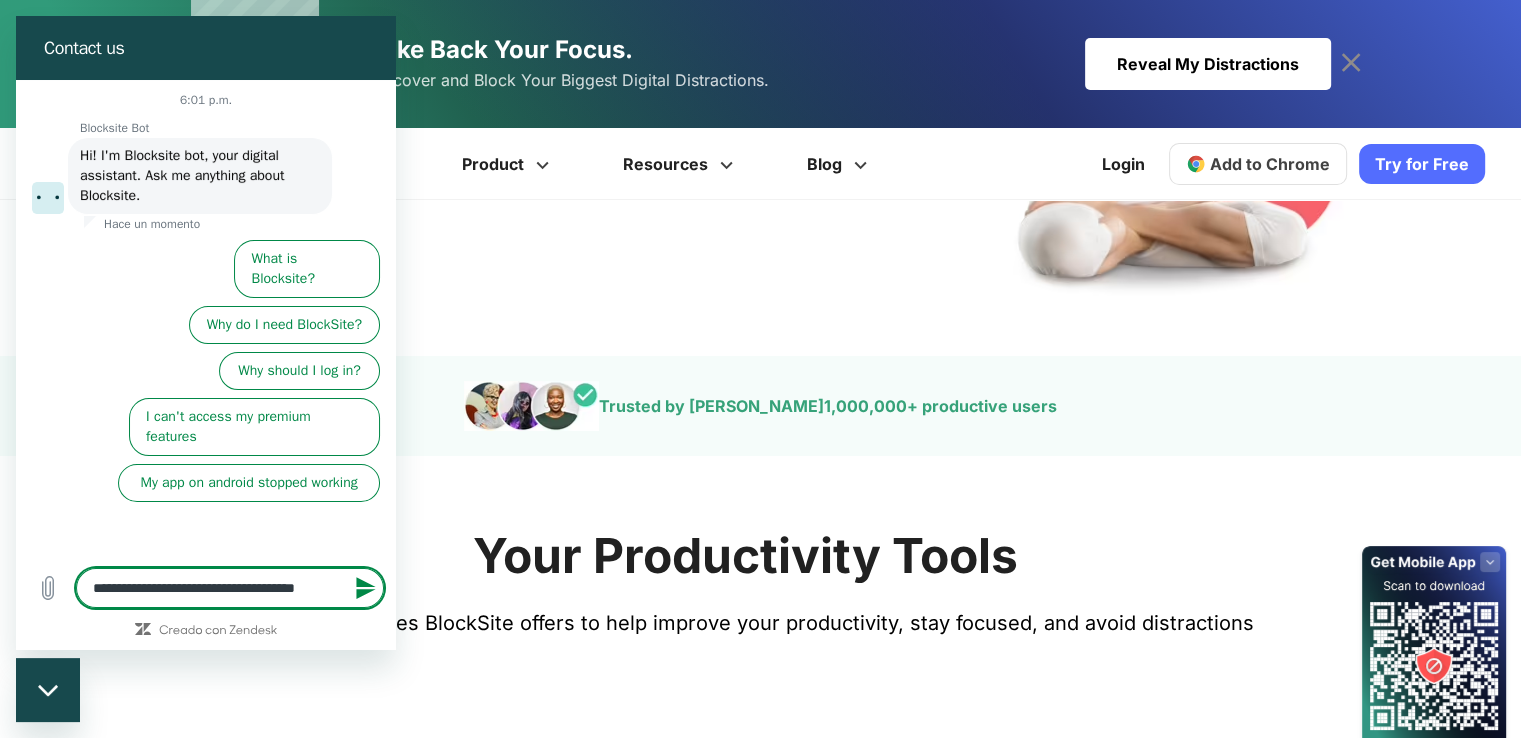 type on "**********" 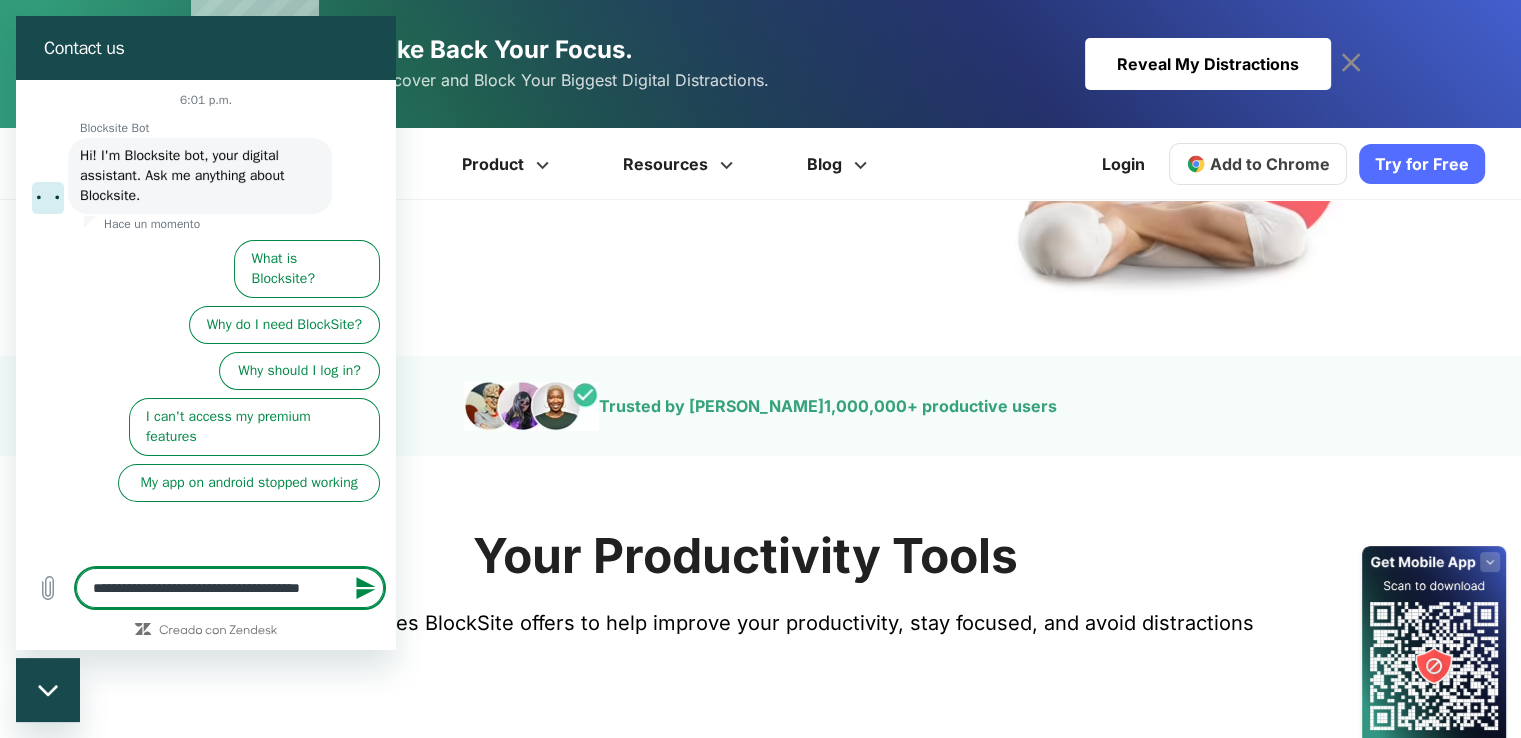 type on "**********" 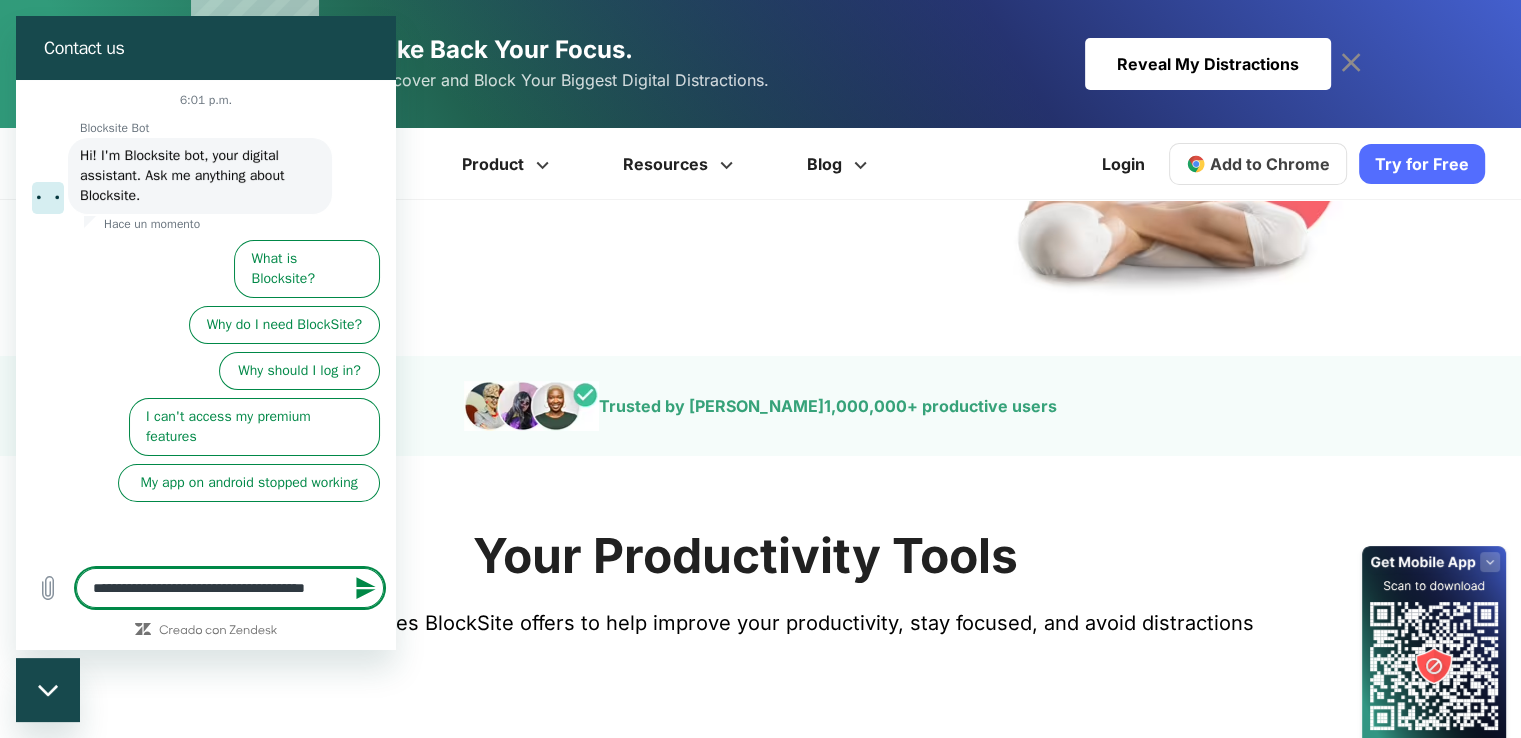 type on "*" 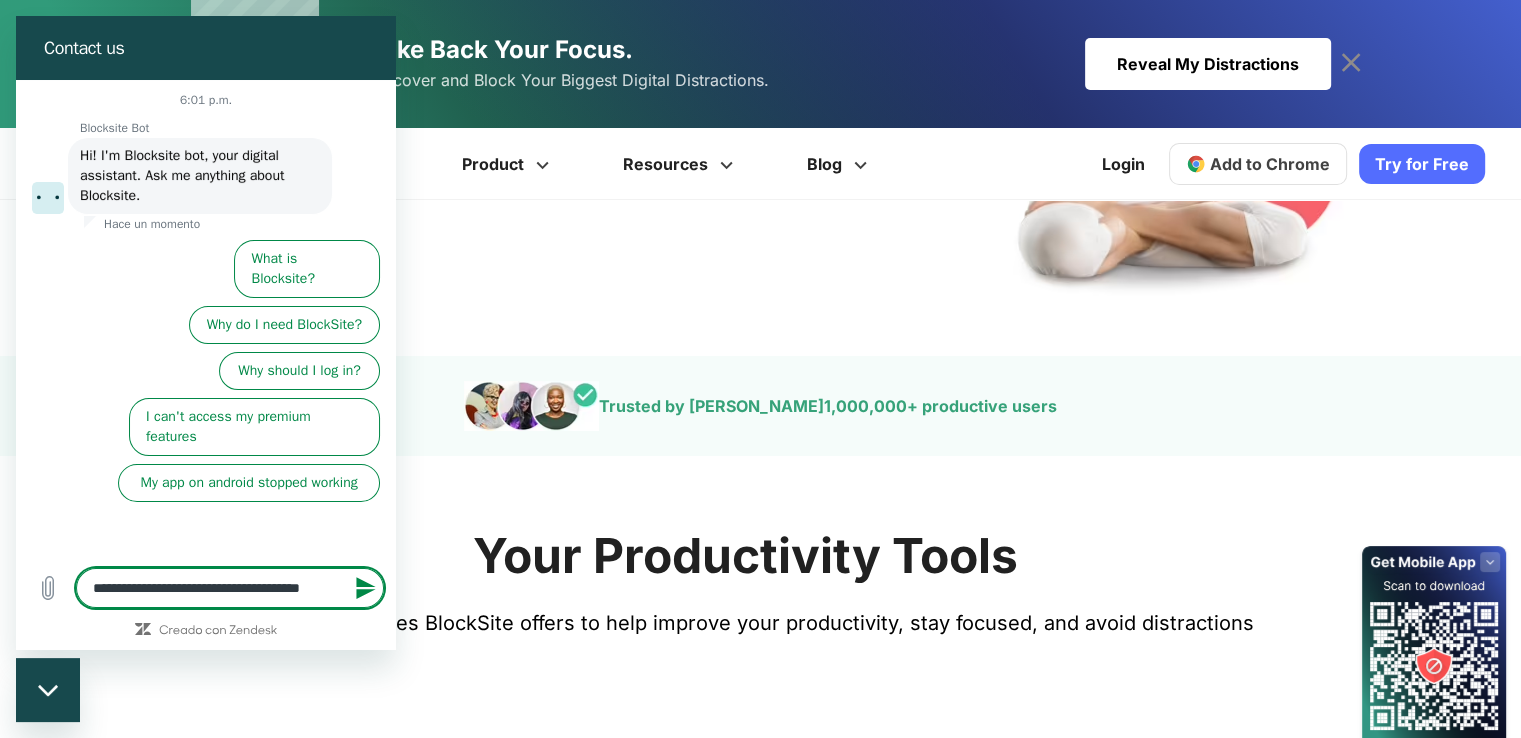 type on "**********" 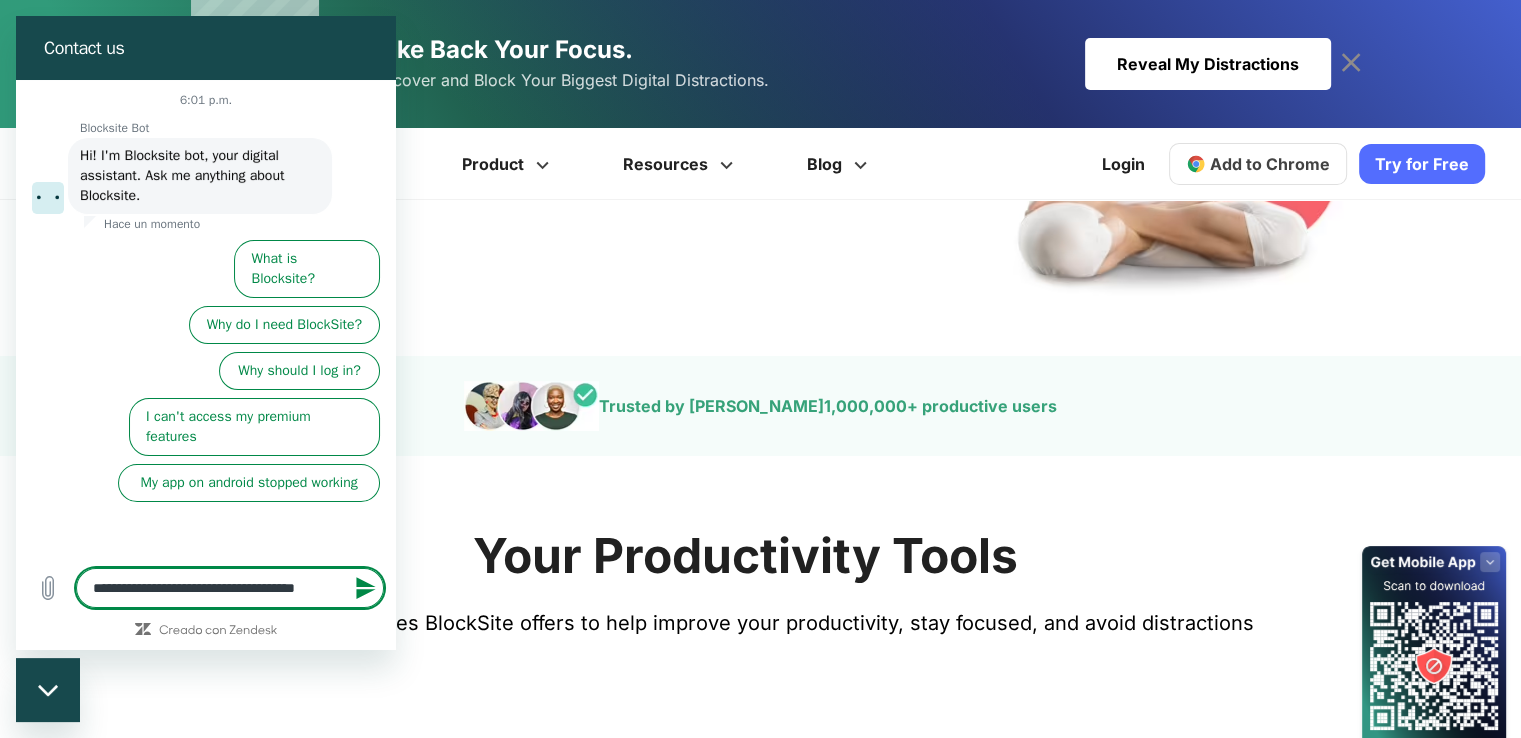 type on "**********" 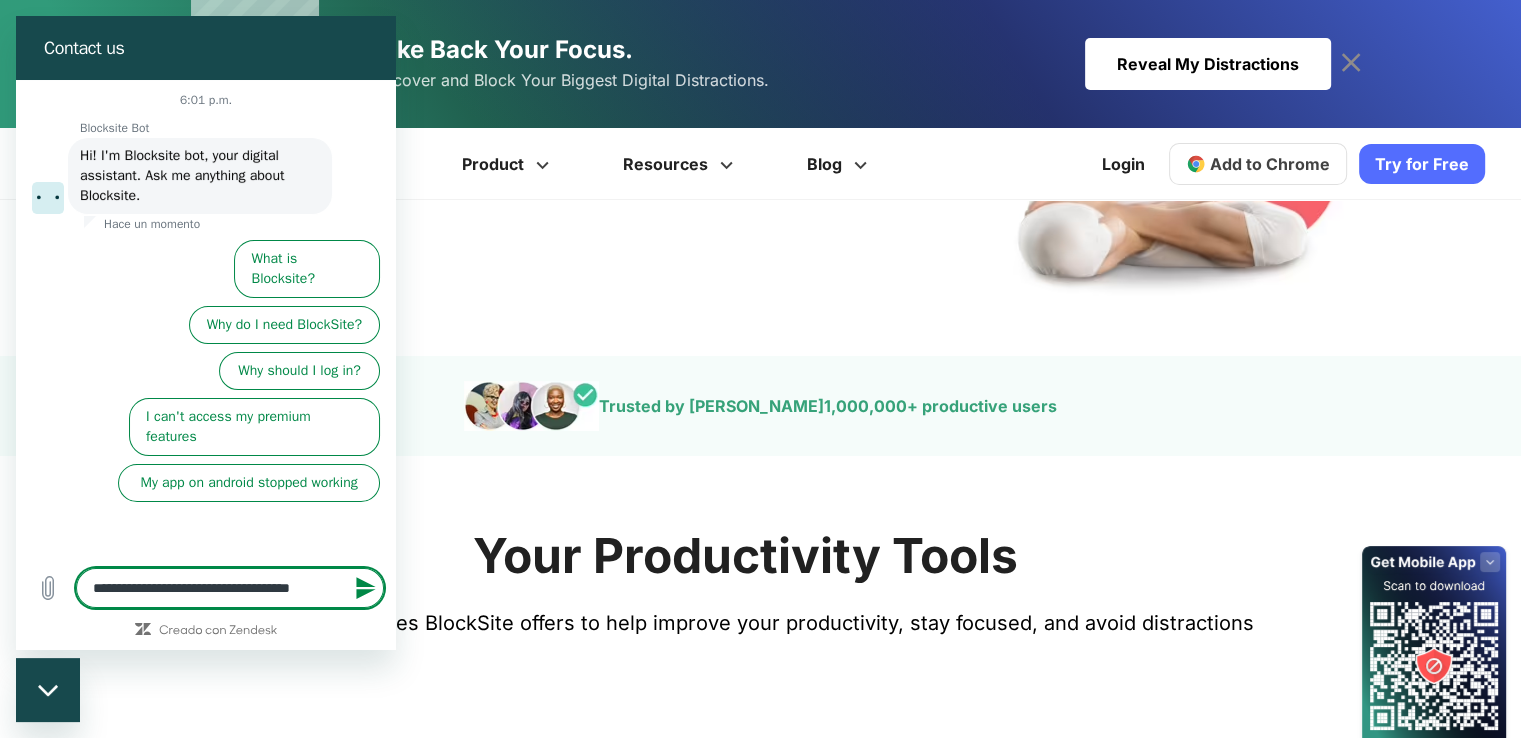 type on "**********" 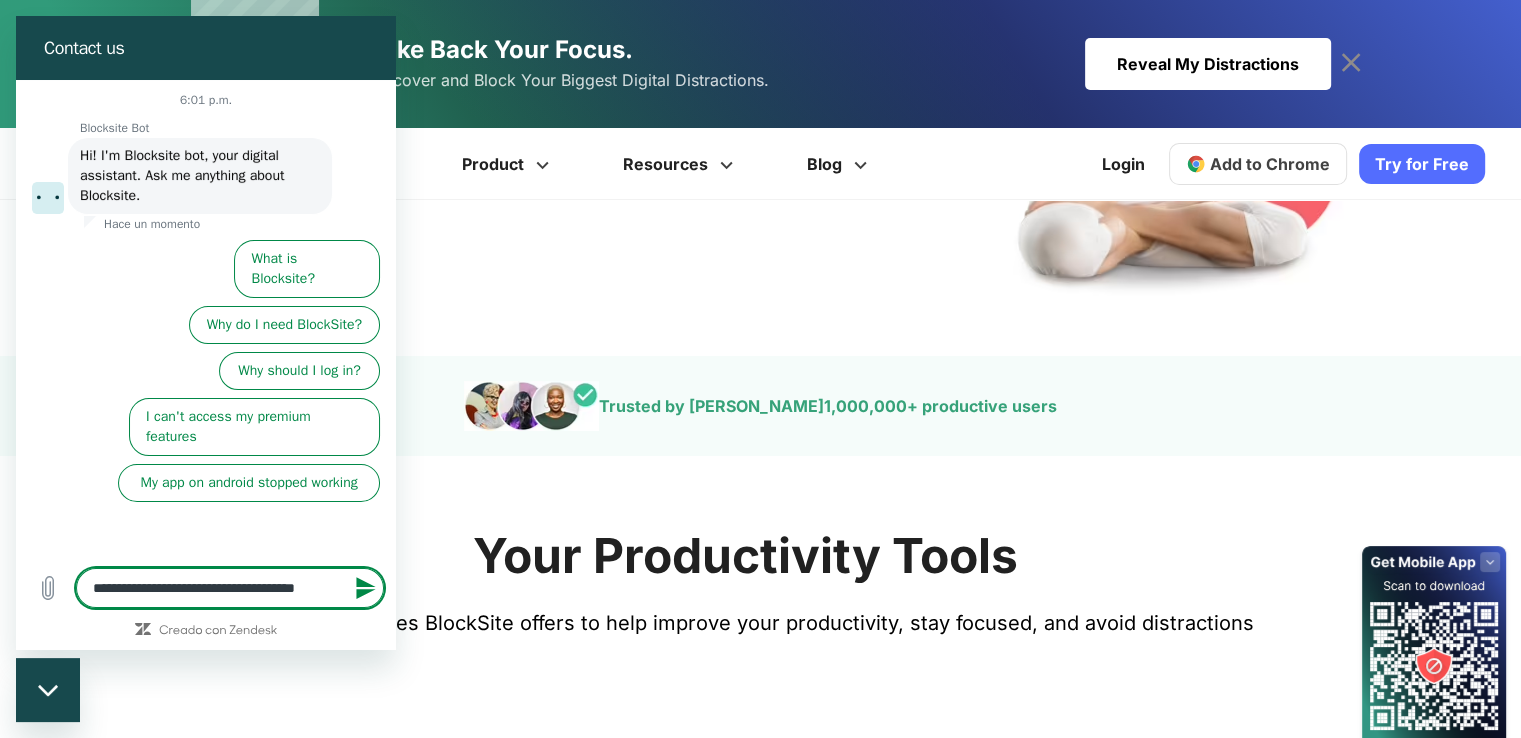 type on "**********" 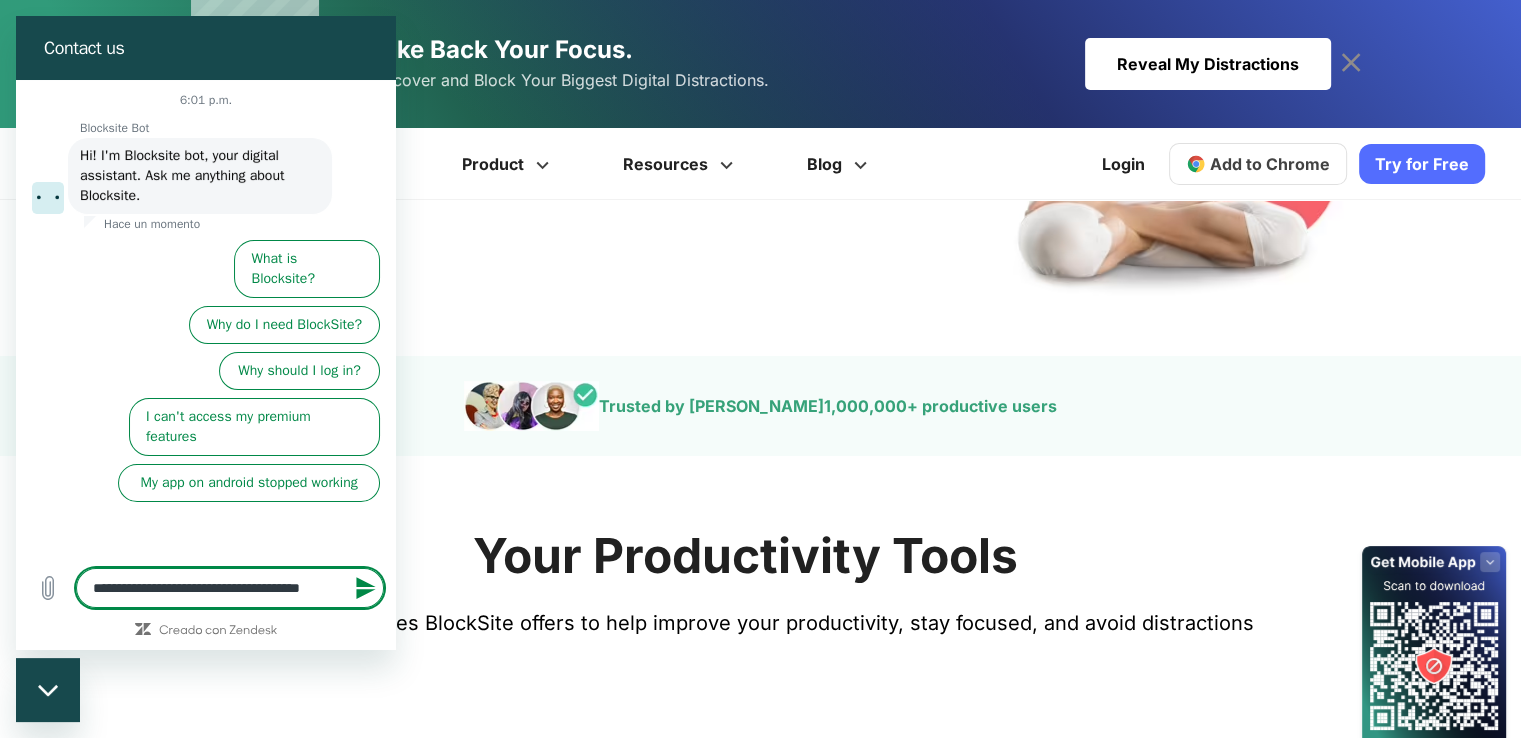 type on "*" 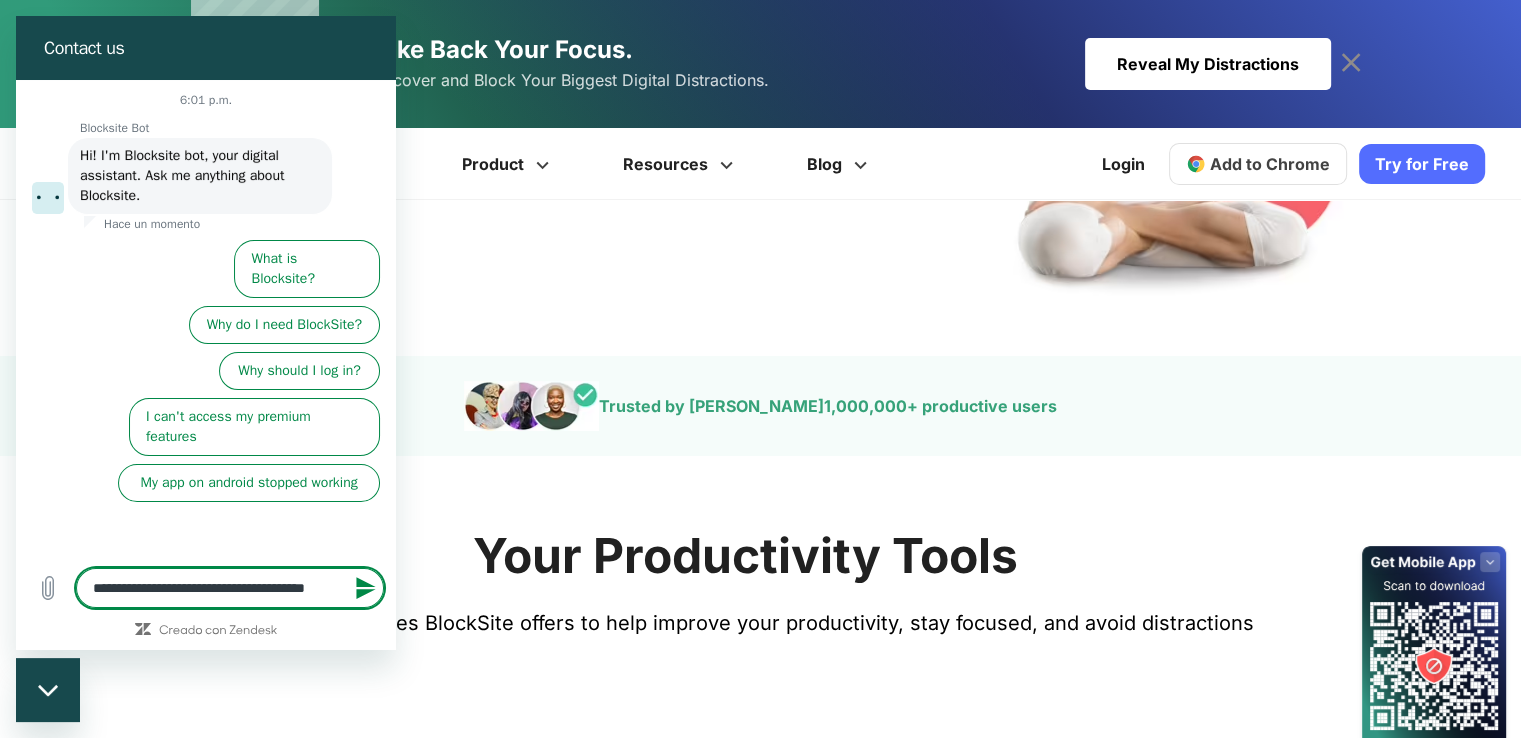 type on "*" 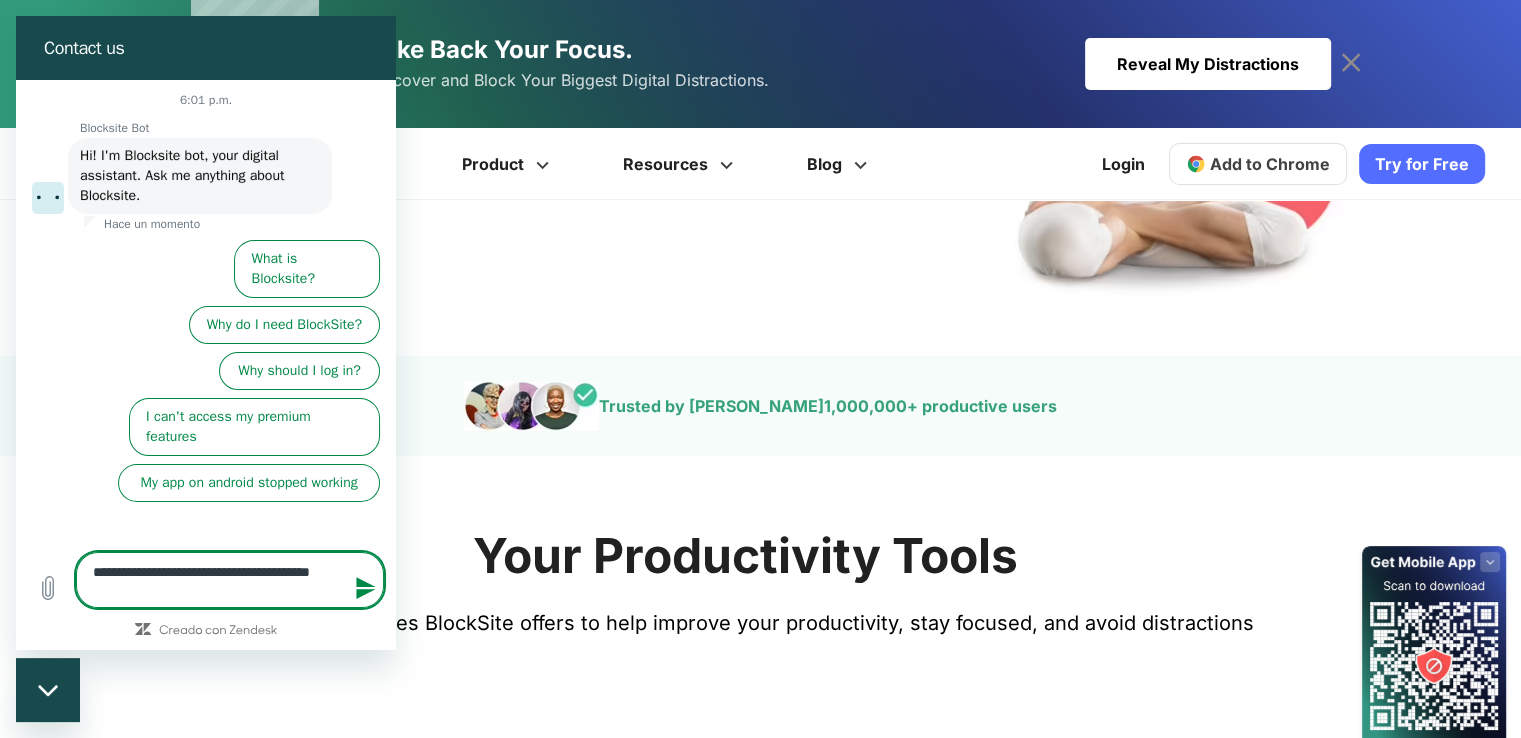 type on "**********" 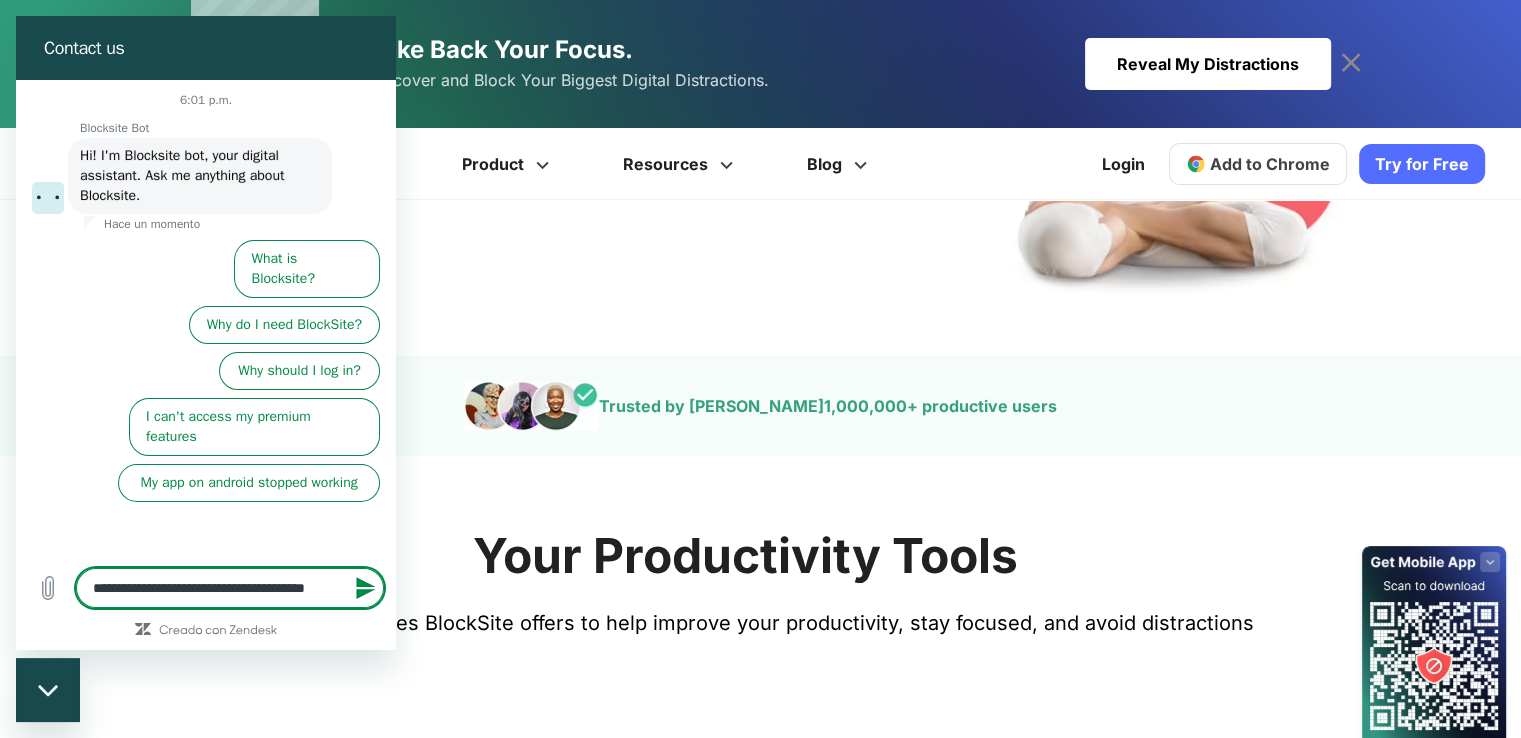 type on "**********" 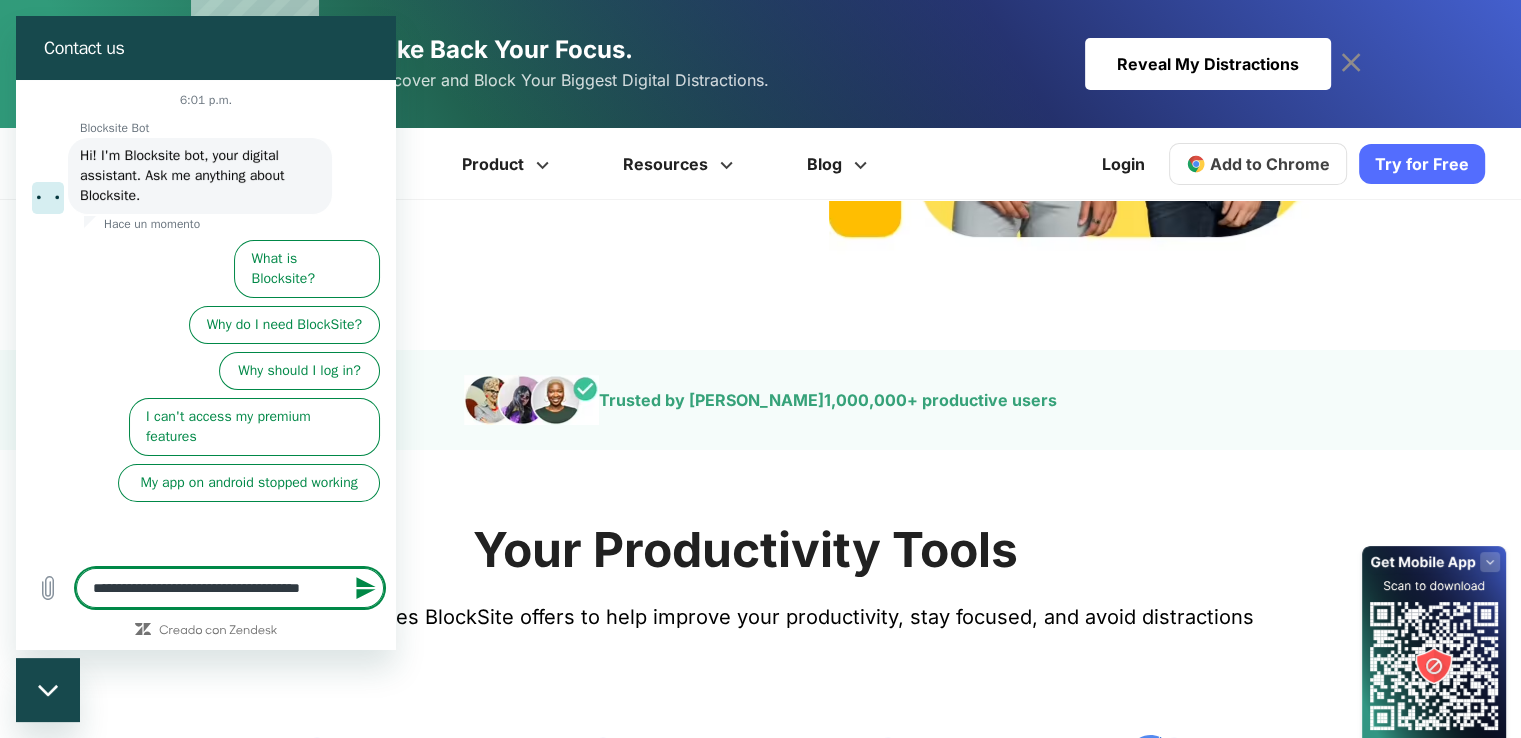 type on "**********" 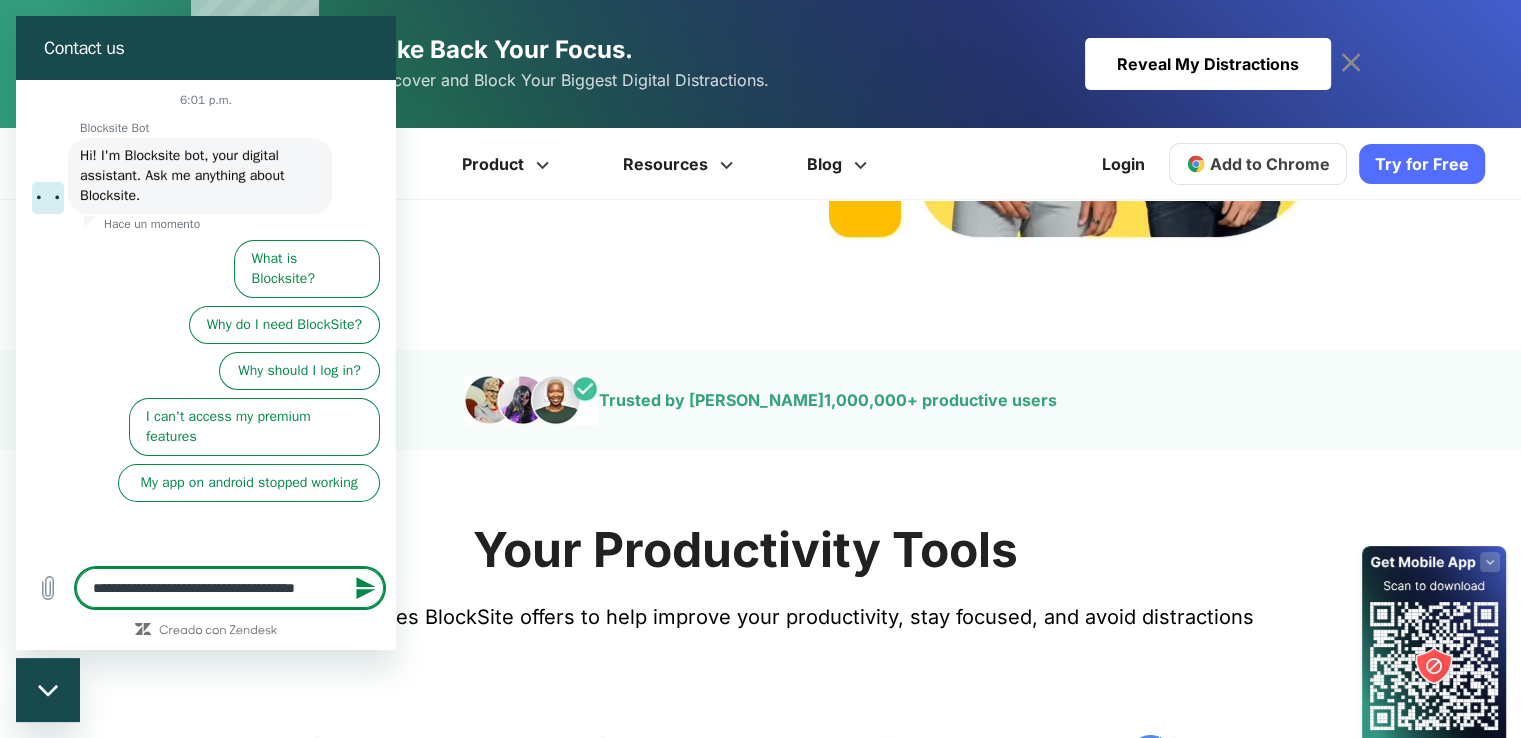 type on "*" 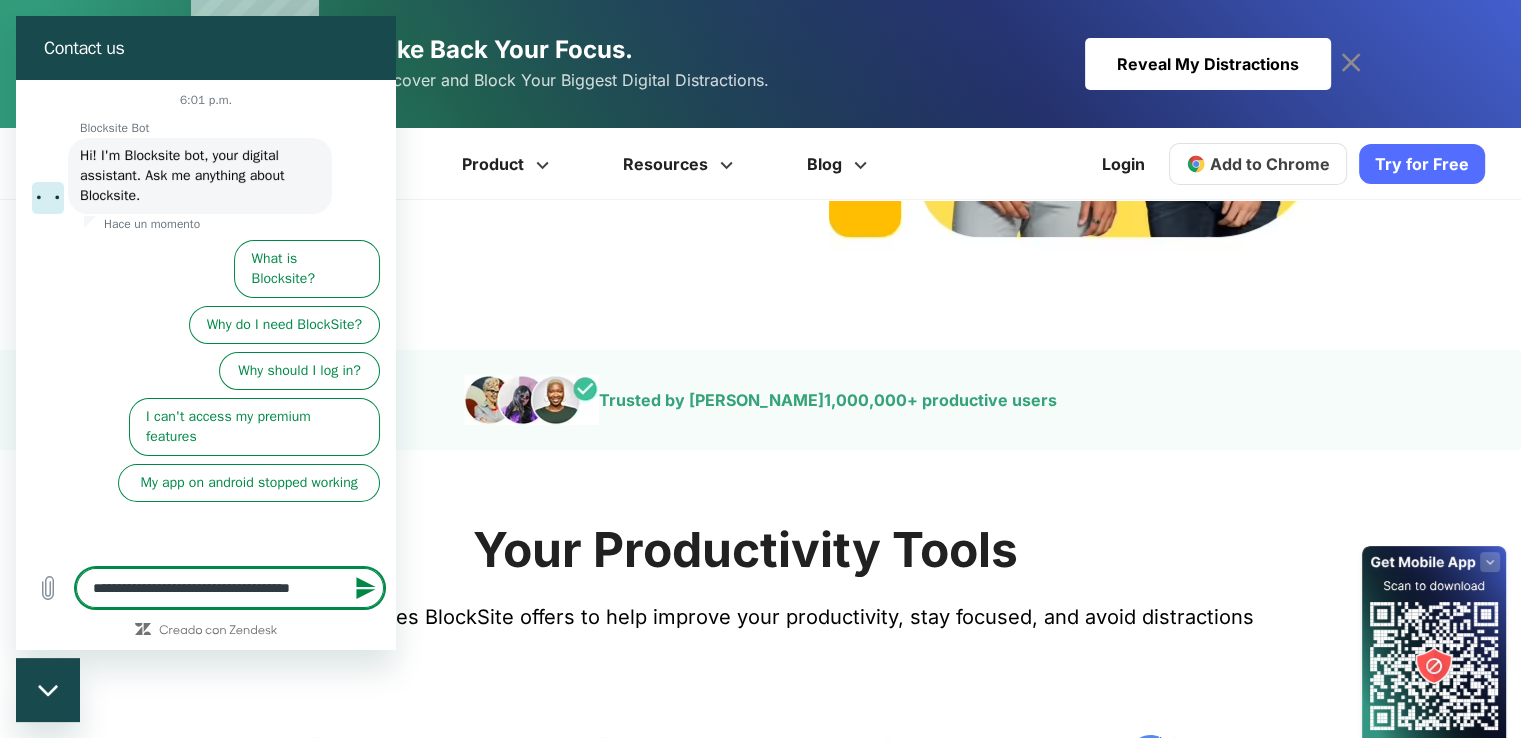 type on "**********" 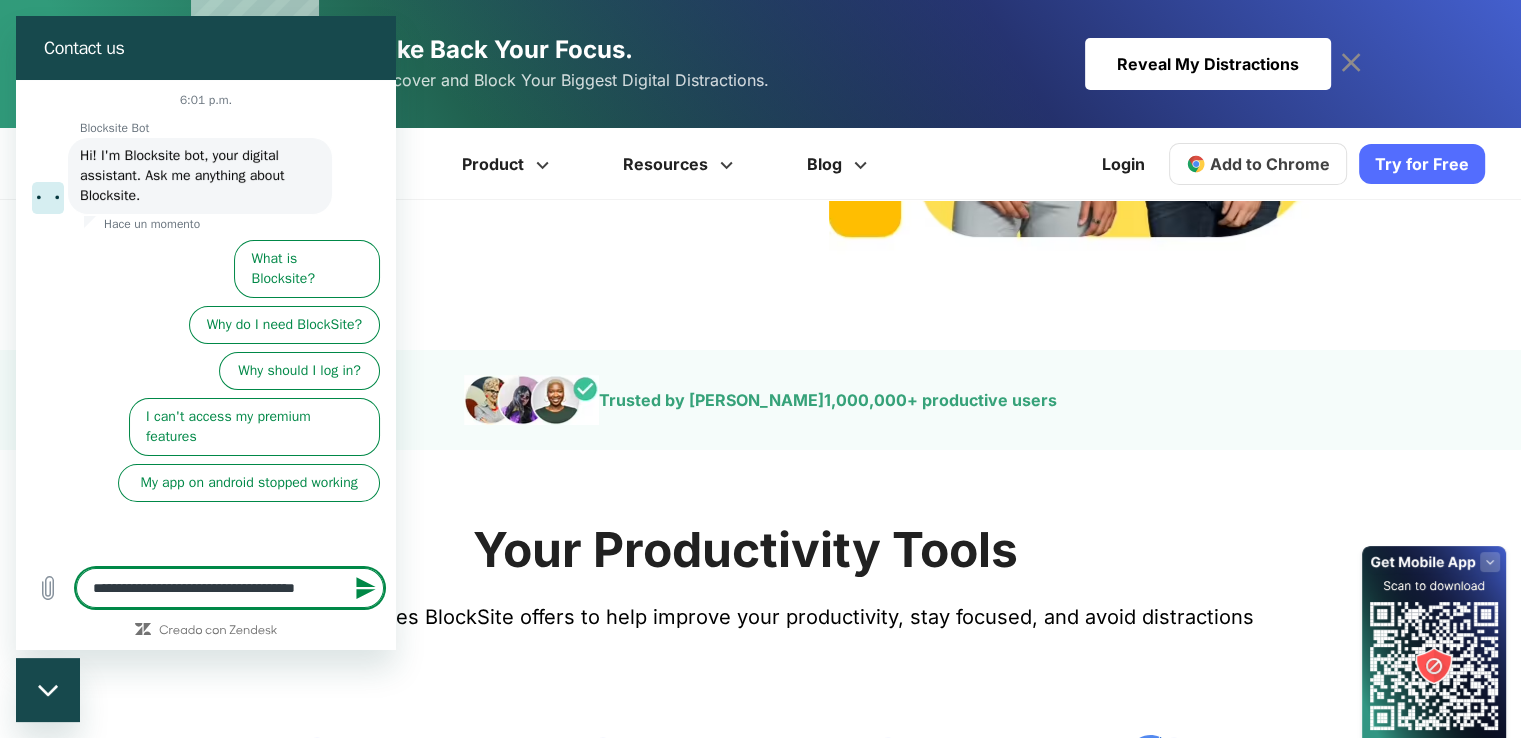 type on "**********" 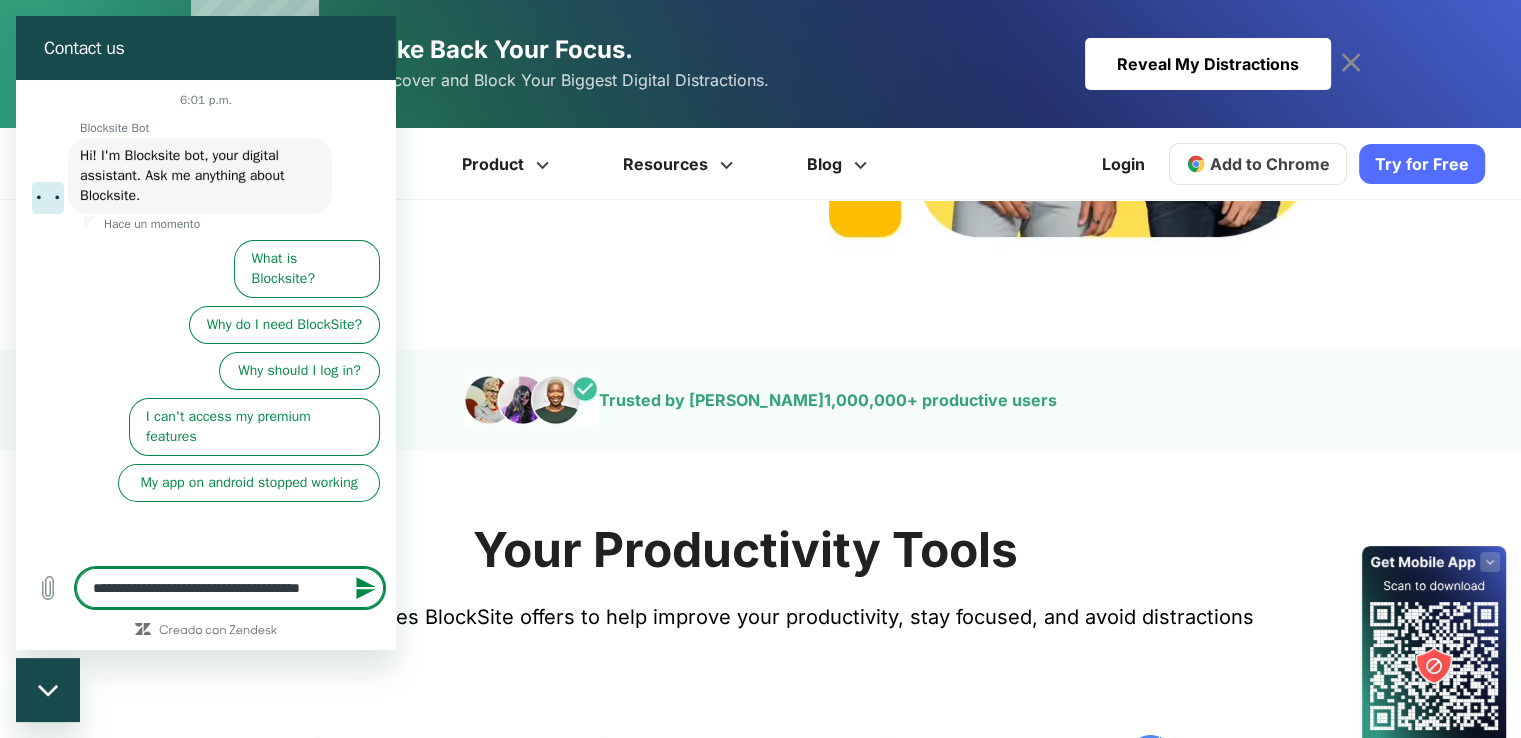 type on "**********" 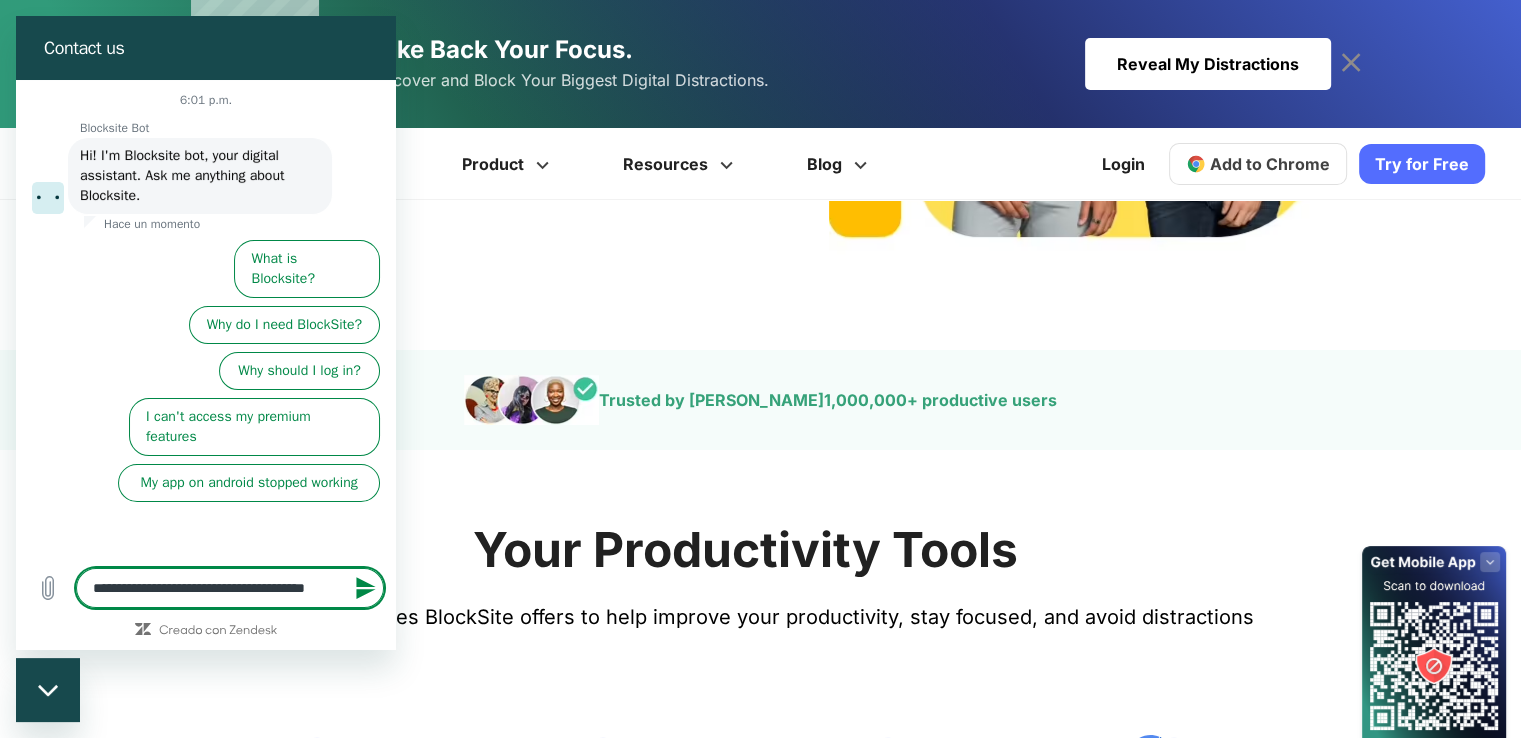type on "**********" 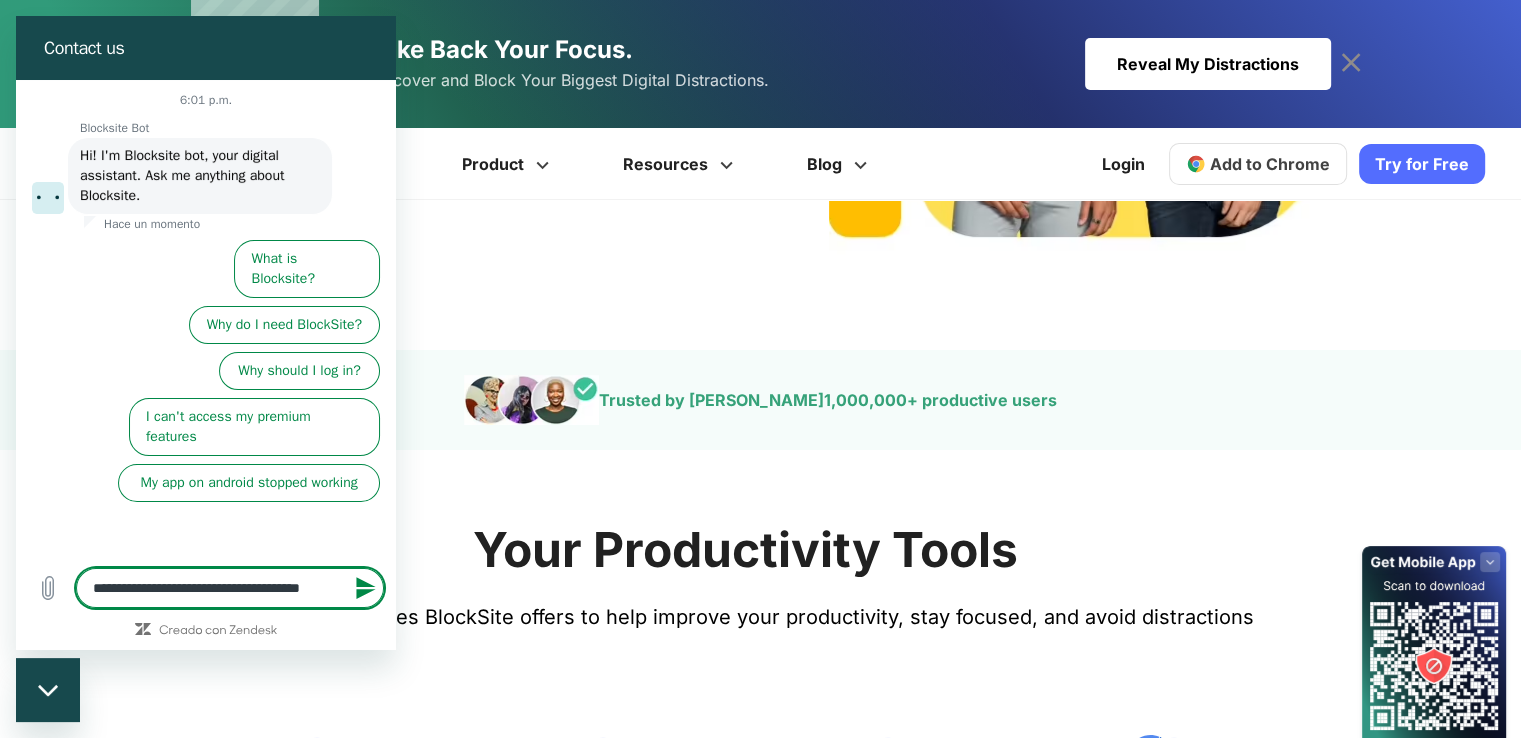 type on "**********" 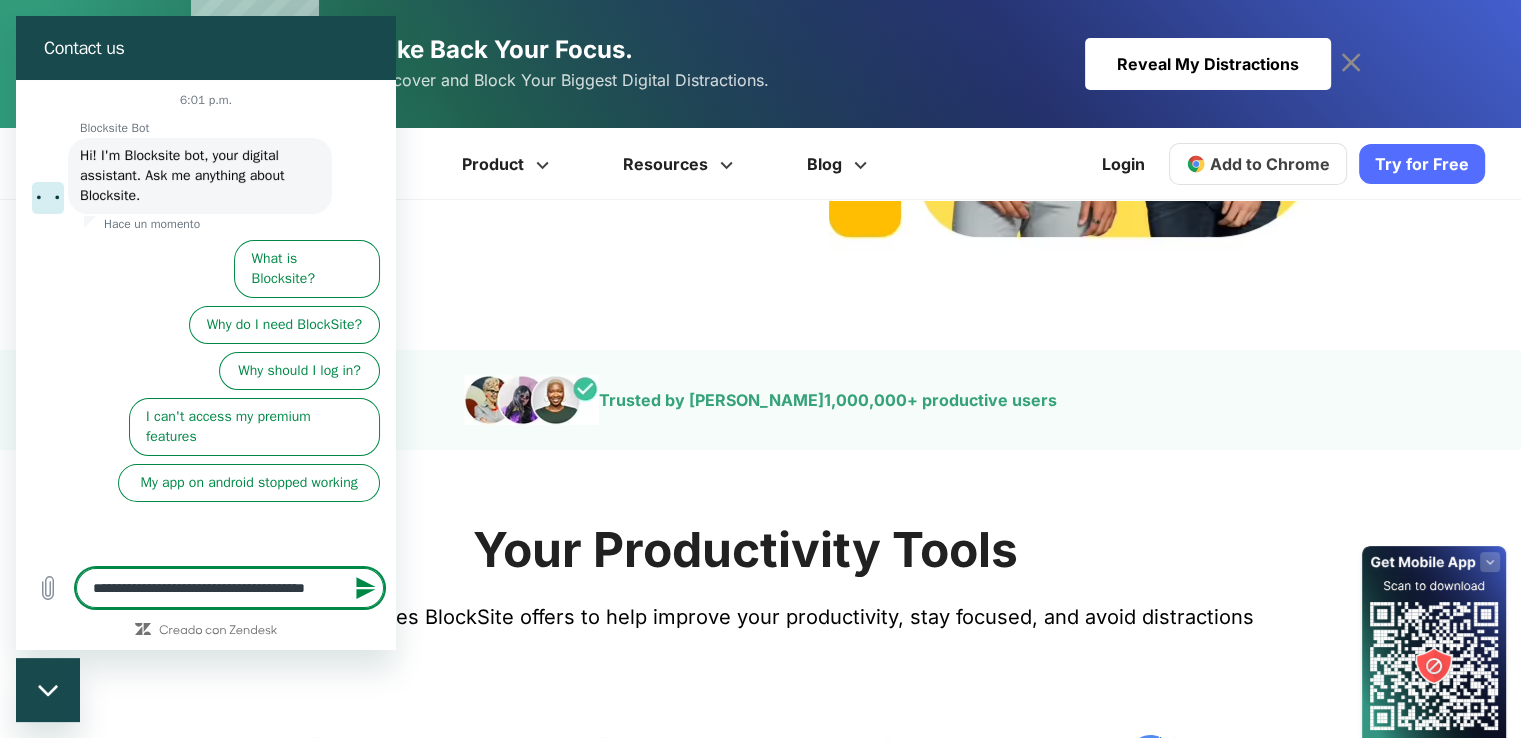 type on "**********" 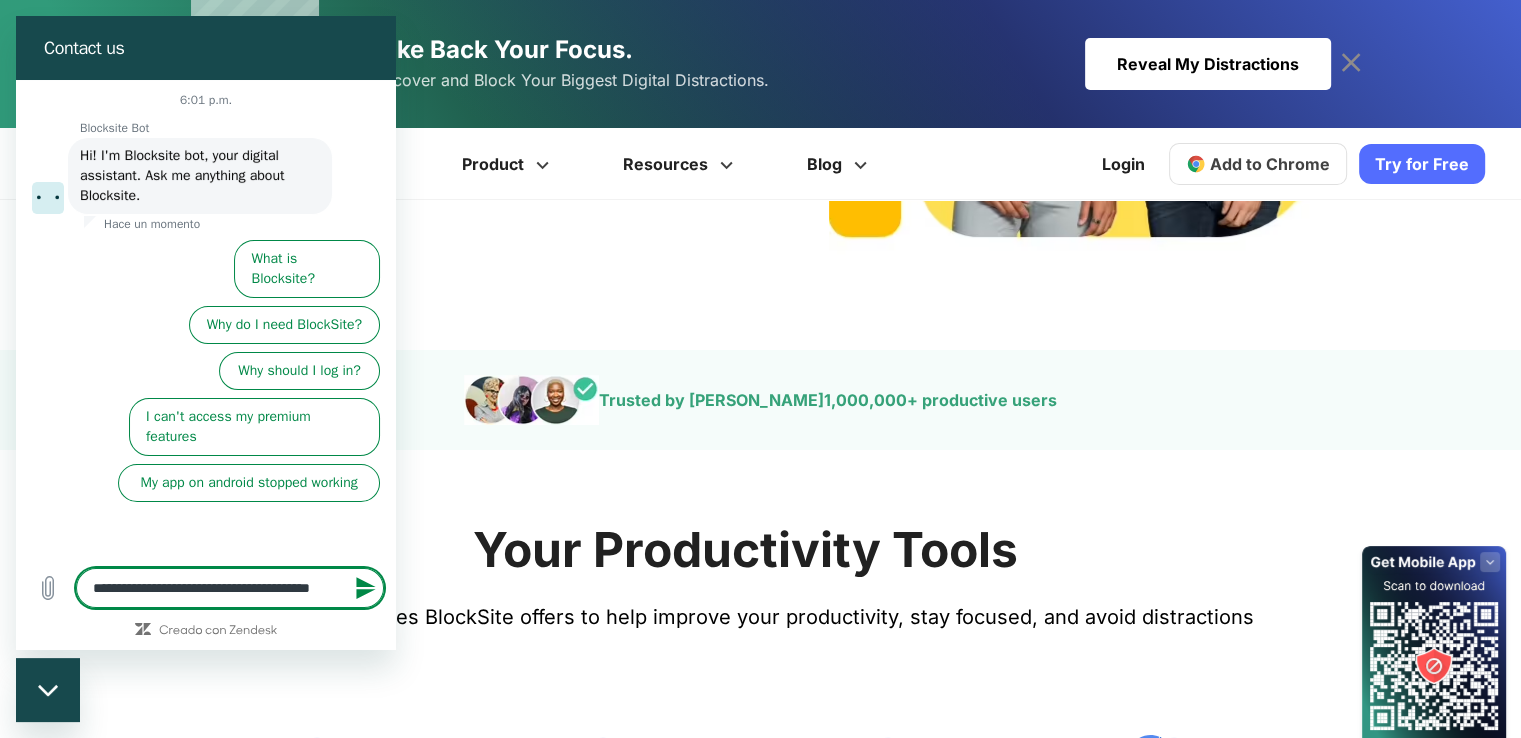 type on "**********" 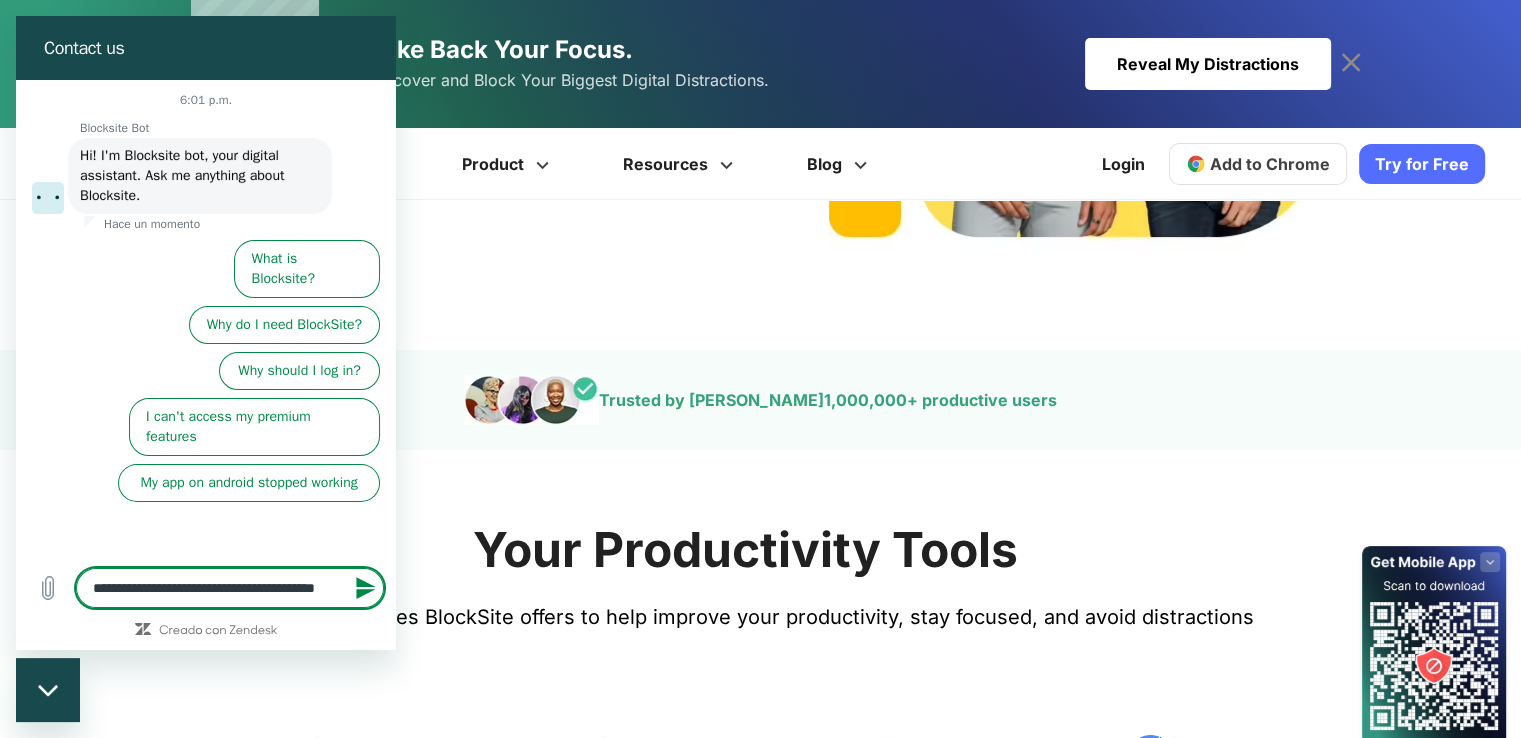 type on "**********" 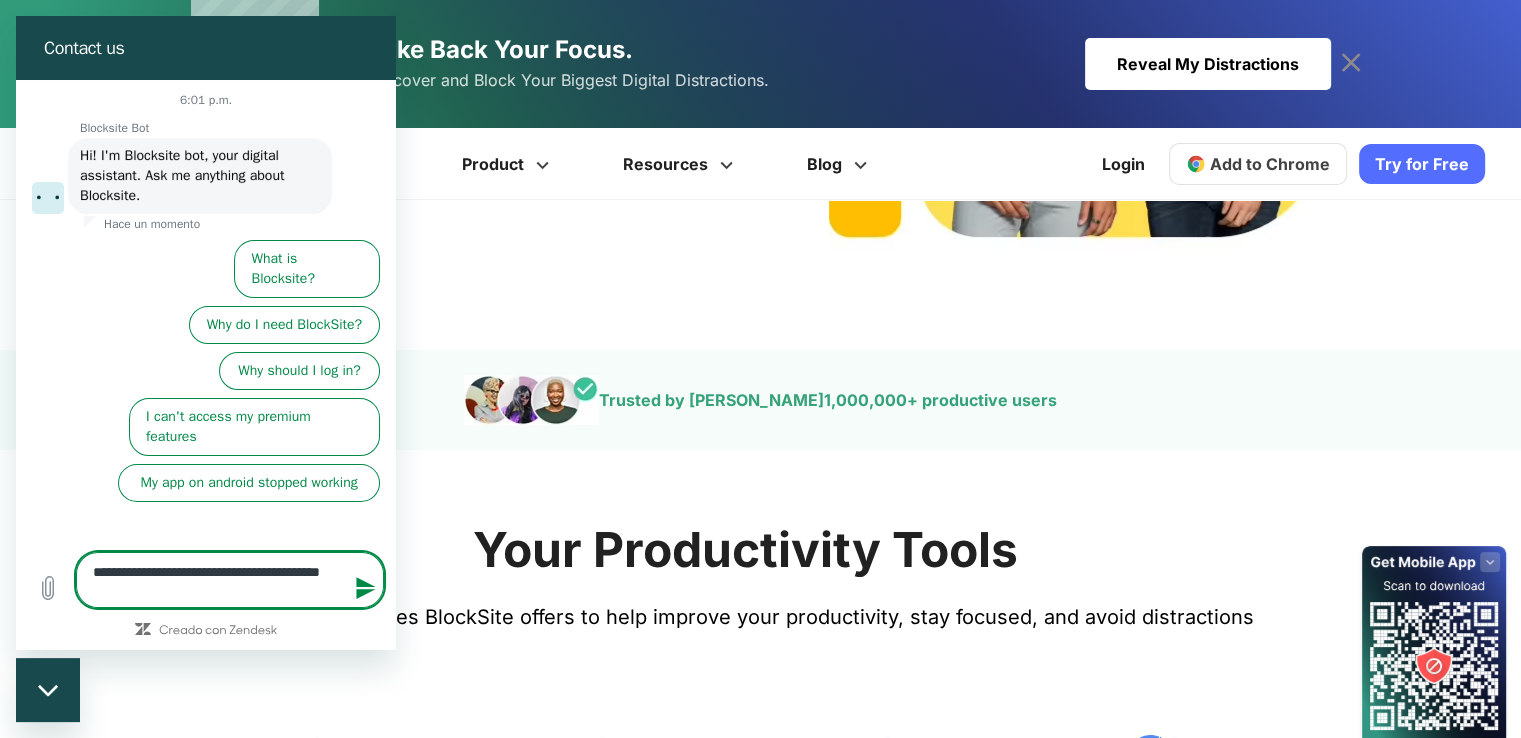 type on "**********" 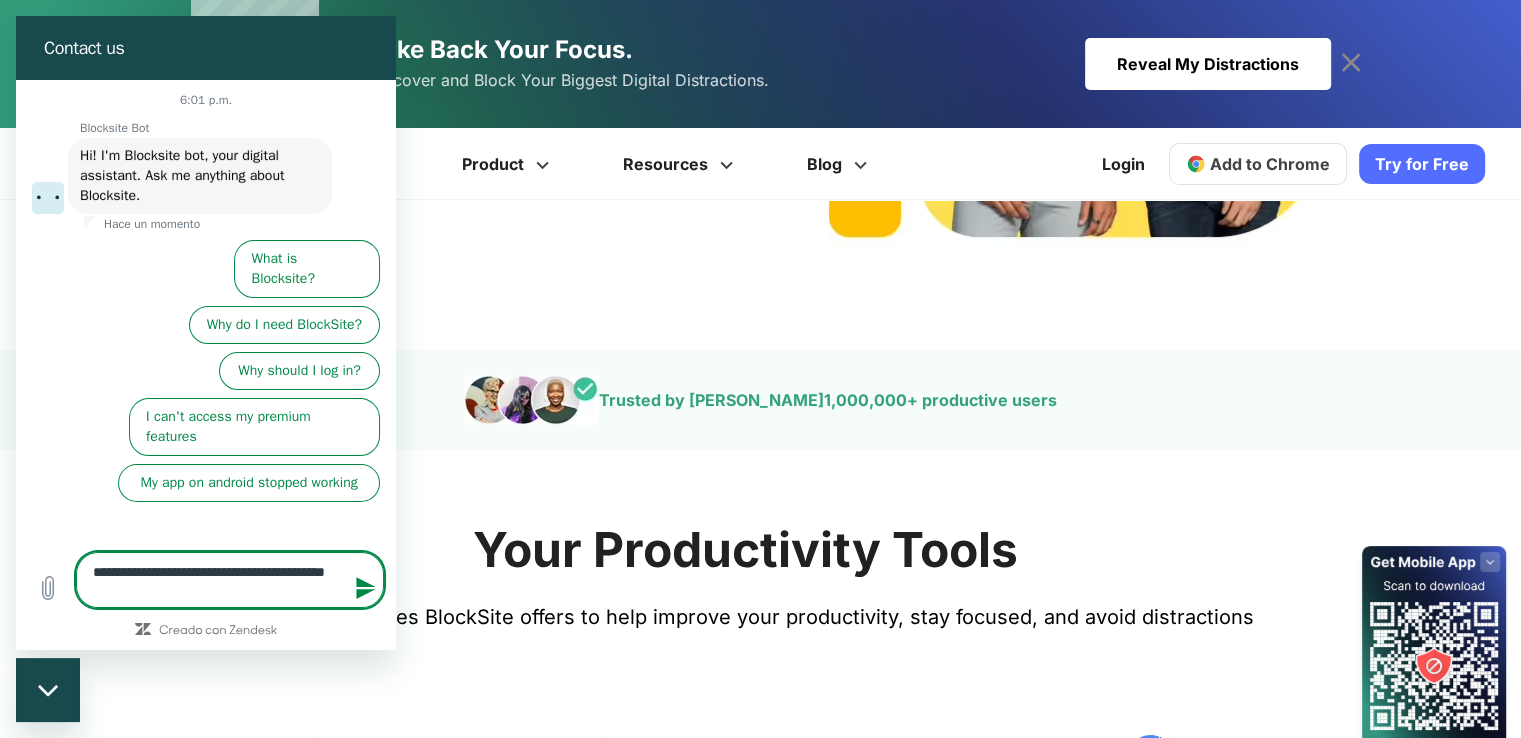 type on "**********" 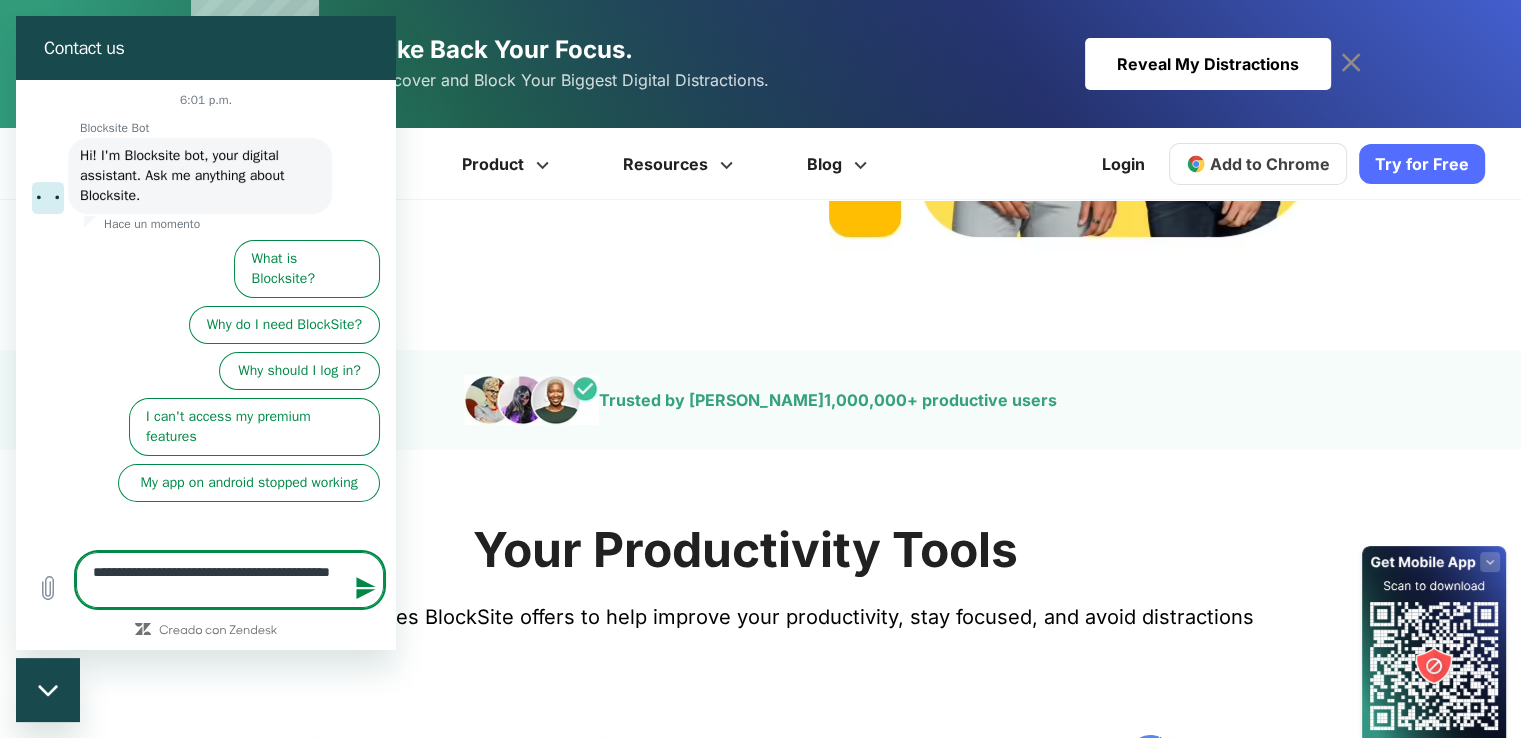 type on "*" 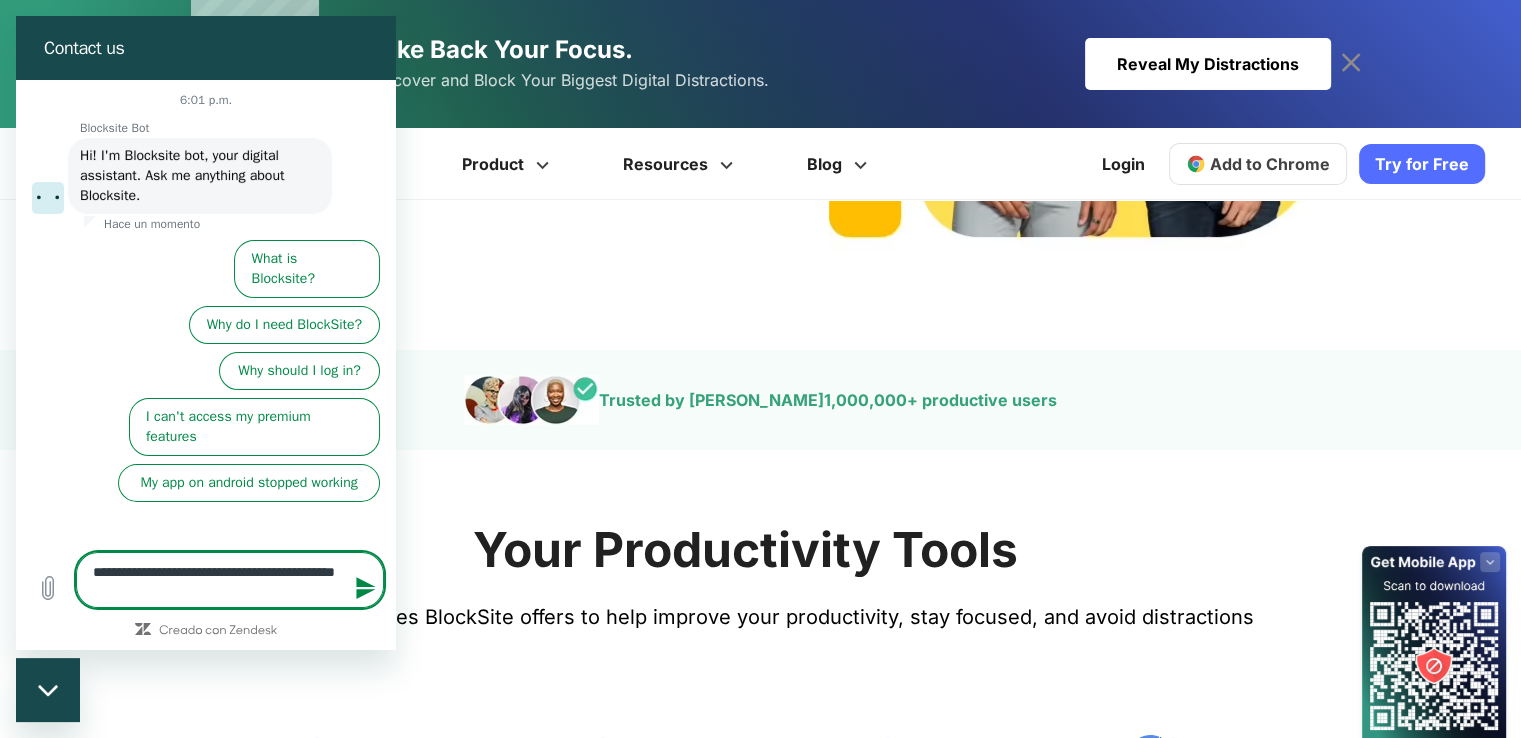 type on "**********" 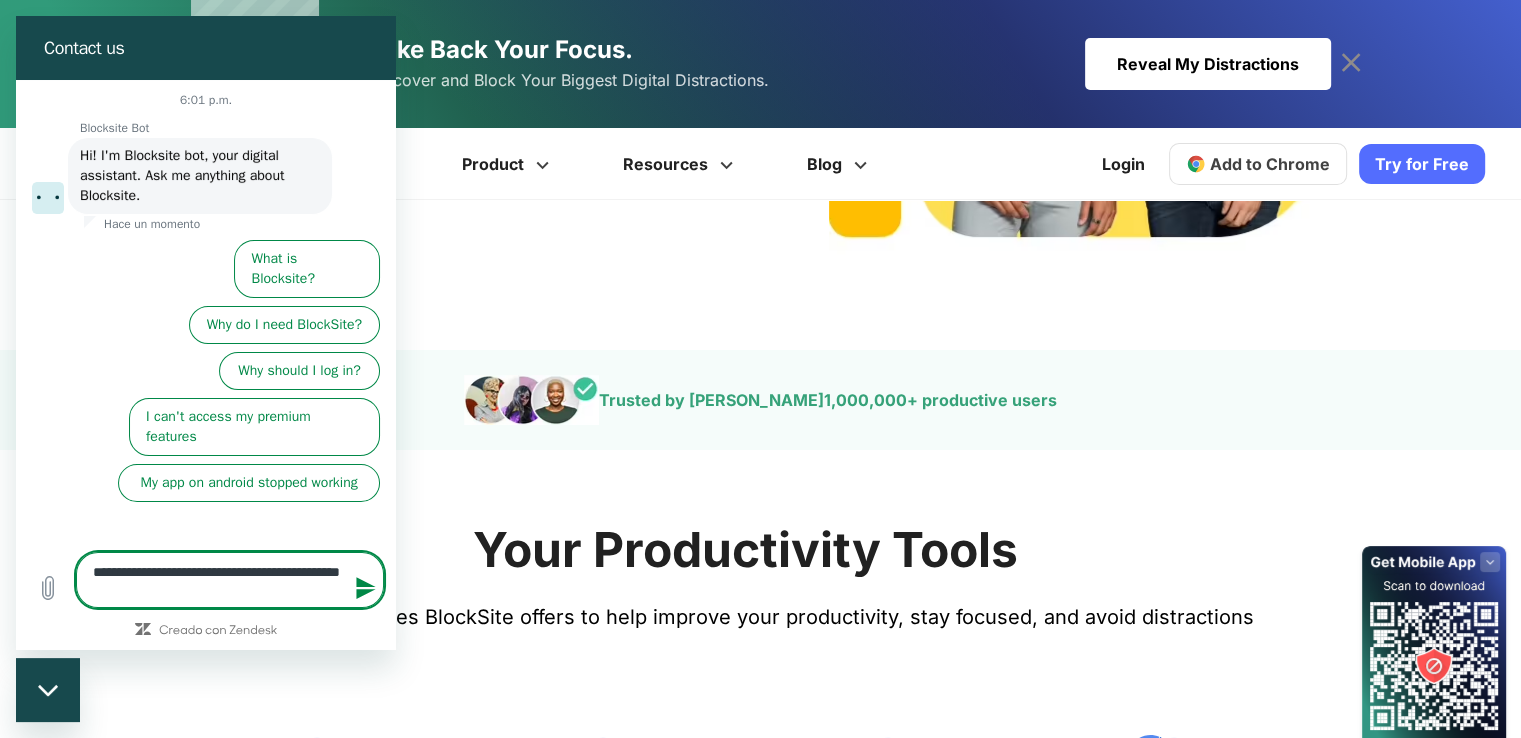 type on "**********" 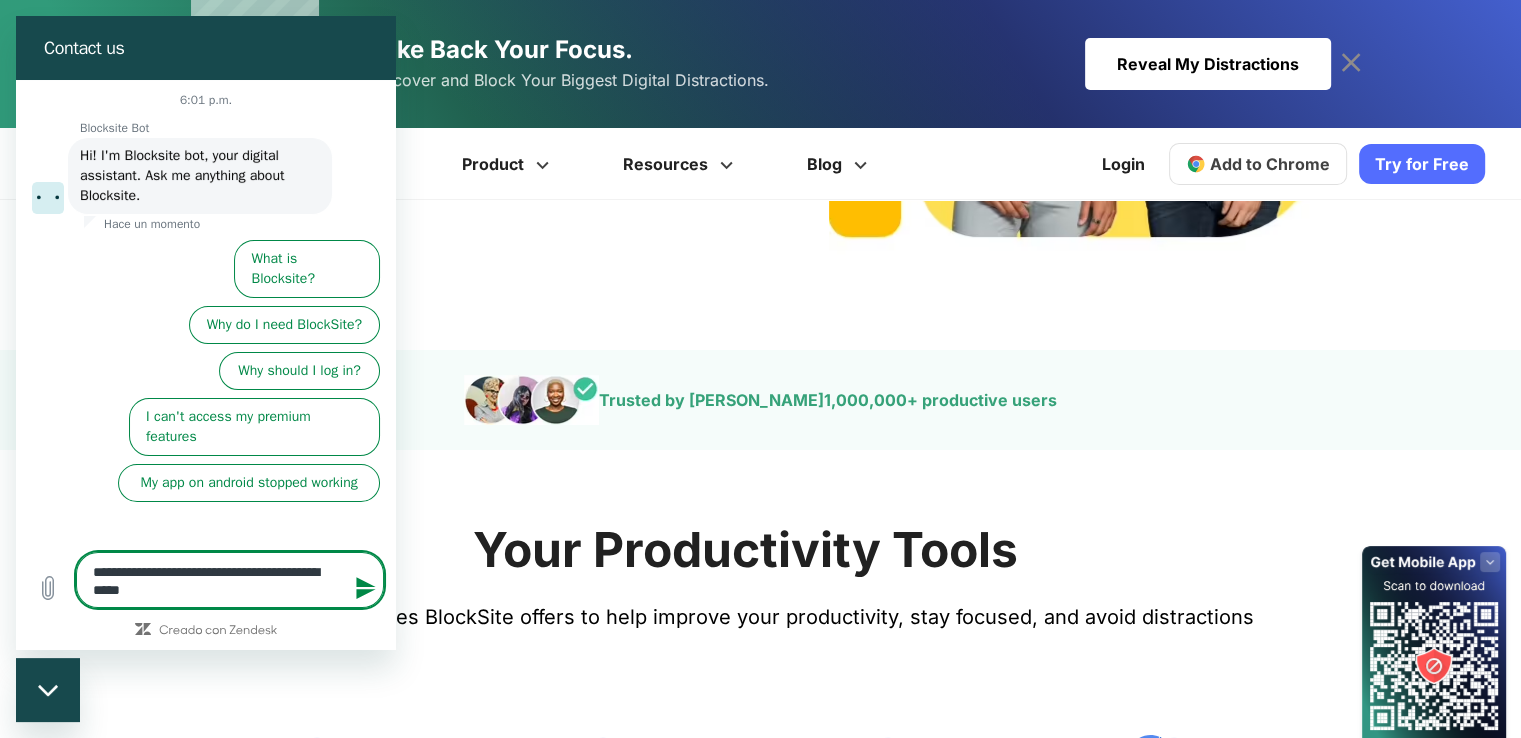 type on "**********" 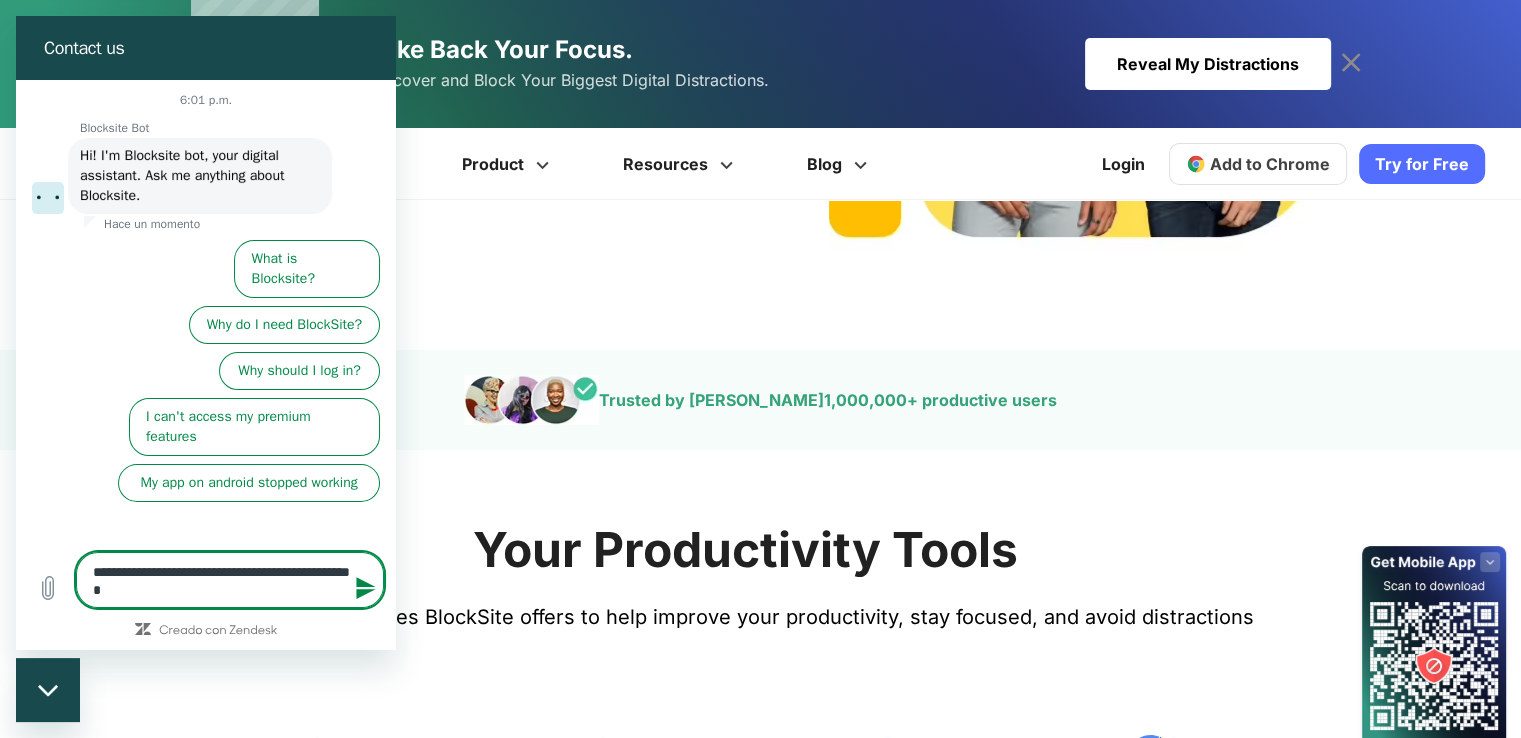 type on "**********" 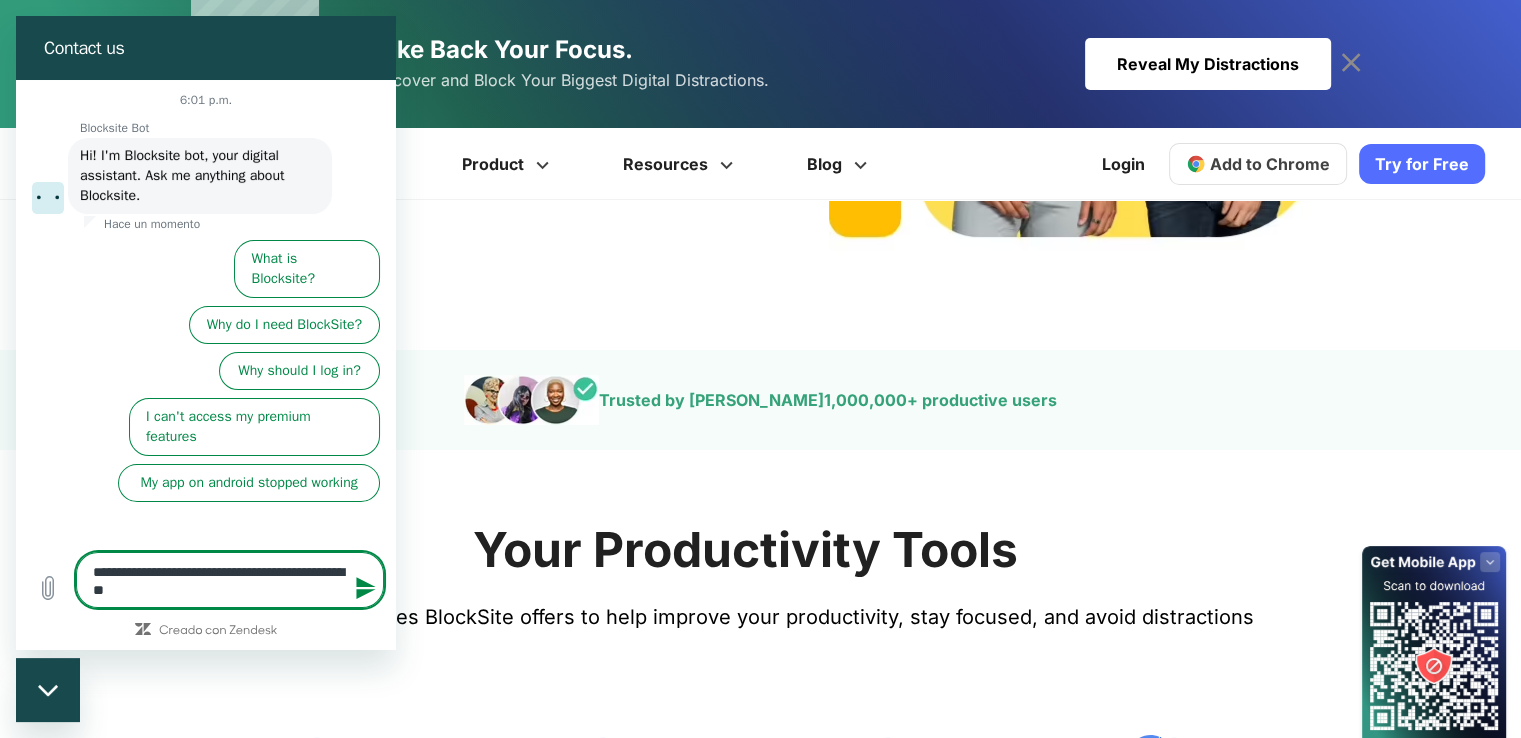 type on "**********" 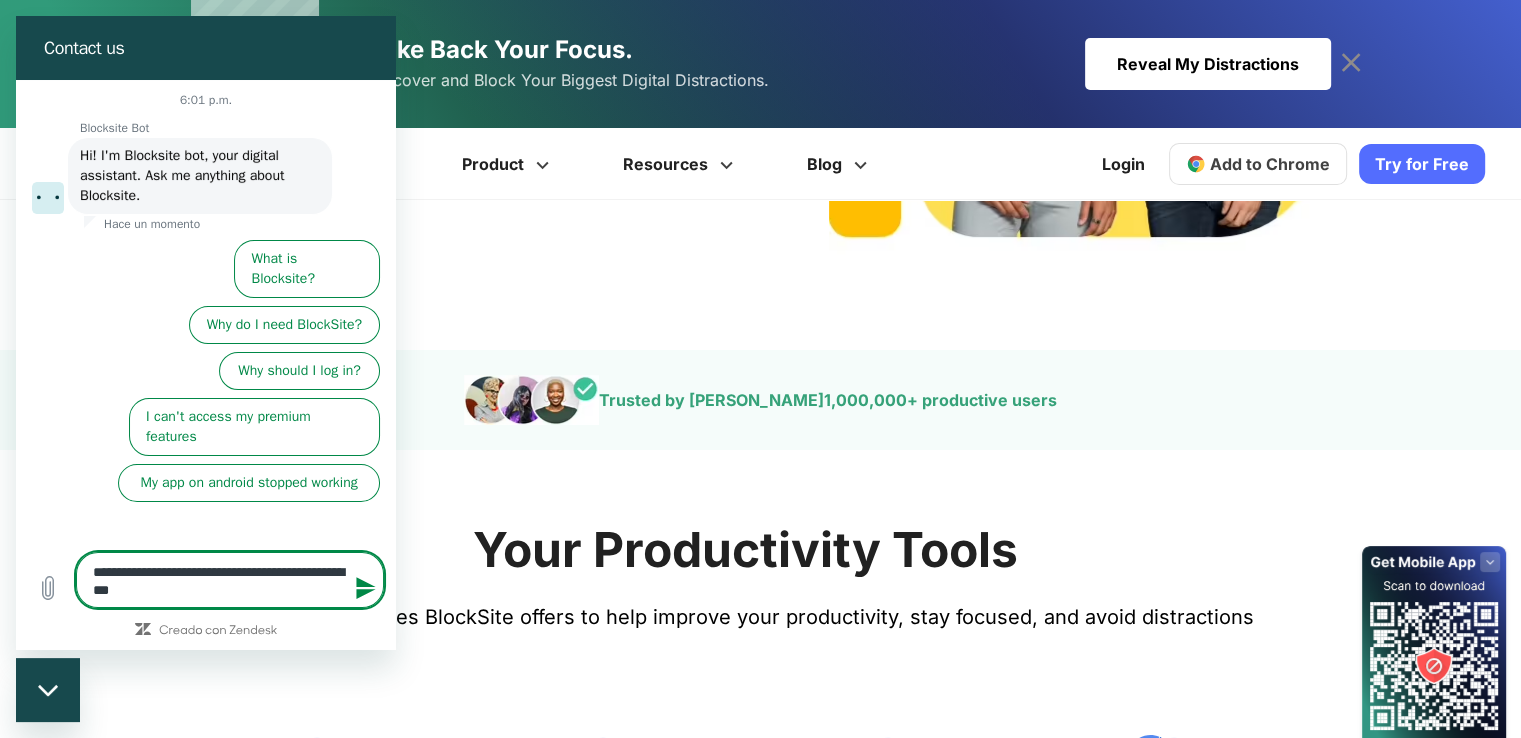 type on "**********" 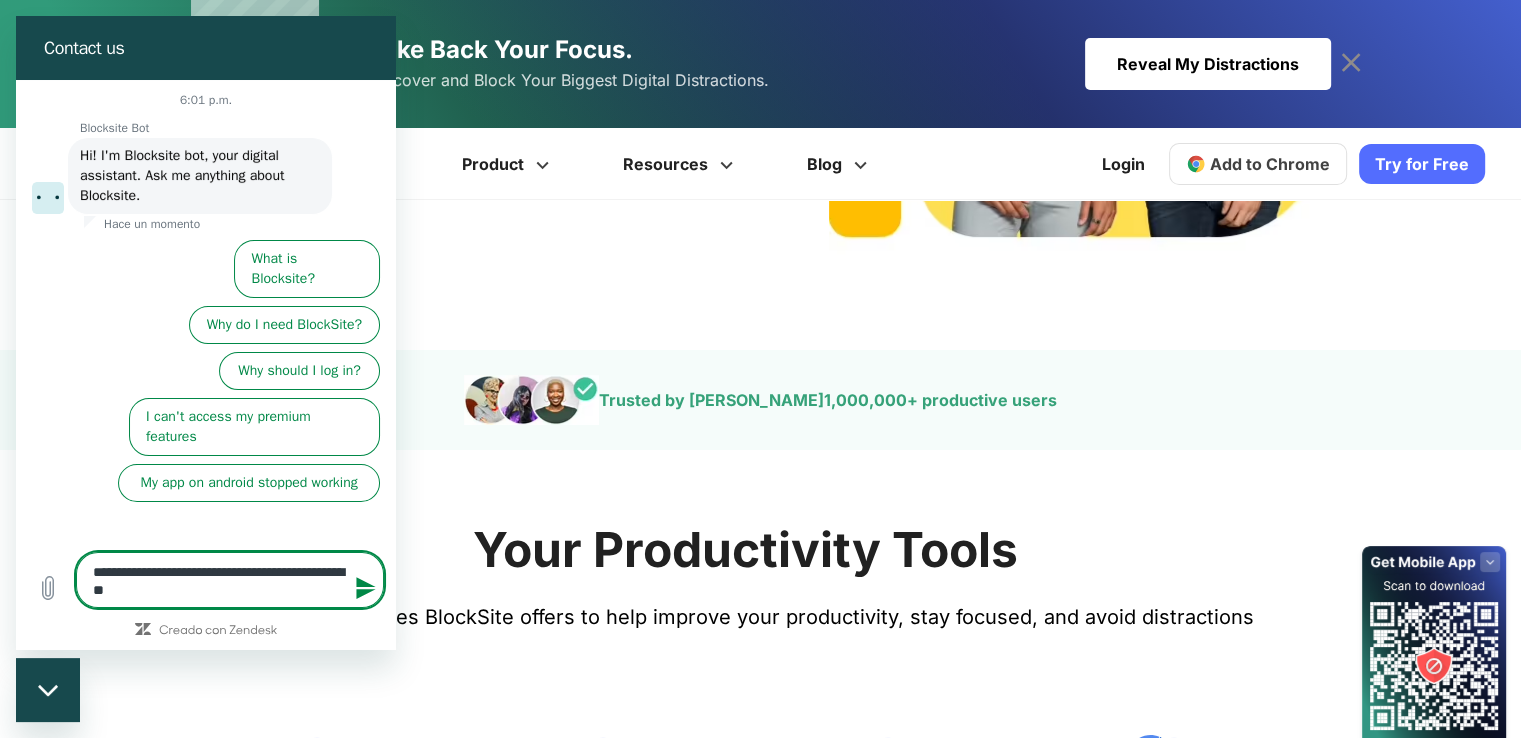 type on "**********" 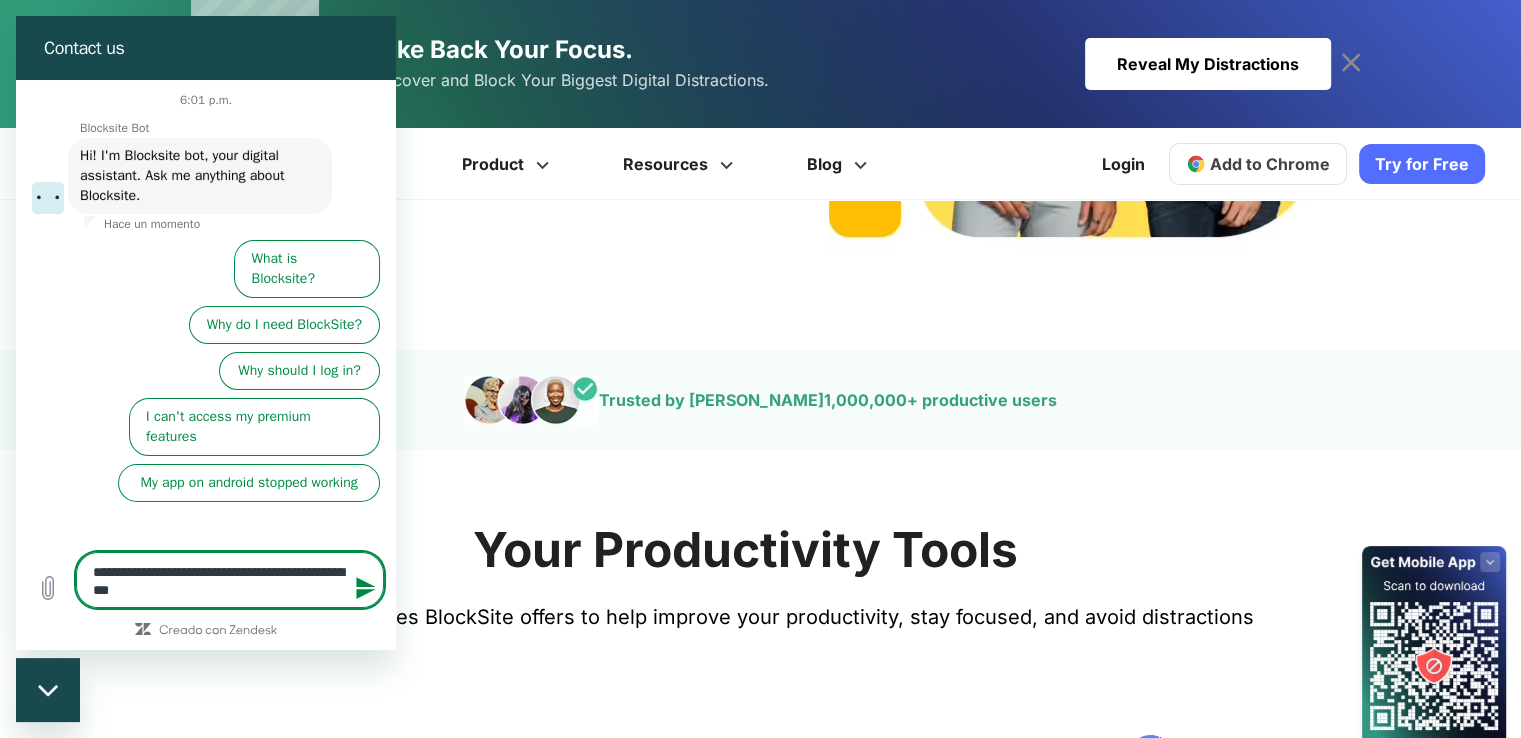 type on "**********" 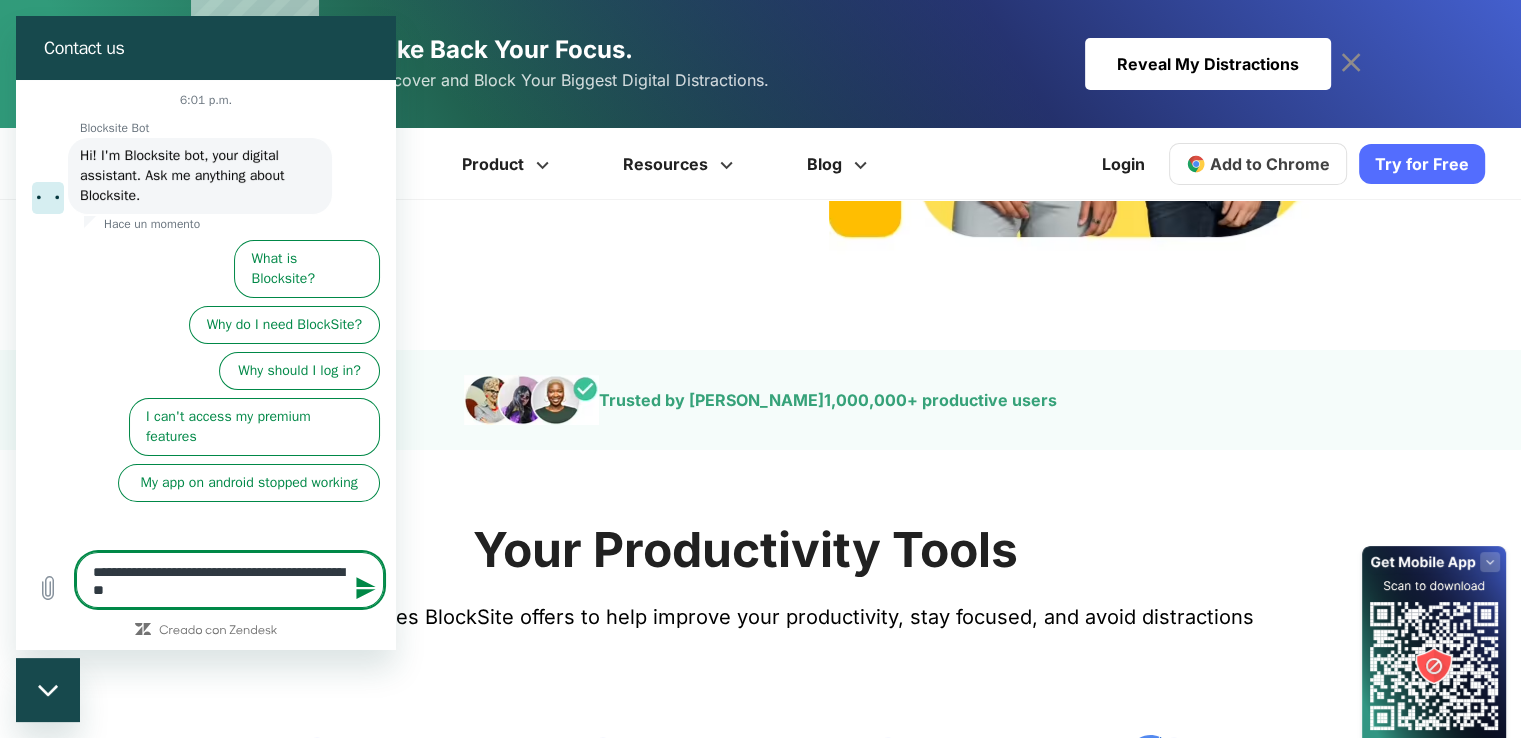 type on "**********" 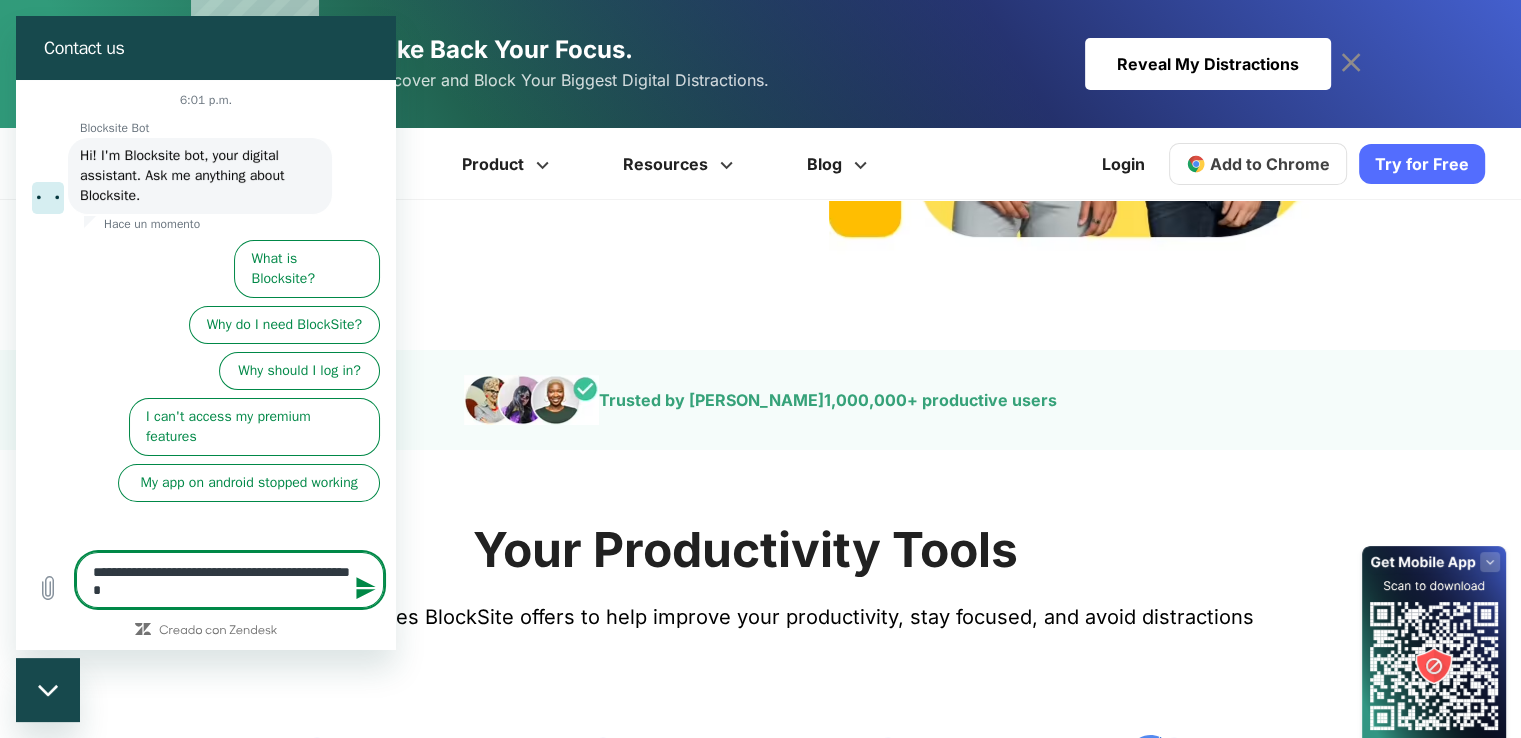 type on "**********" 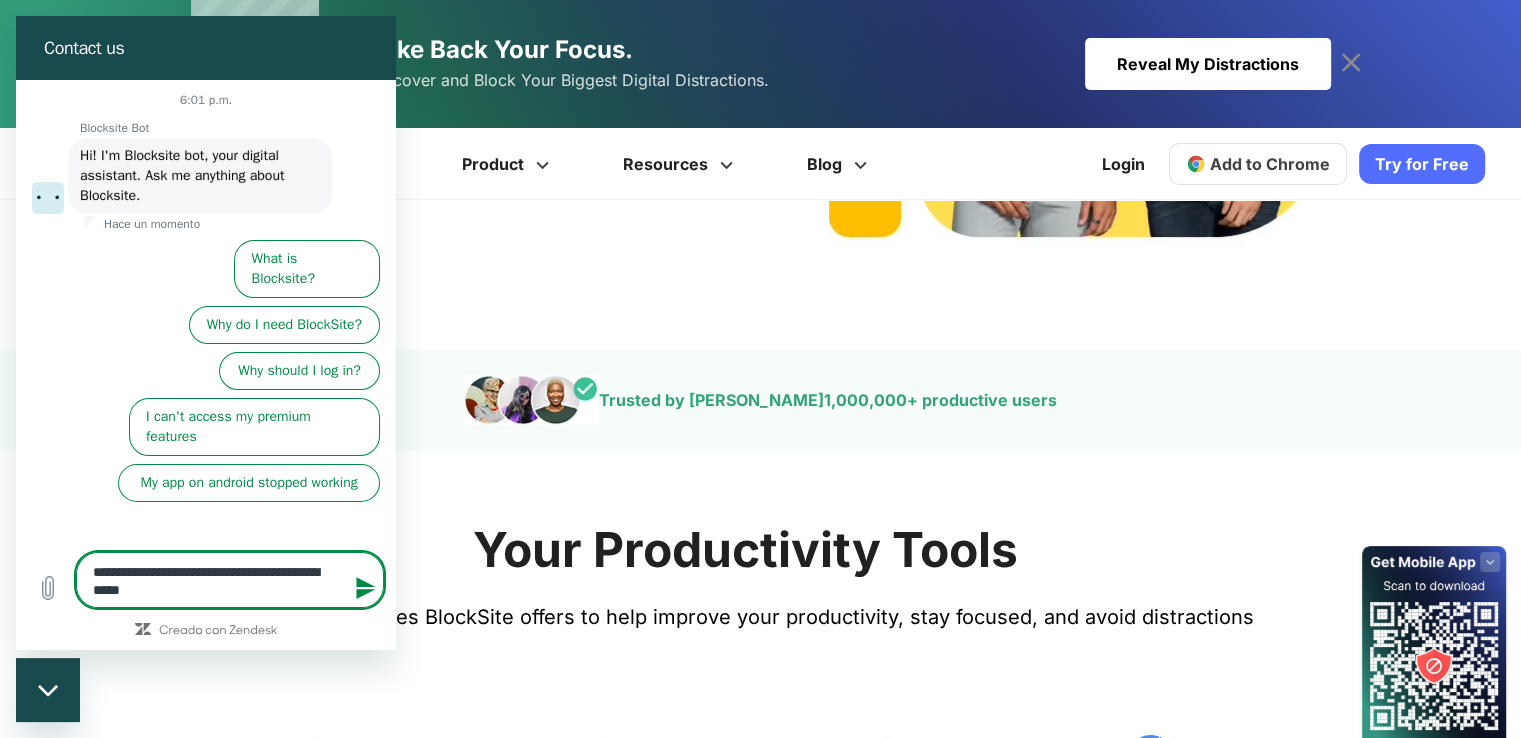 type on "**********" 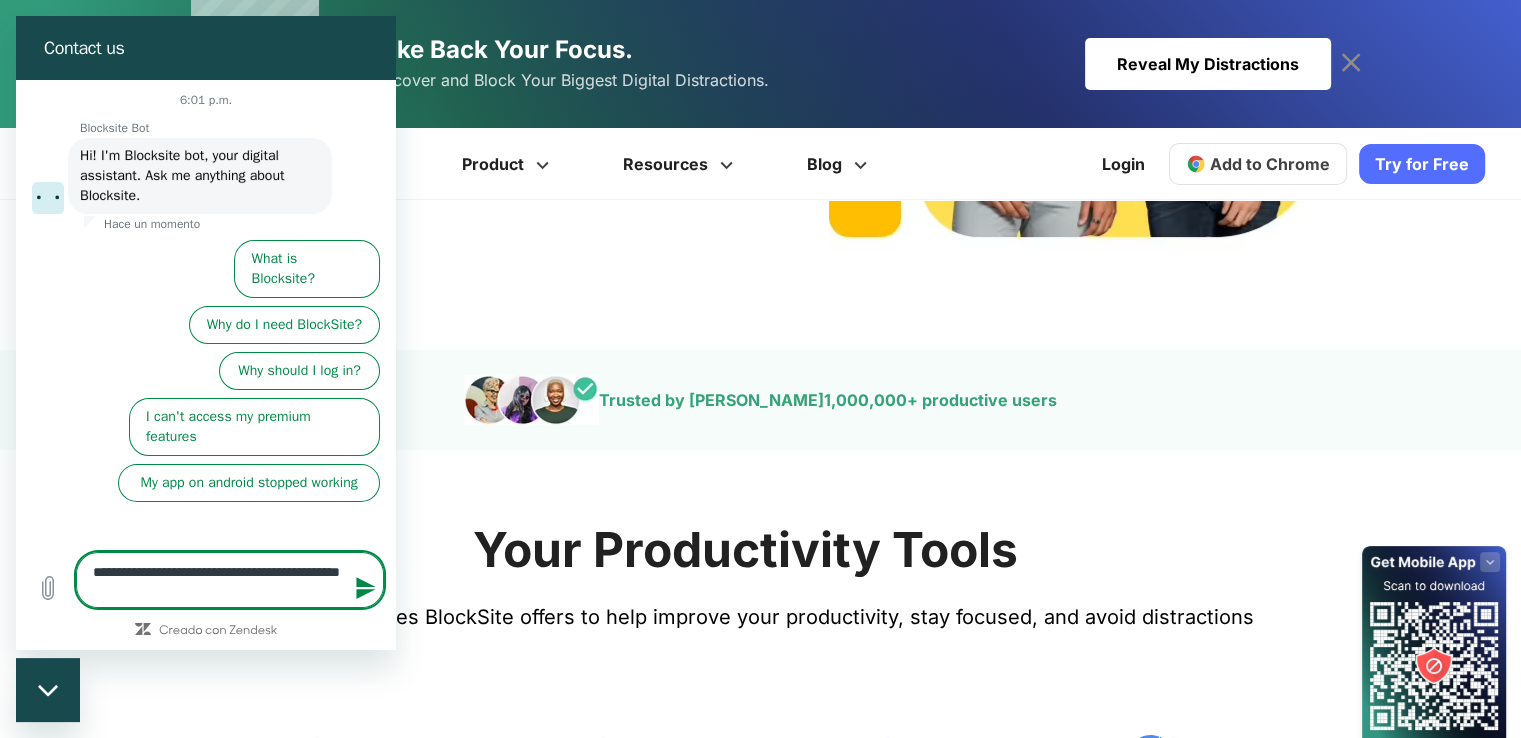 type on "**********" 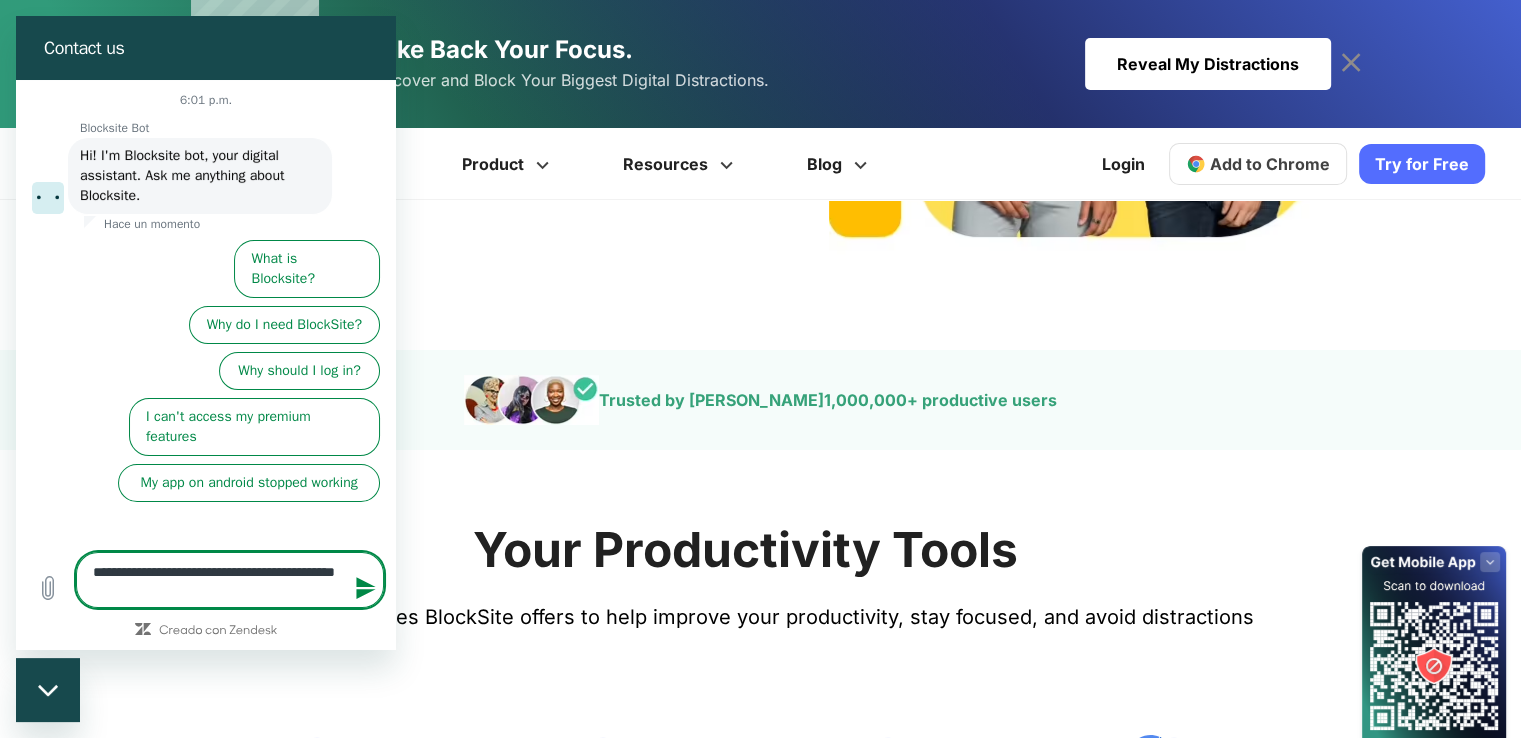 type on "**********" 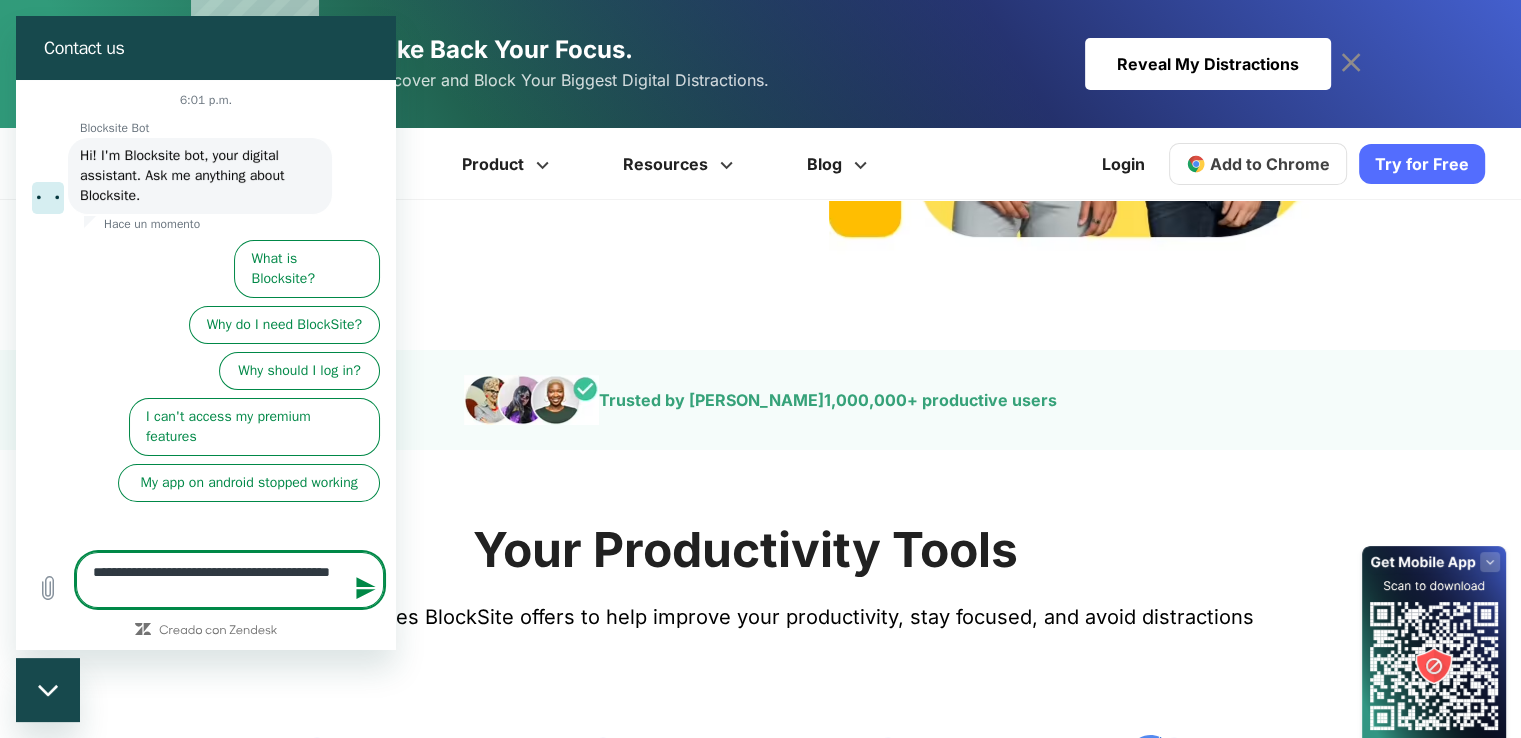 type on "**********" 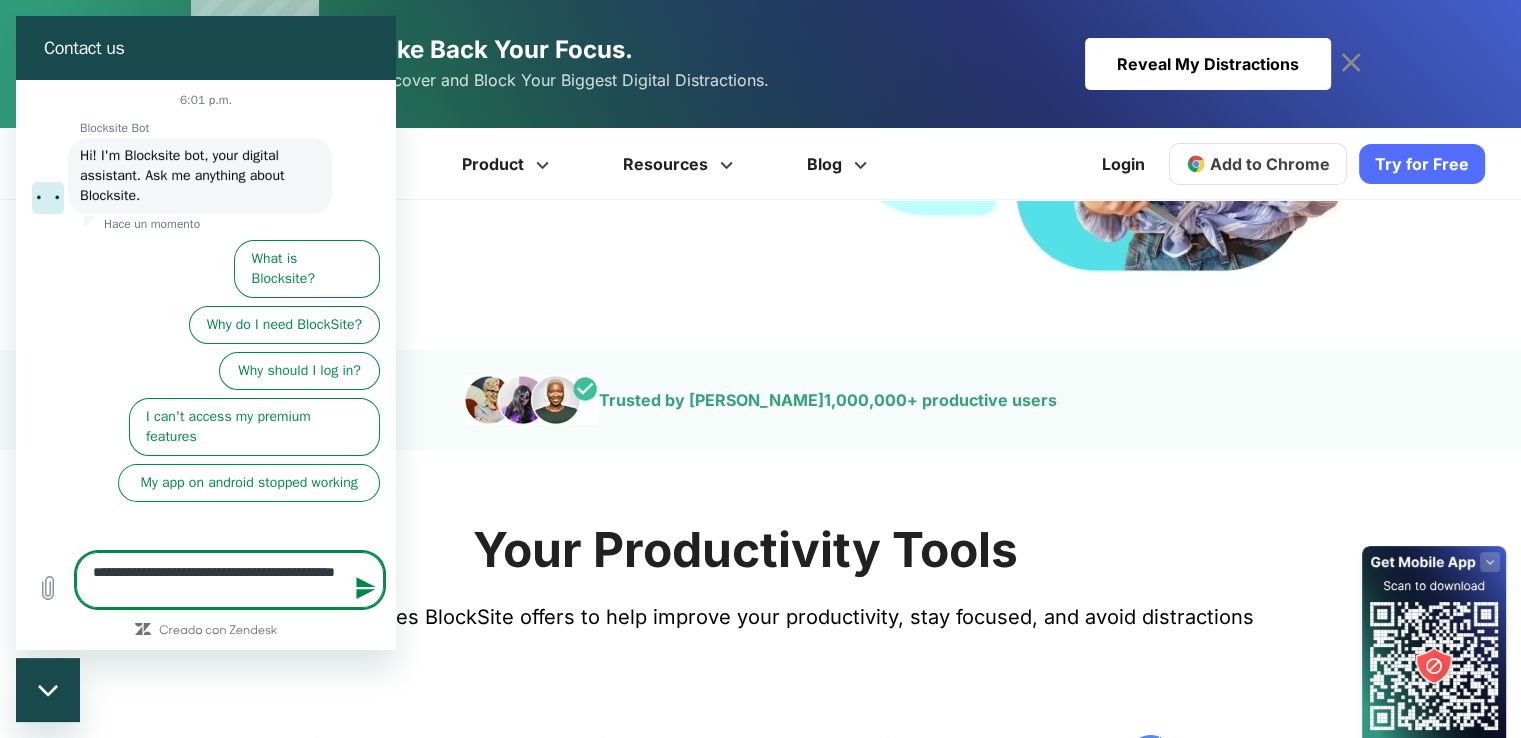 type on "**********" 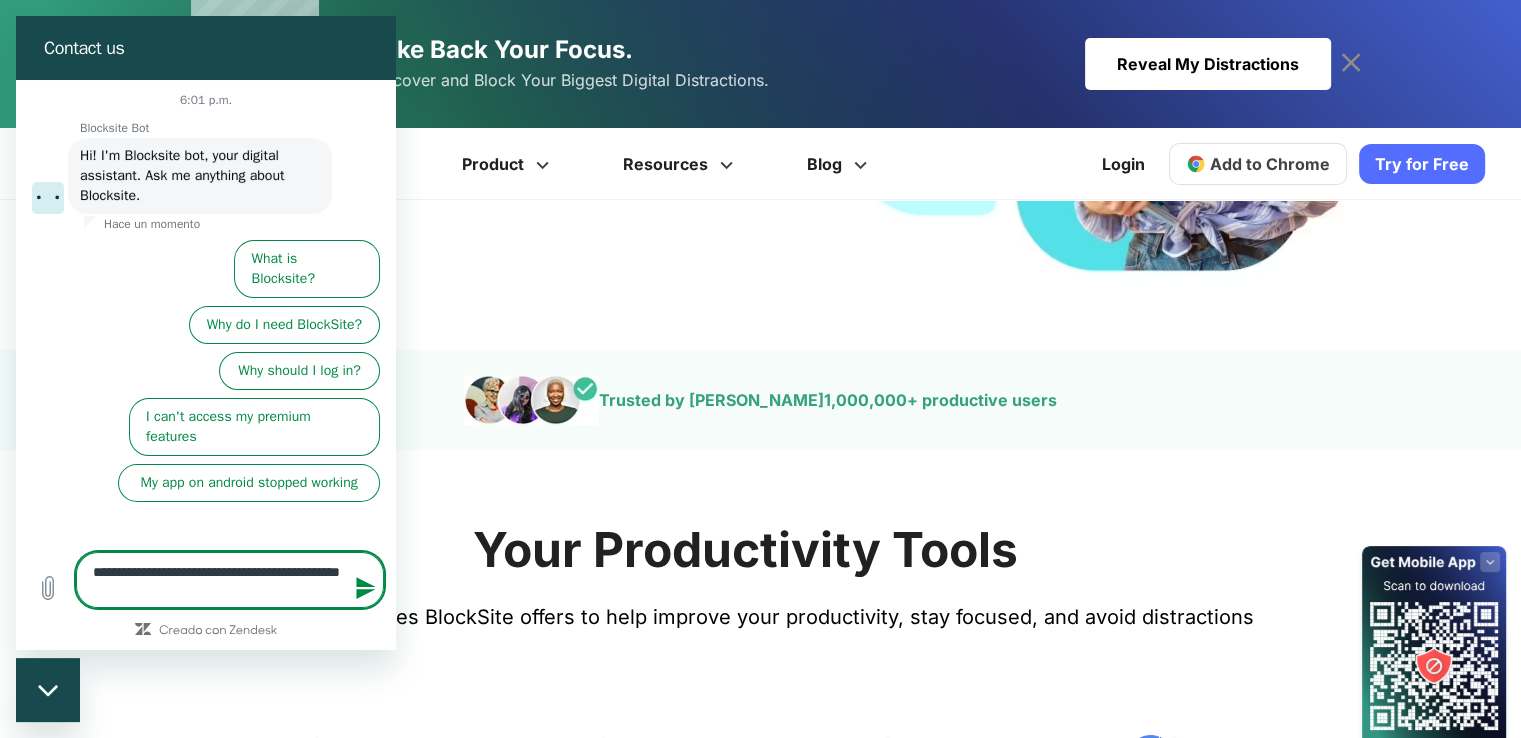 type on "**********" 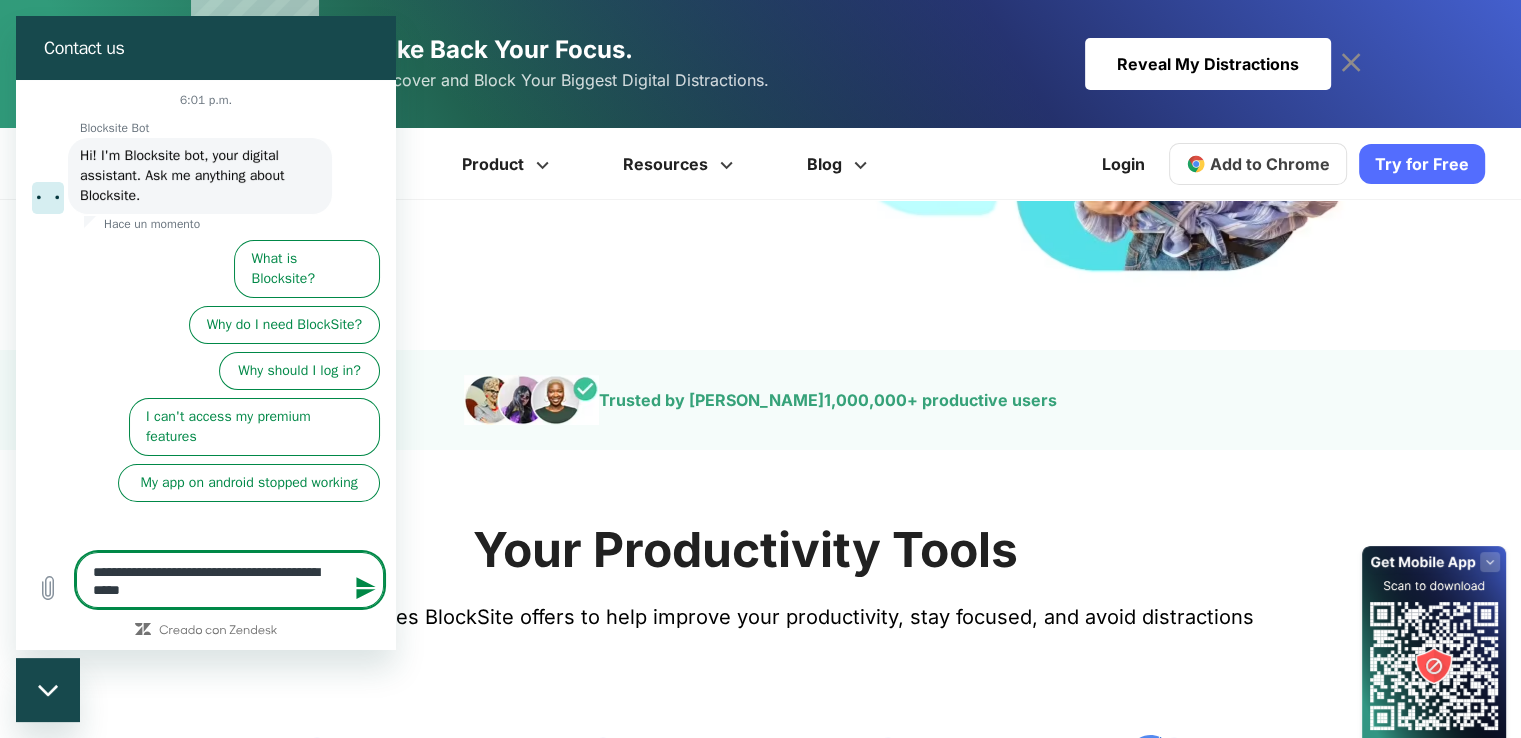 type on "**********" 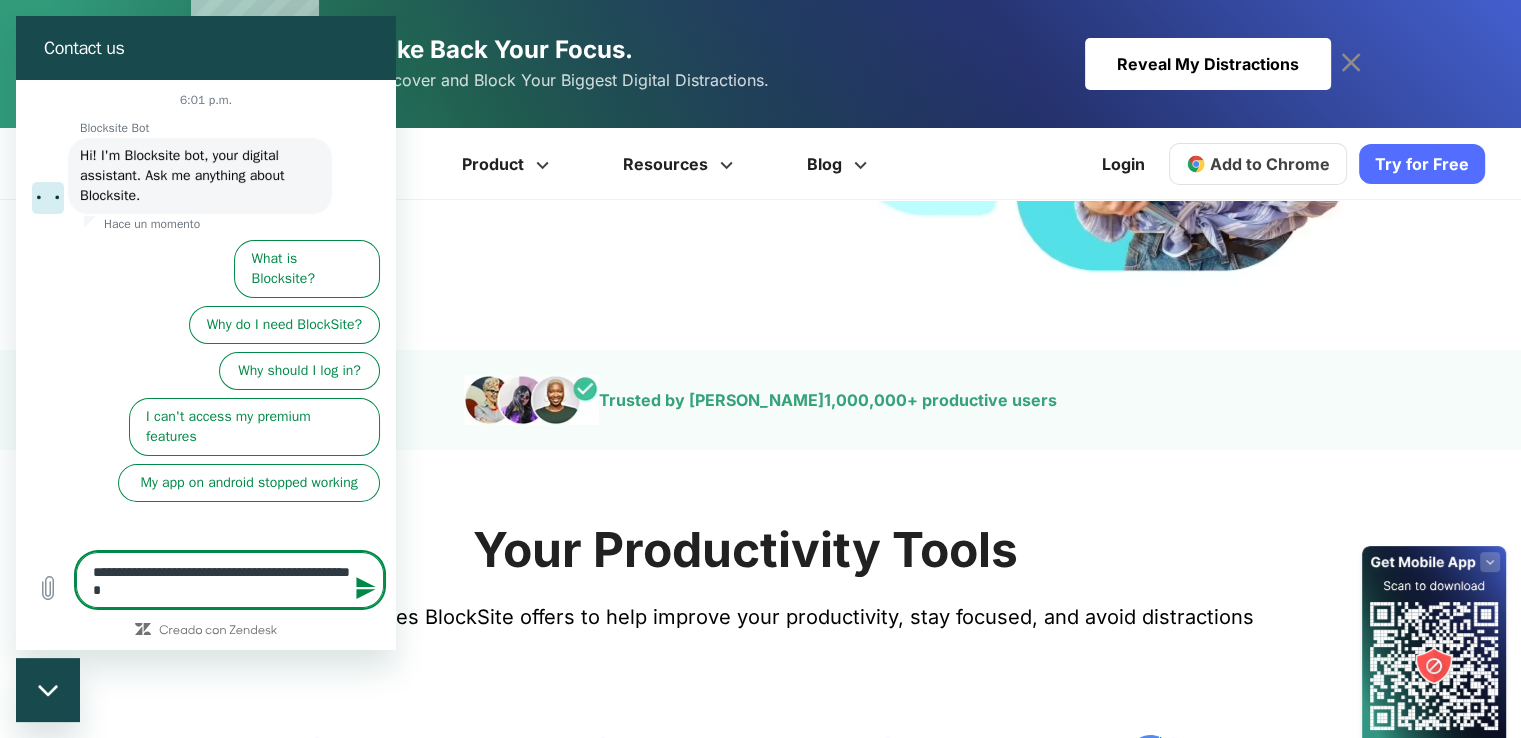 type on "*" 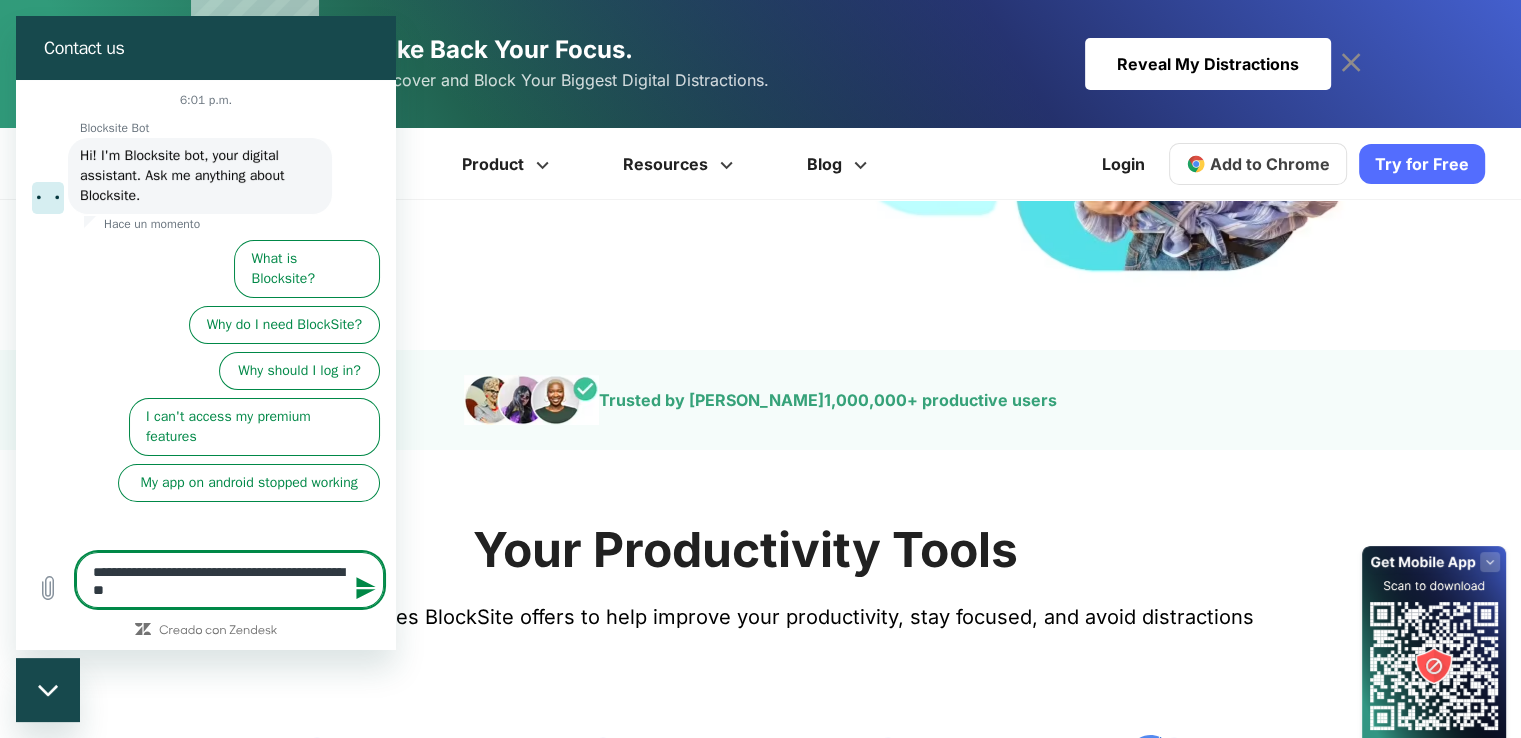 type on "**********" 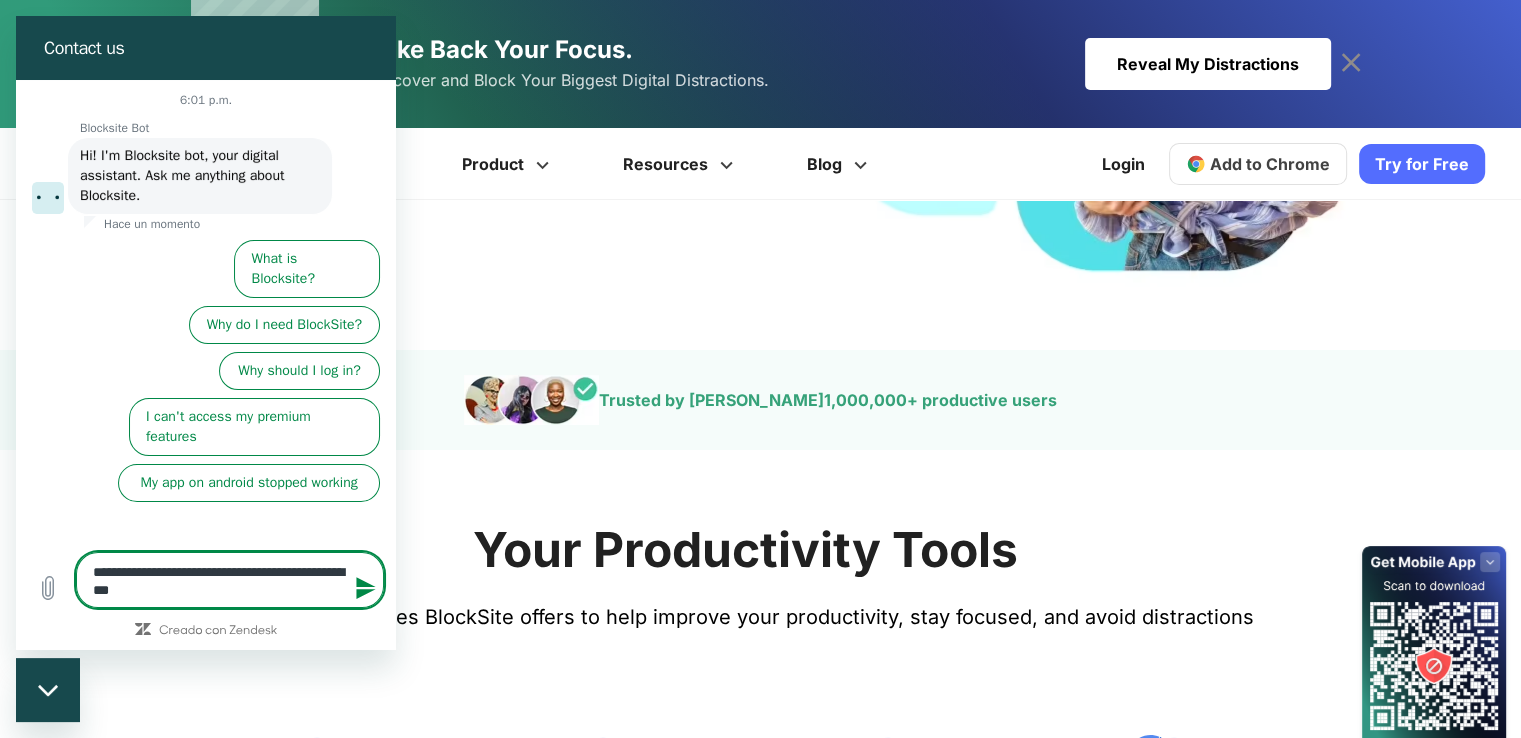 type on "**********" 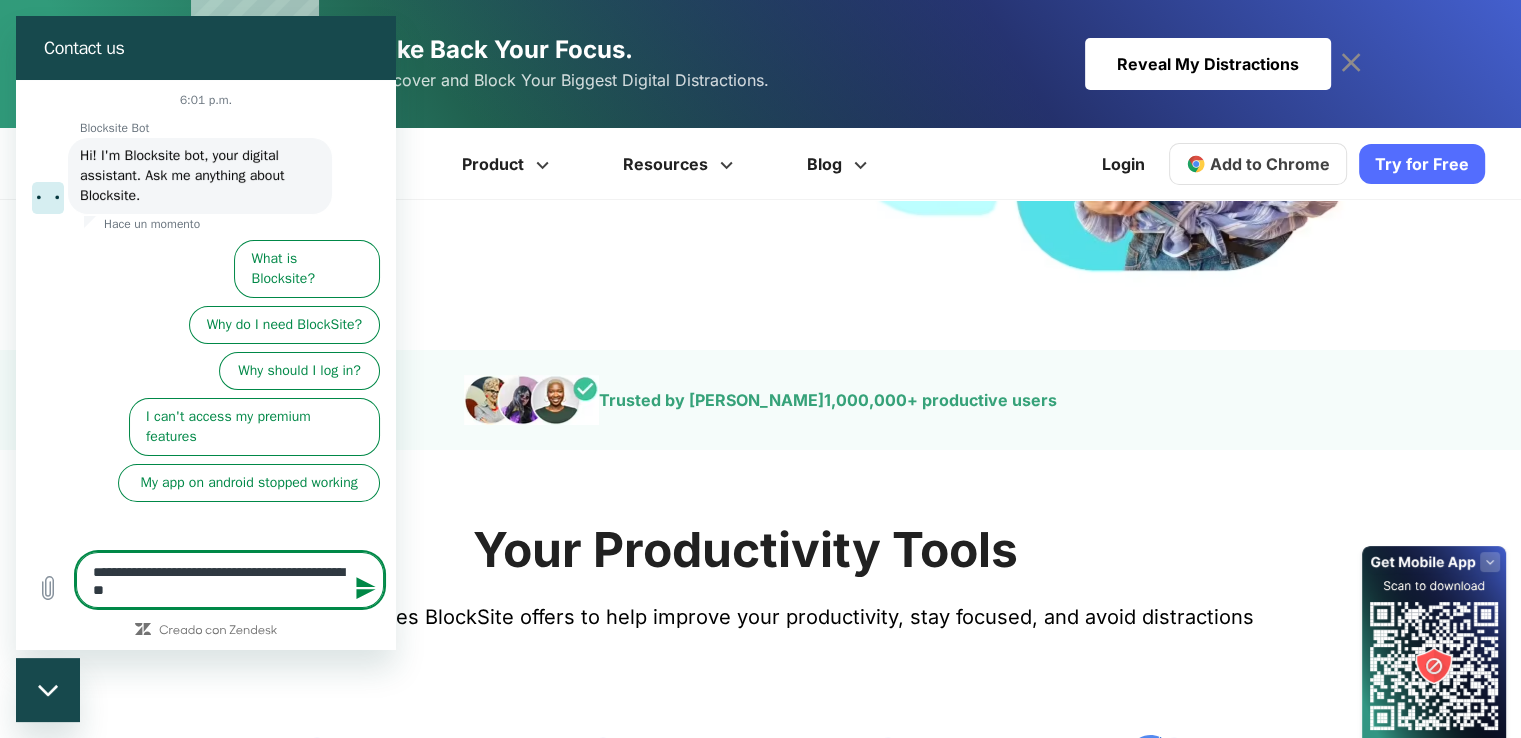 type on "*" 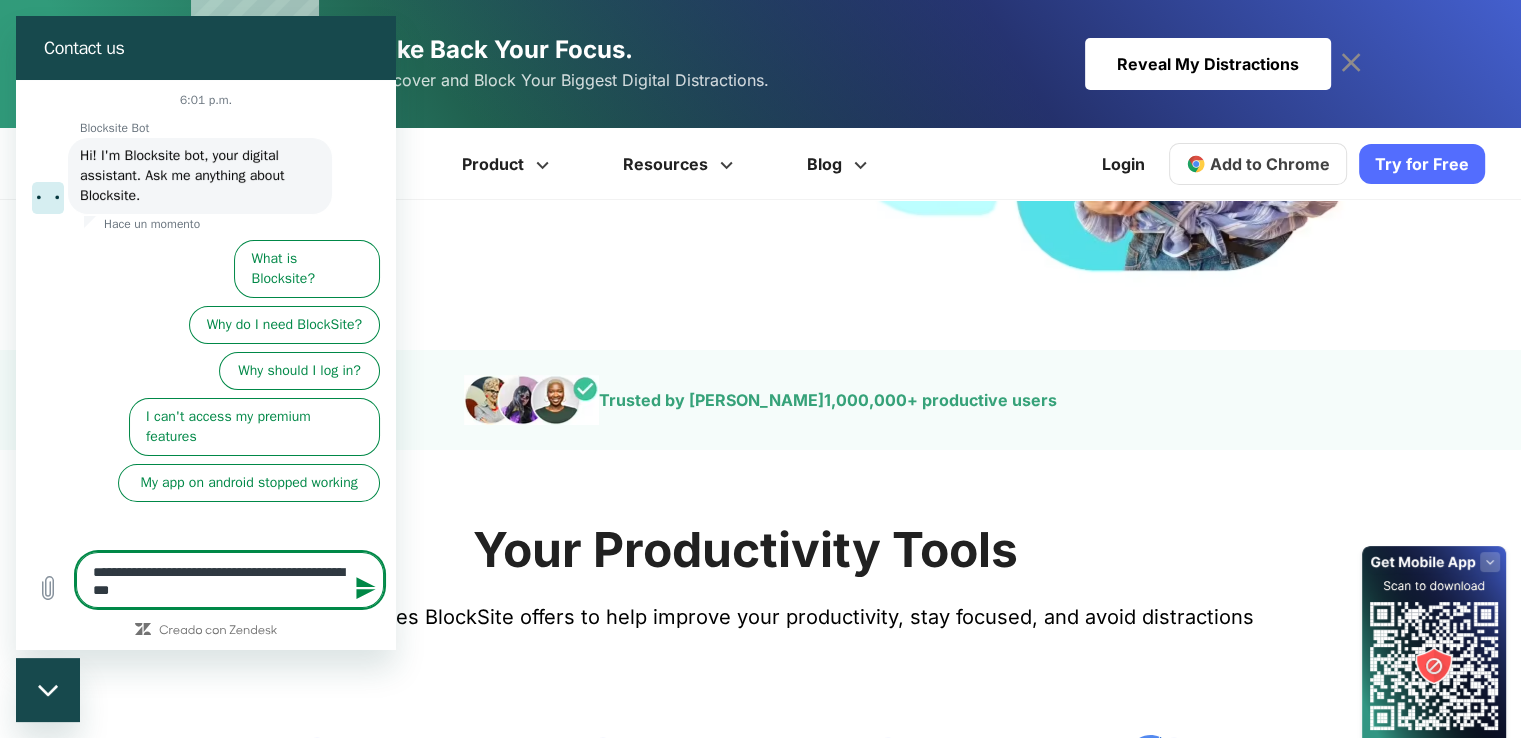 type on "**********" 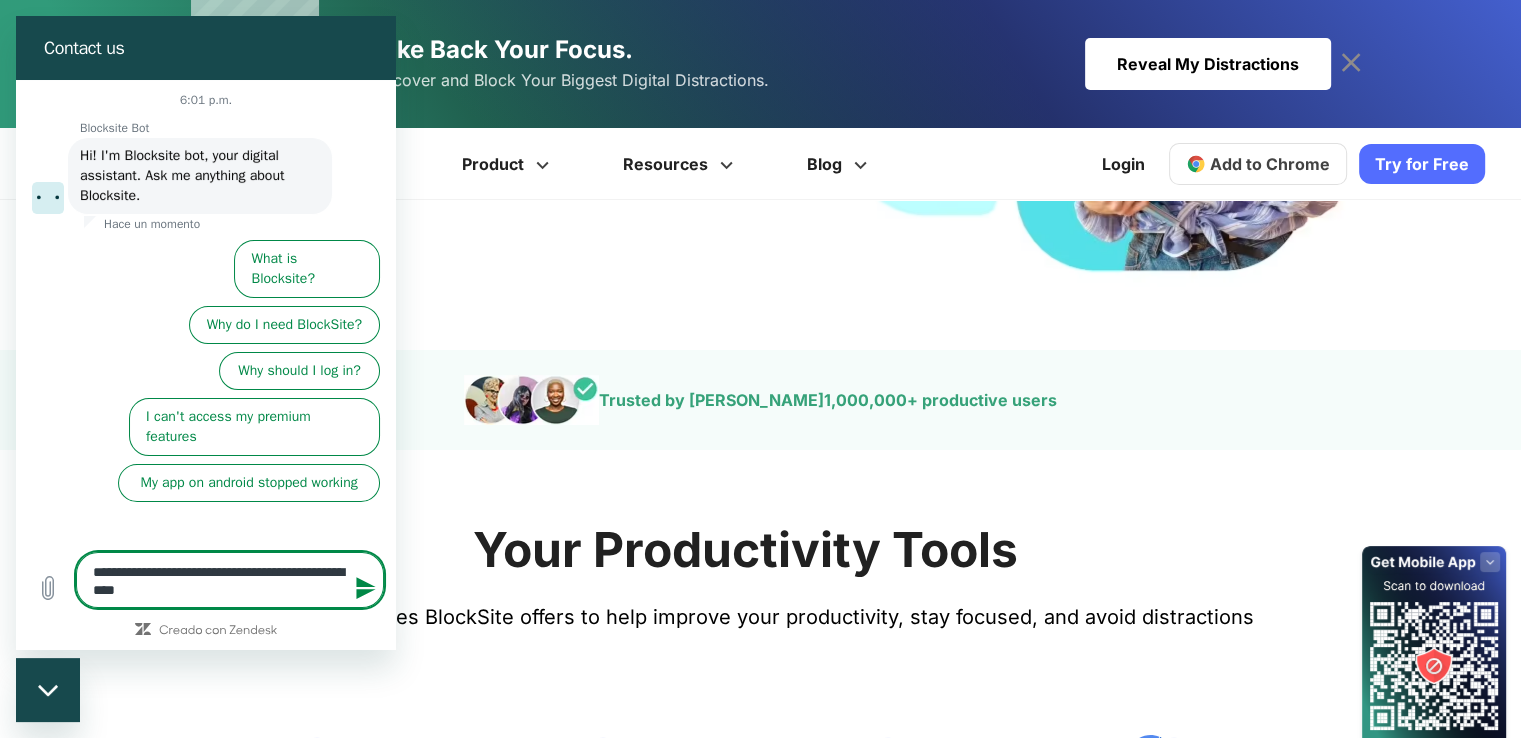 type on "**********" 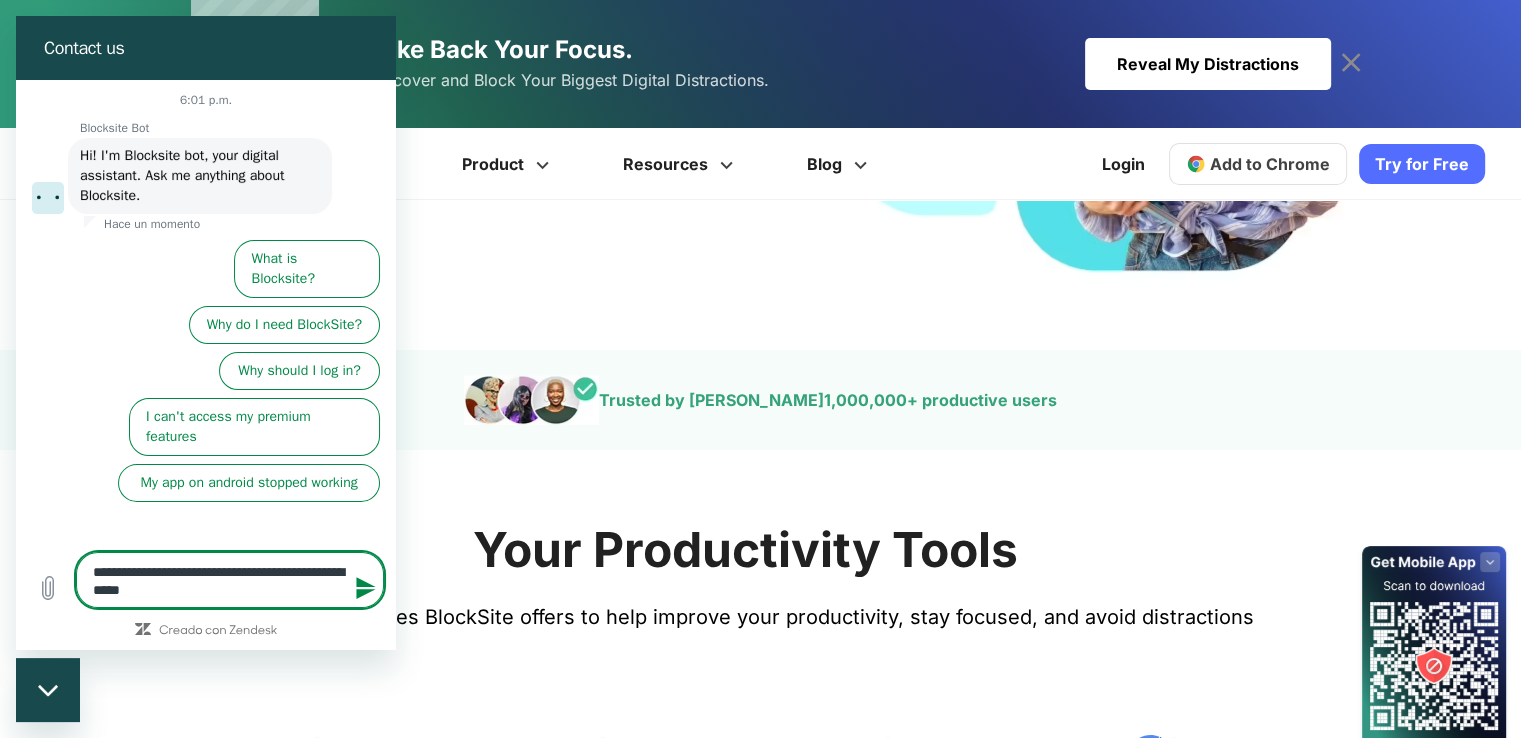 type on "*" 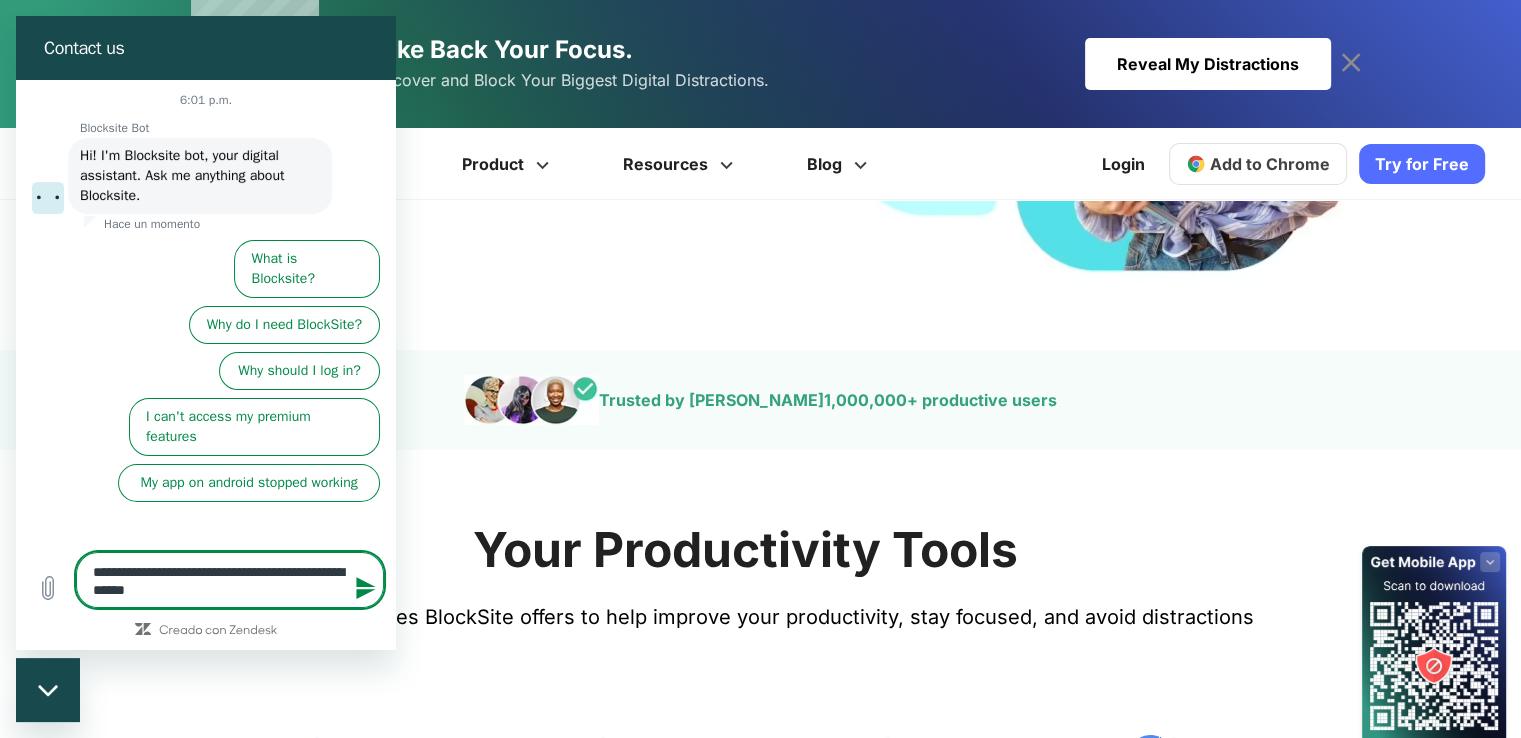 type on "**********" 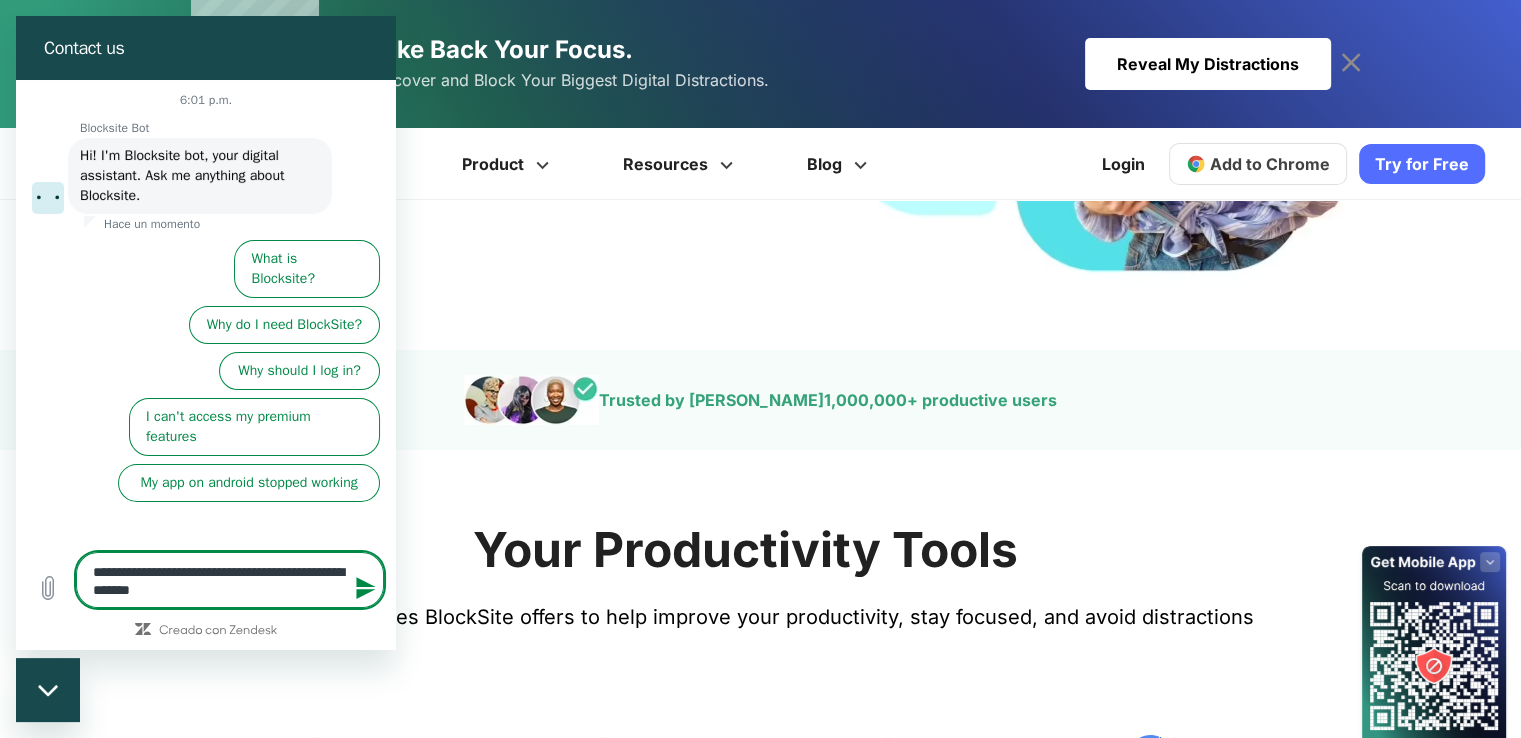 type on "**********" 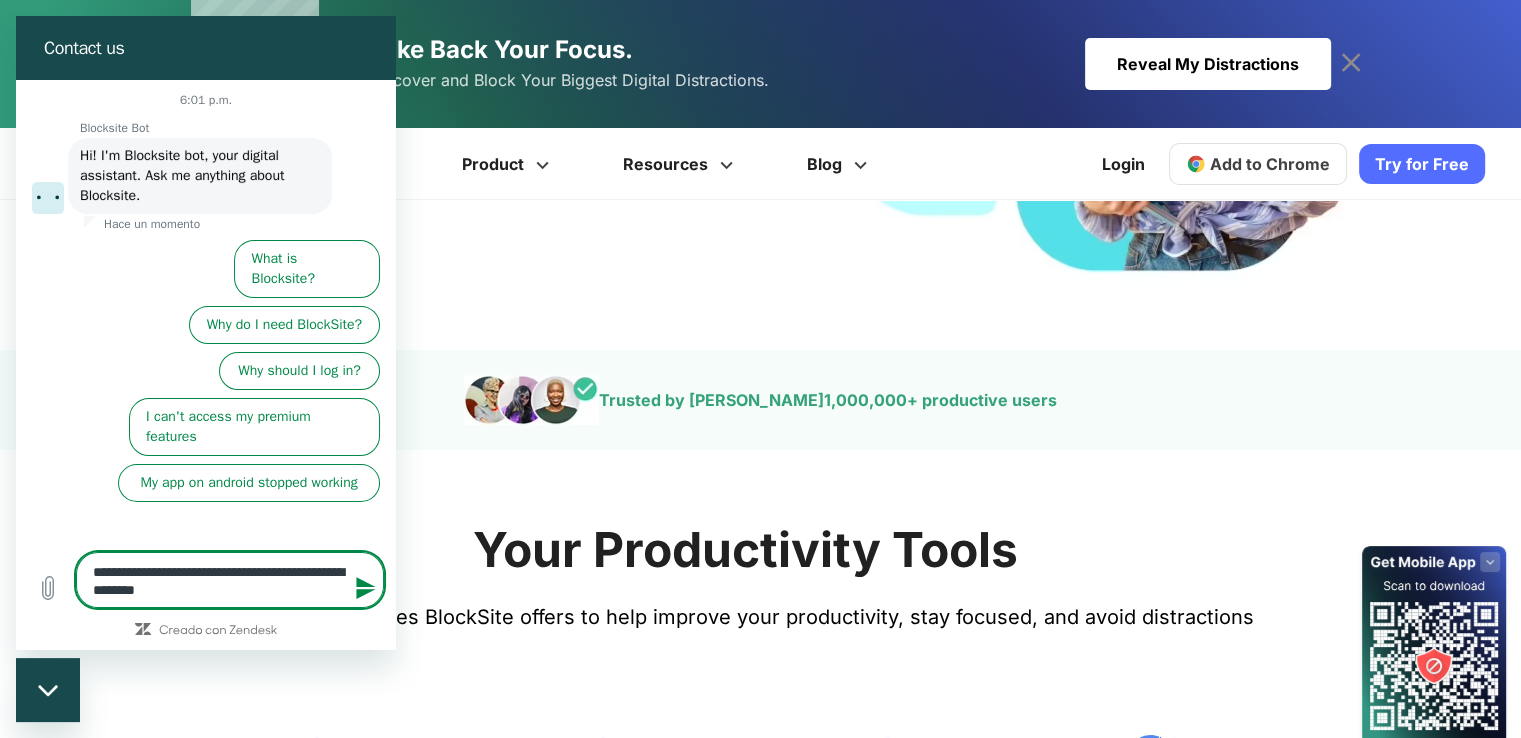 type on "**********" 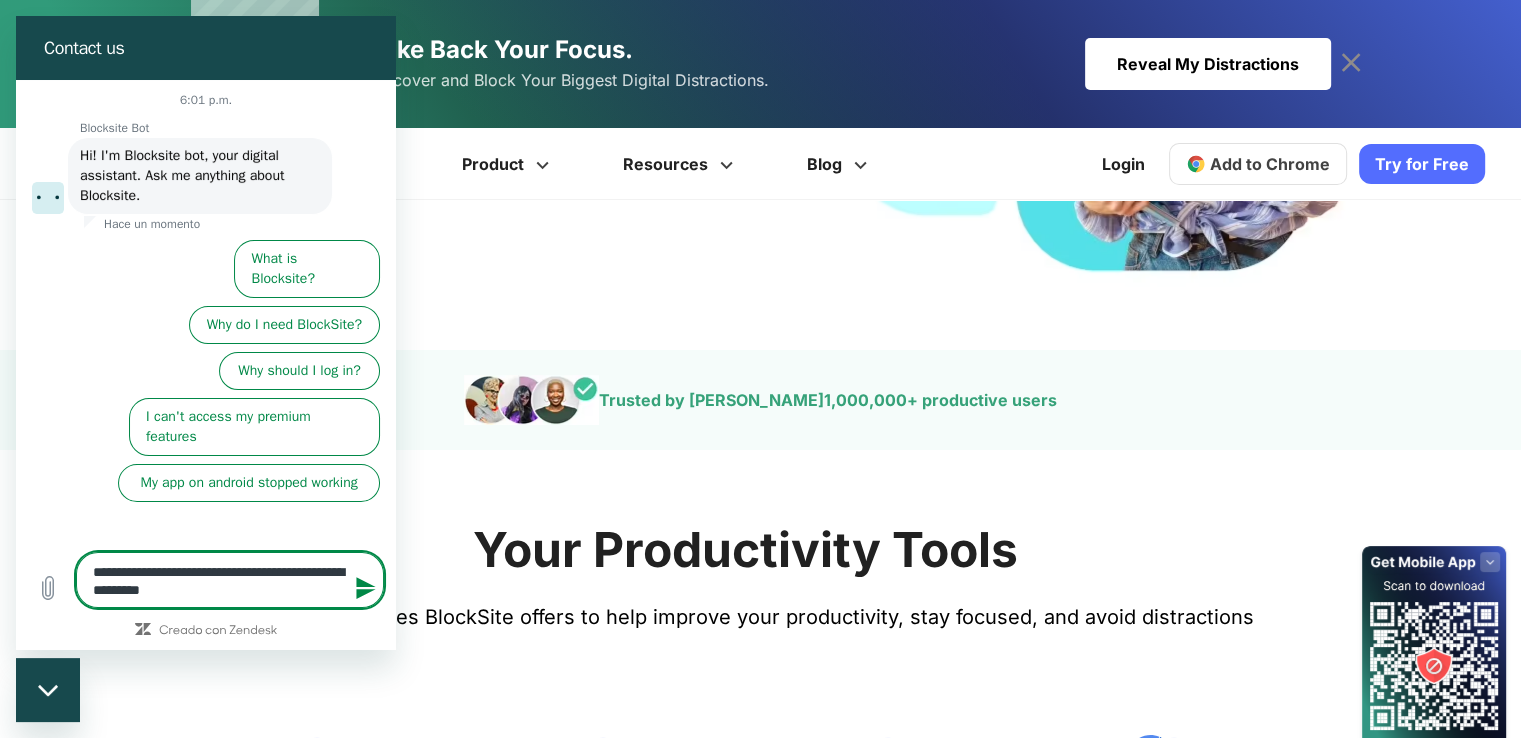 type on "**********" 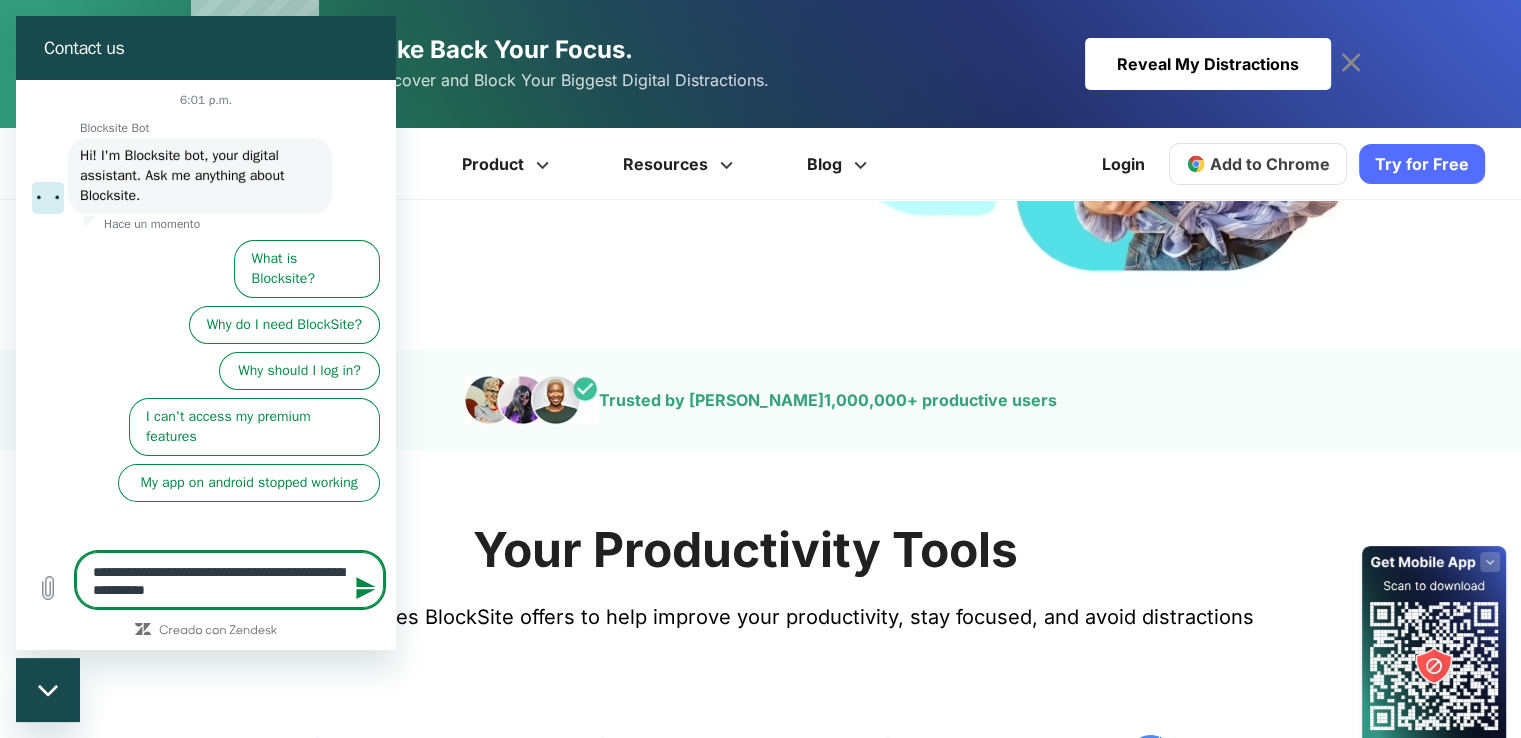 type on "**********" 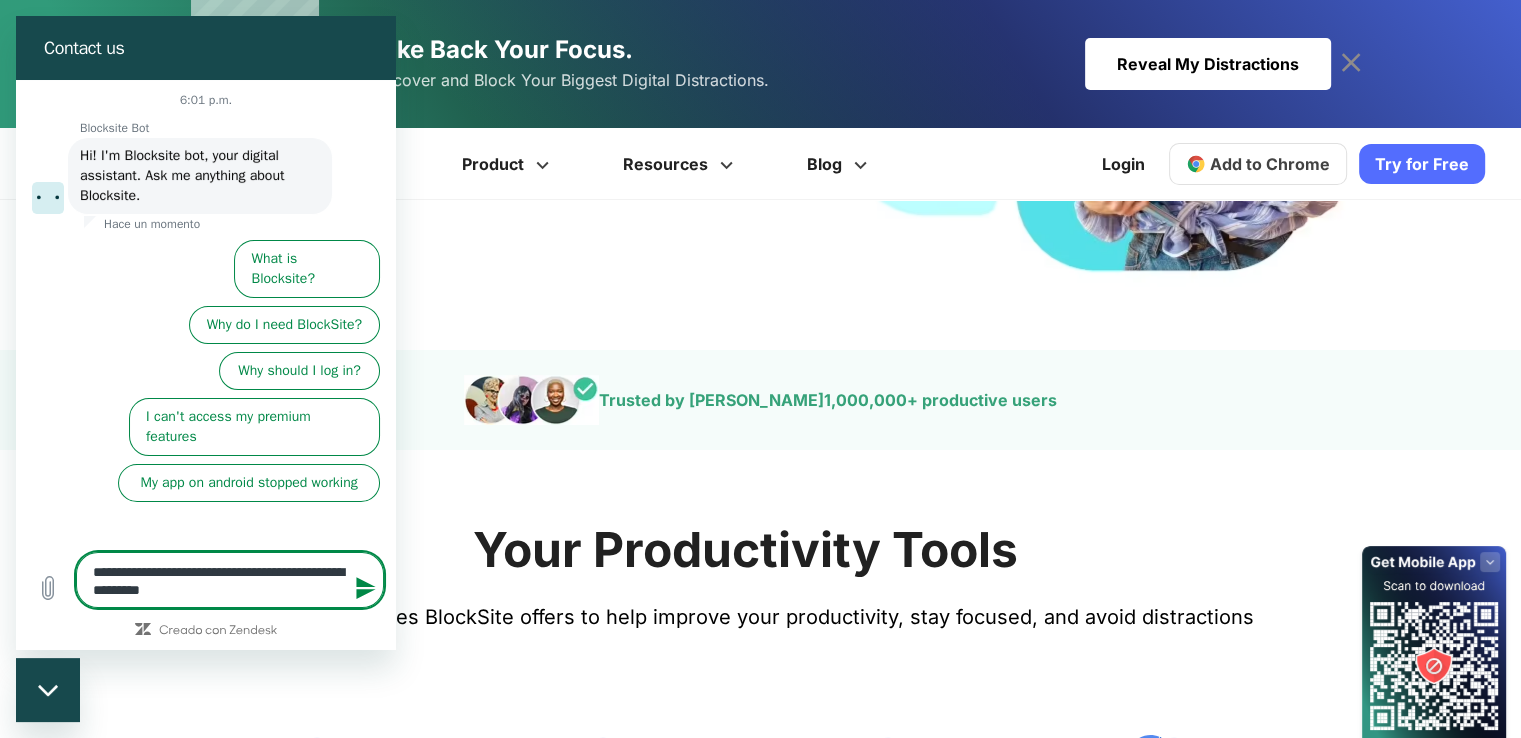 type on "**********" 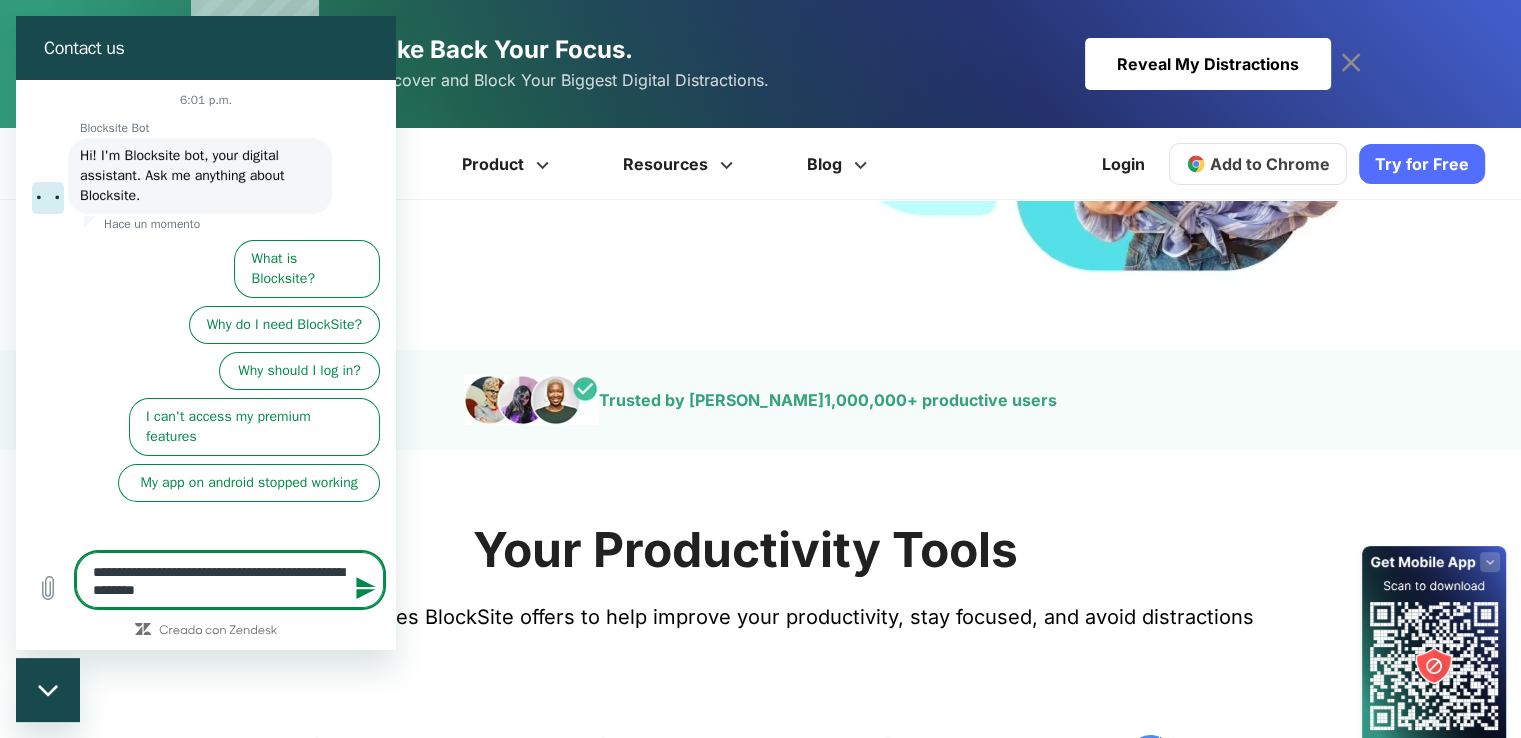 type on "**********" 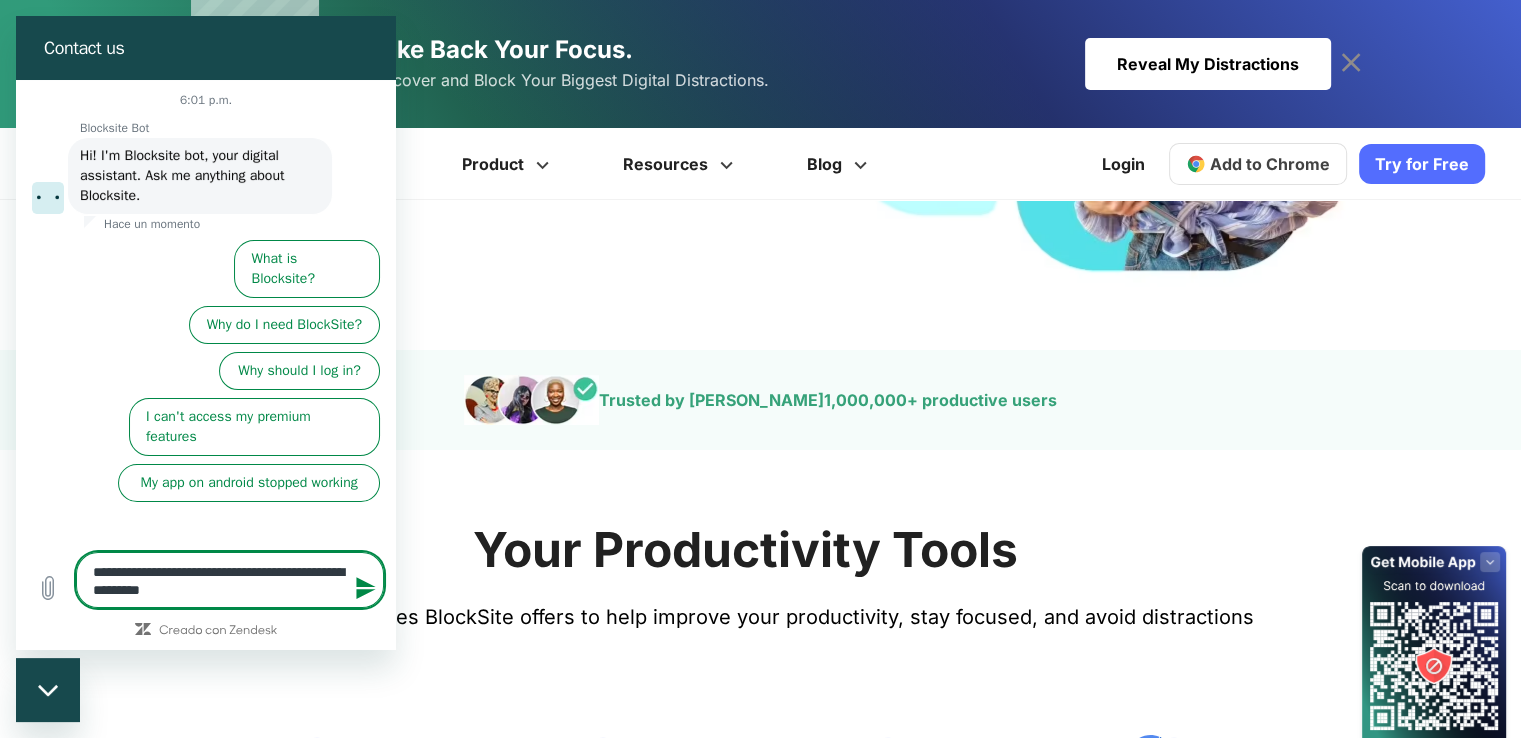 type on "**********" 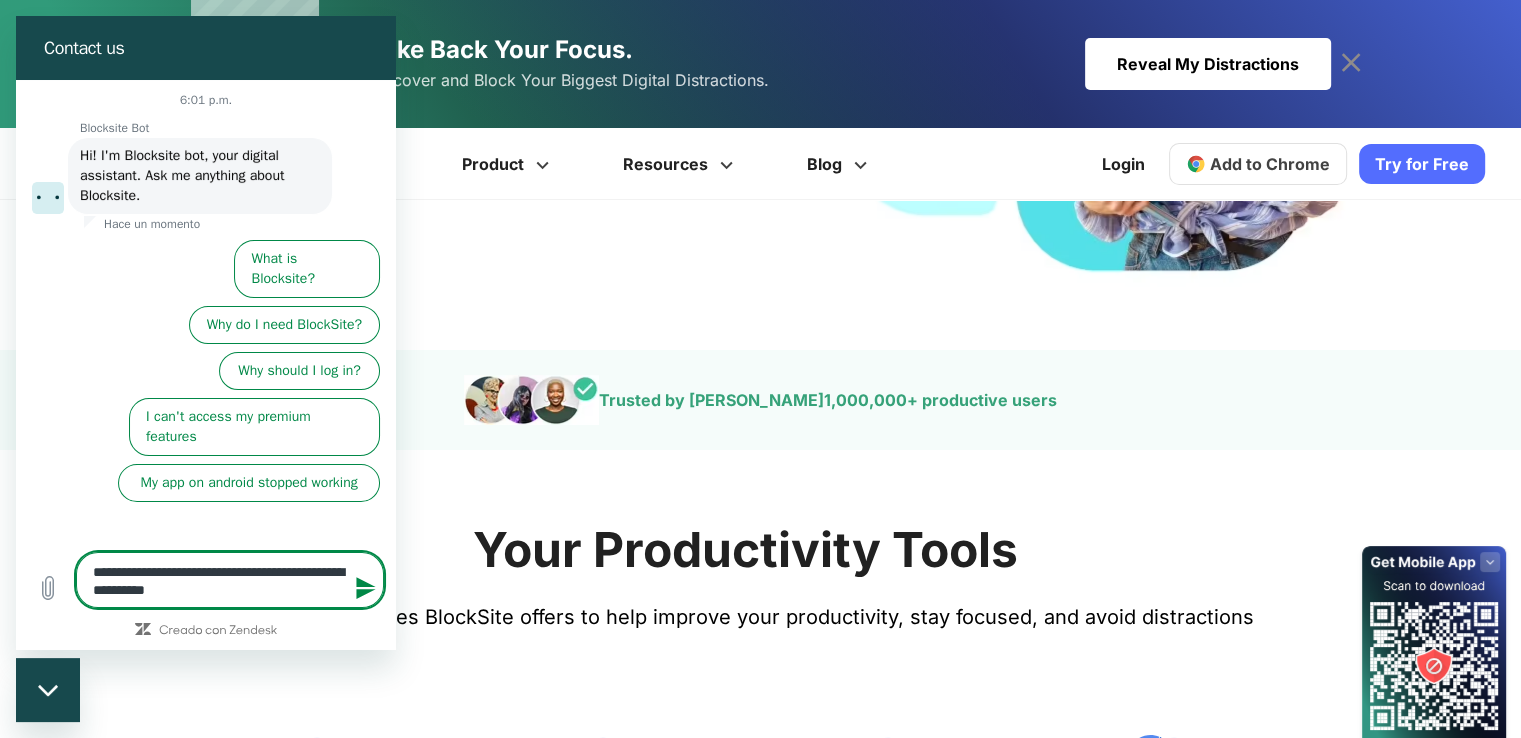 type on "*" 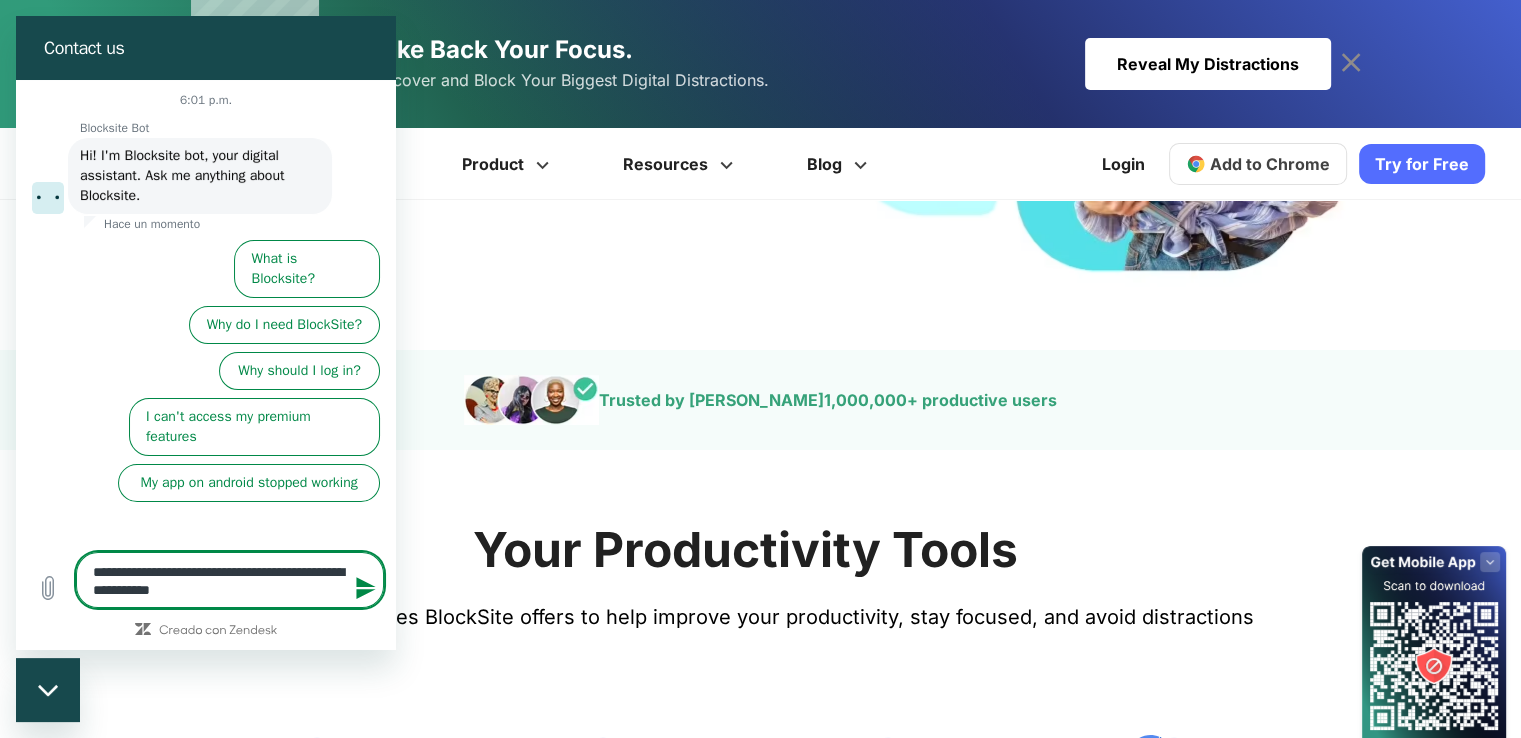 type on "**********" 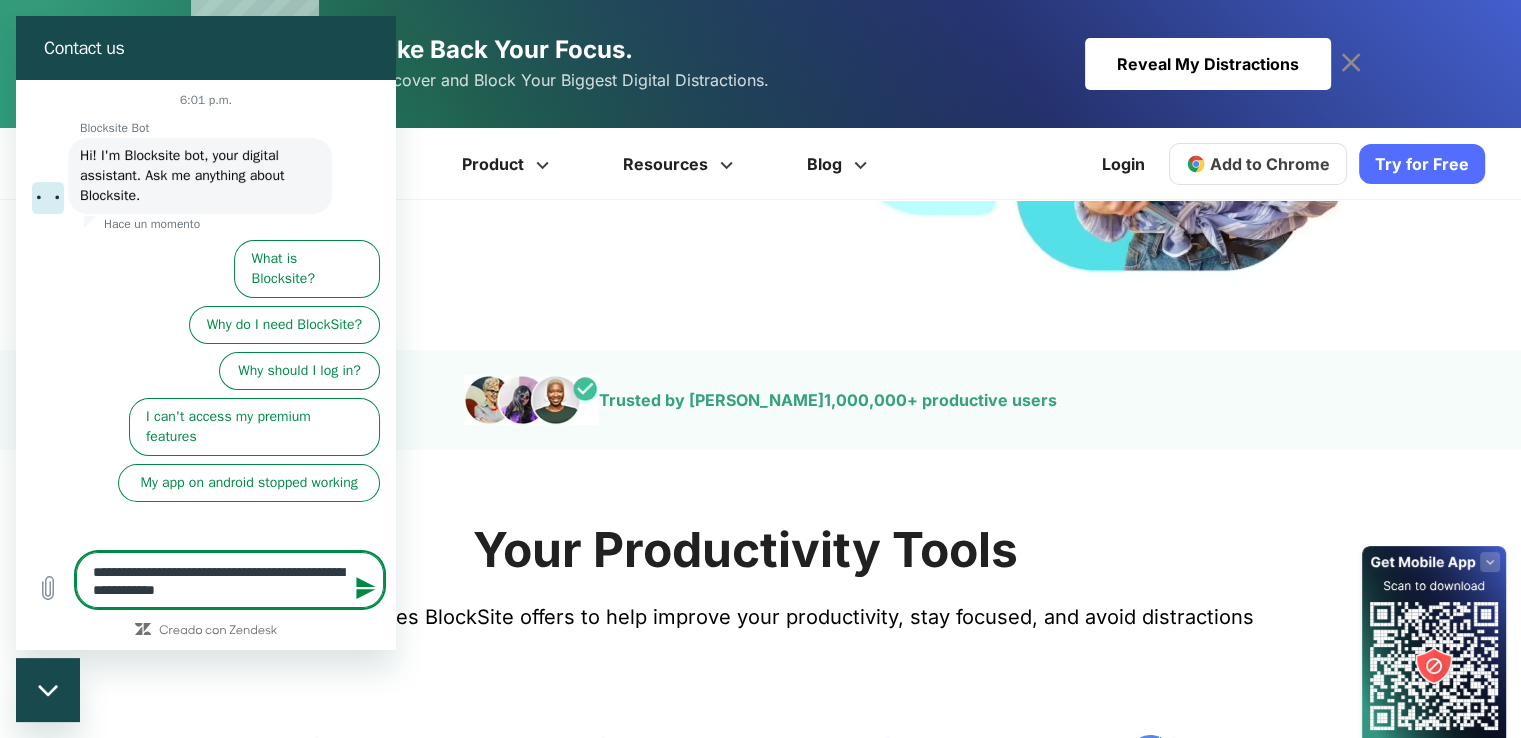 type on "**********" 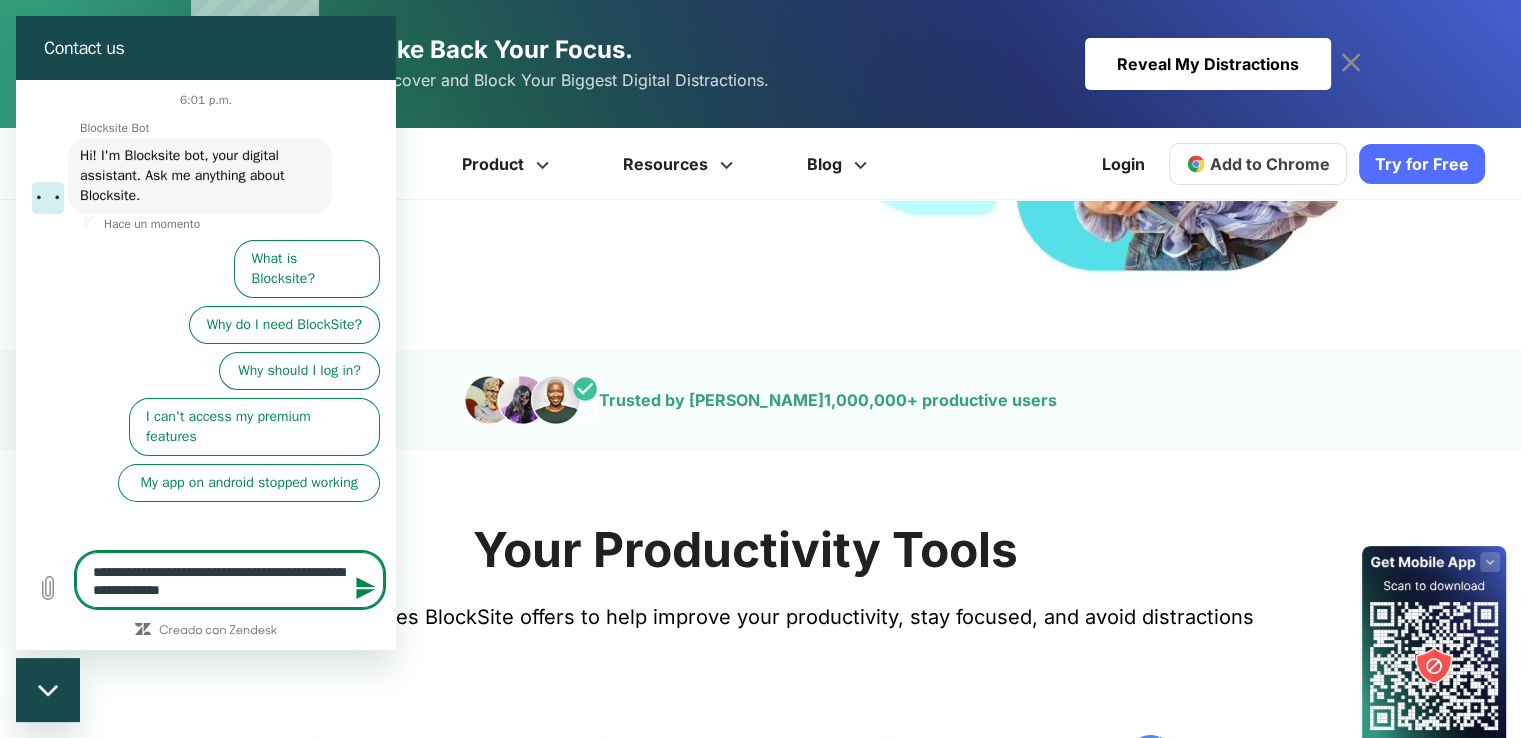 type on "**********" 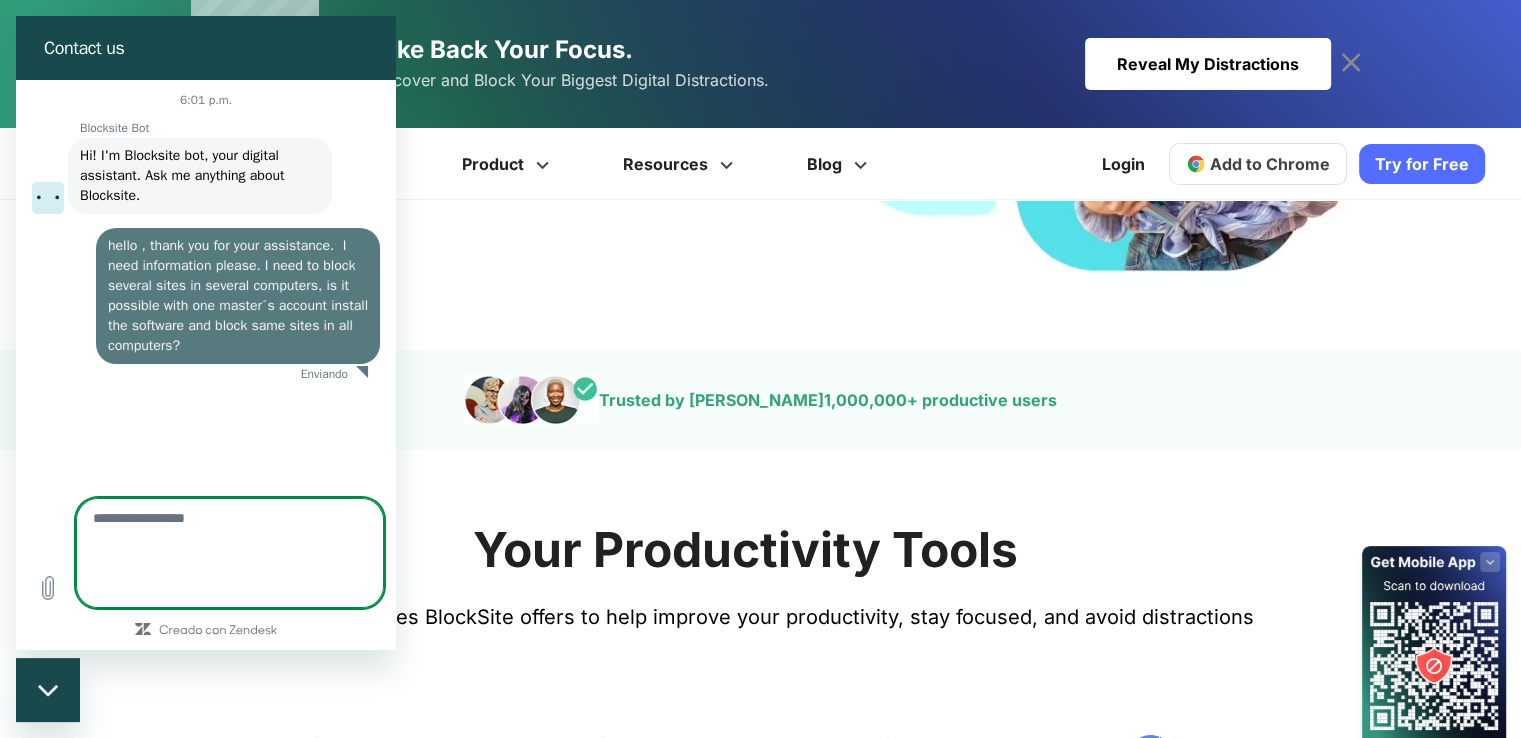 scroll, scrollTop: 0, scrollLeft: 0, axis: both 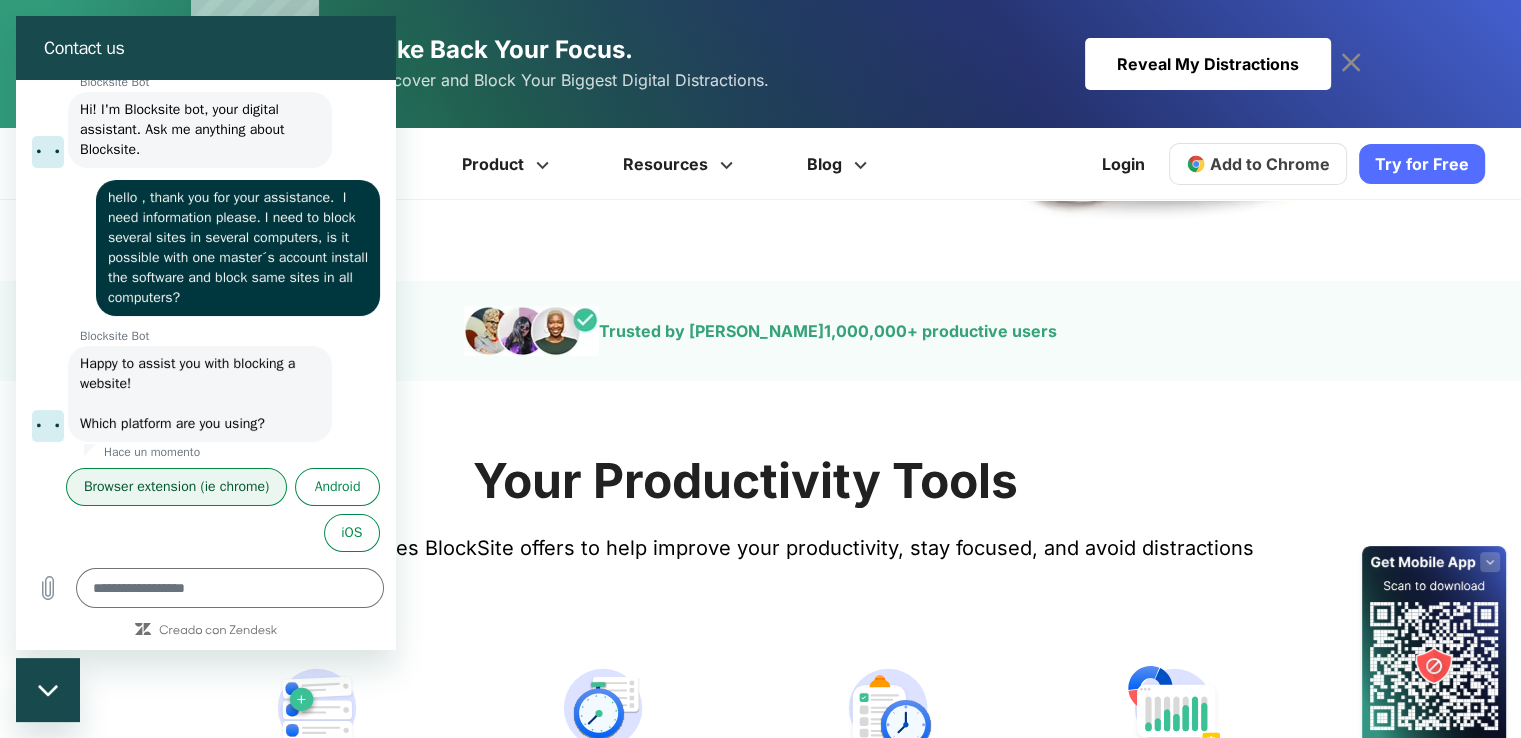 click on "Browser extension (ie chrome)" at bounding box center (176, 487) 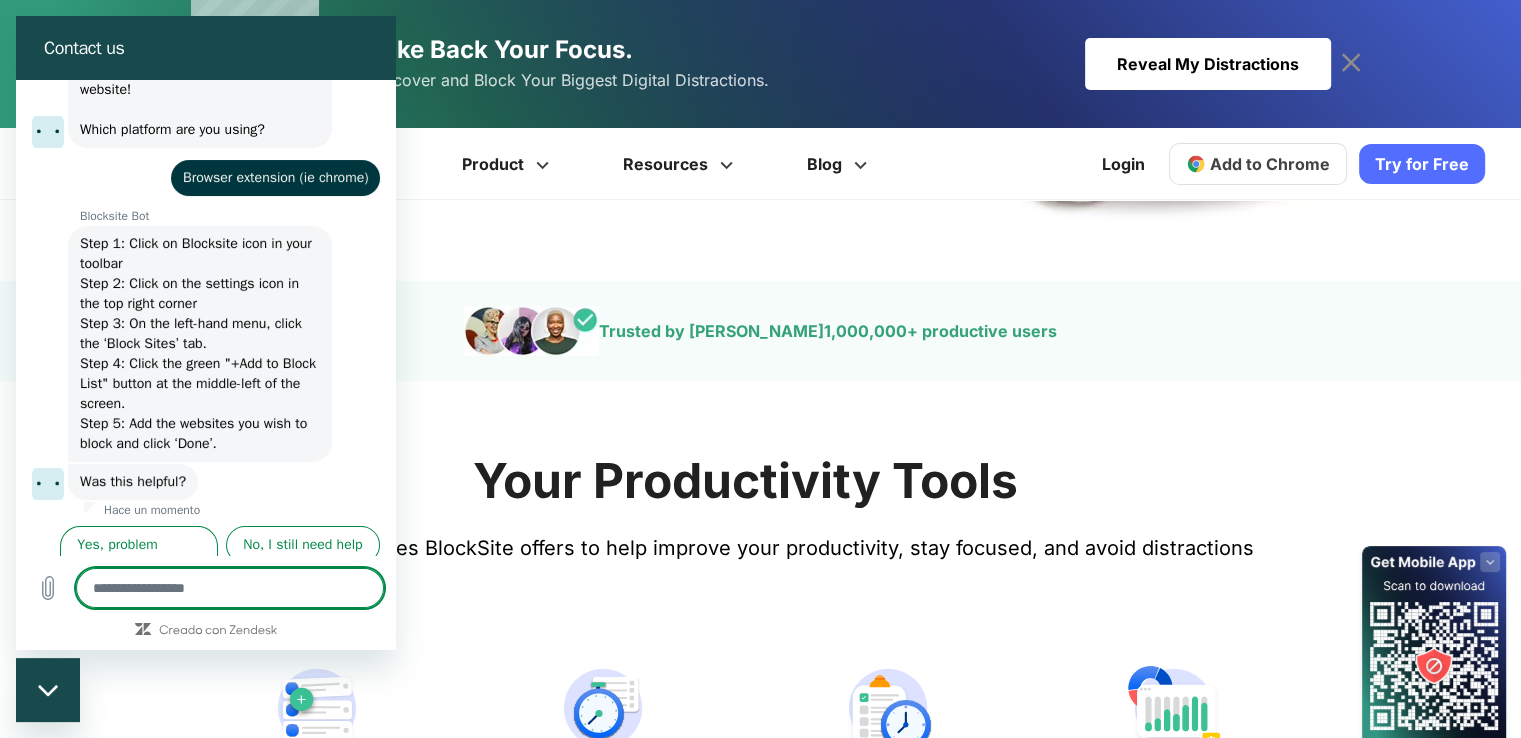 scroll, scrollTop: 352, scrollLeft: 0, axis: vertical 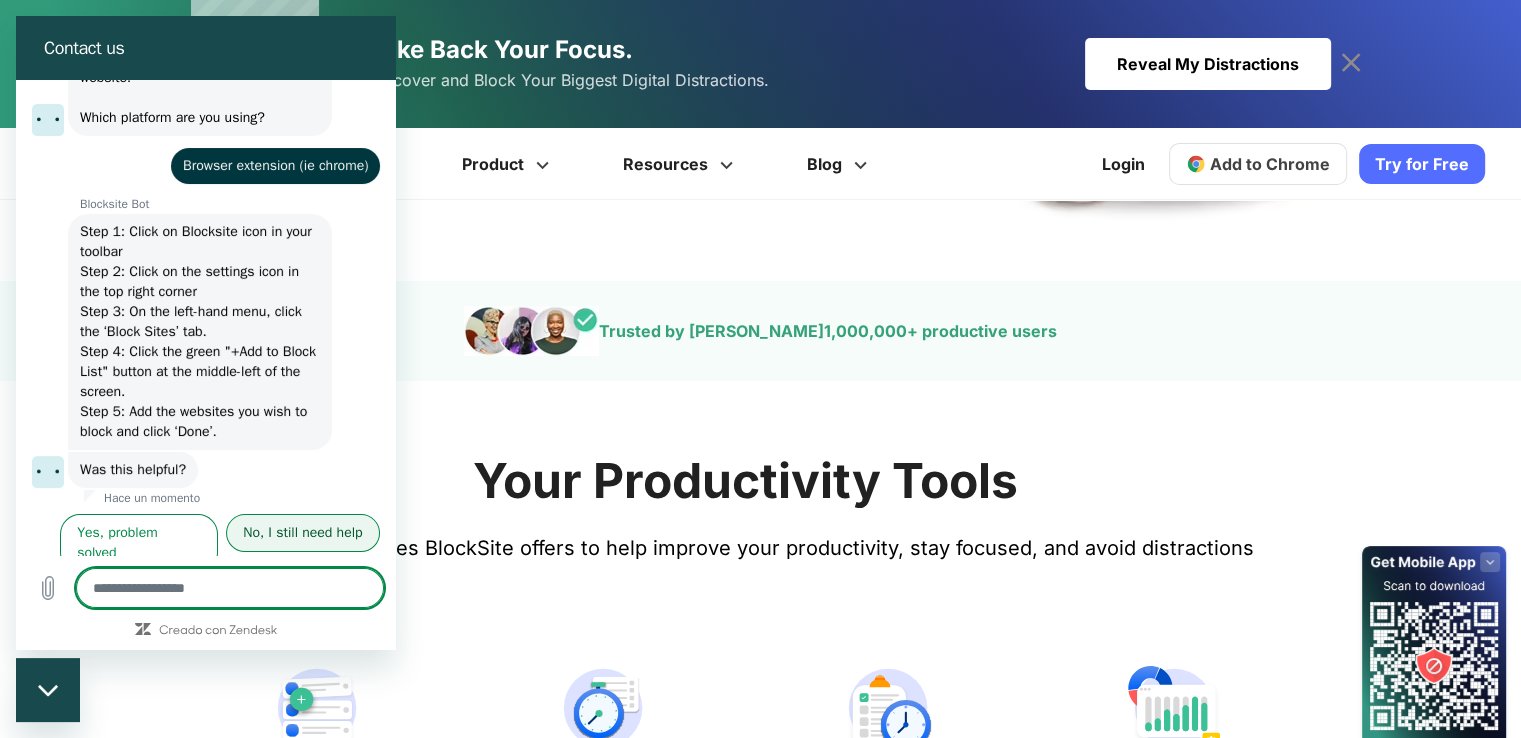 click on "No, I still need help" at bounding box center [303, 533] 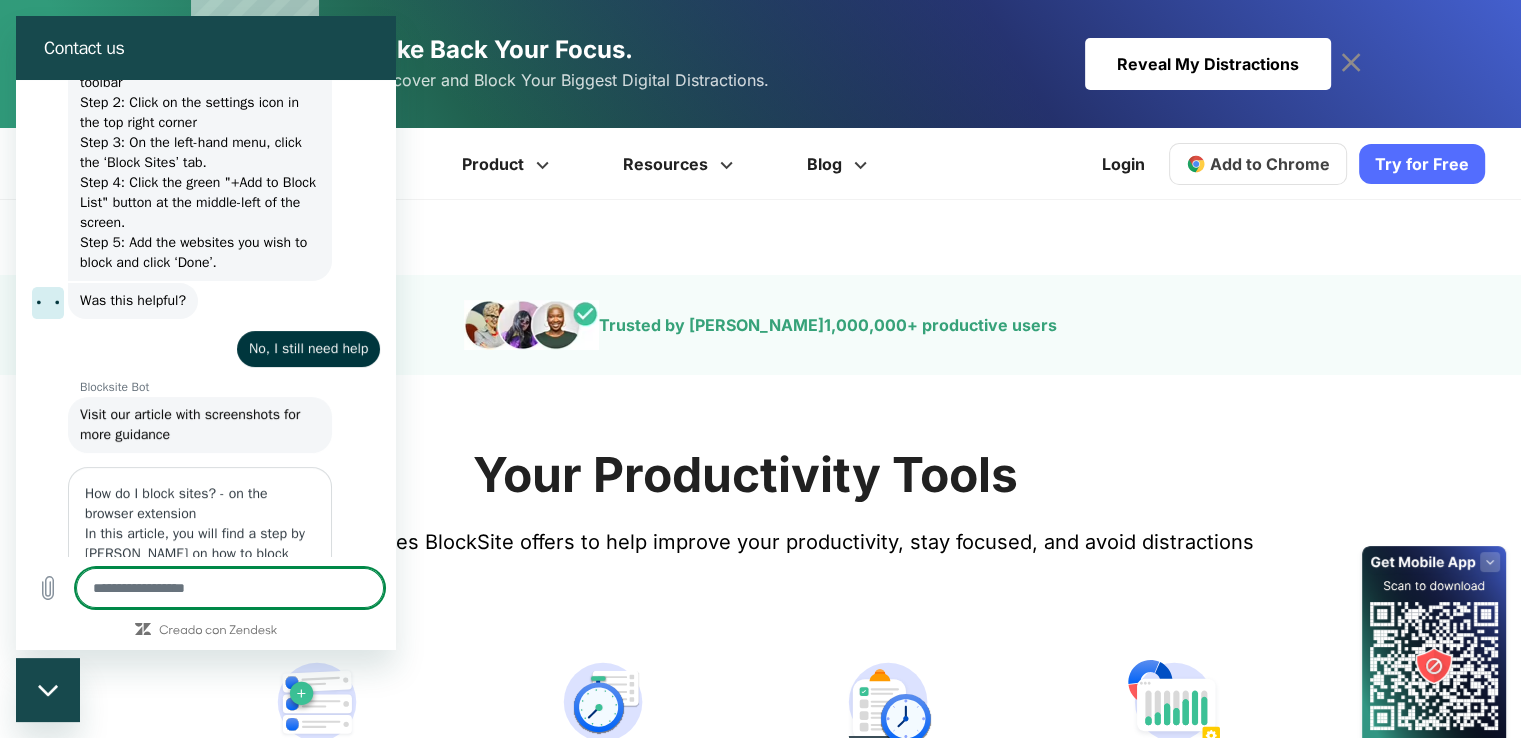 scroll, scrollTop: 680, scrollLeft: 0, axis: vertical 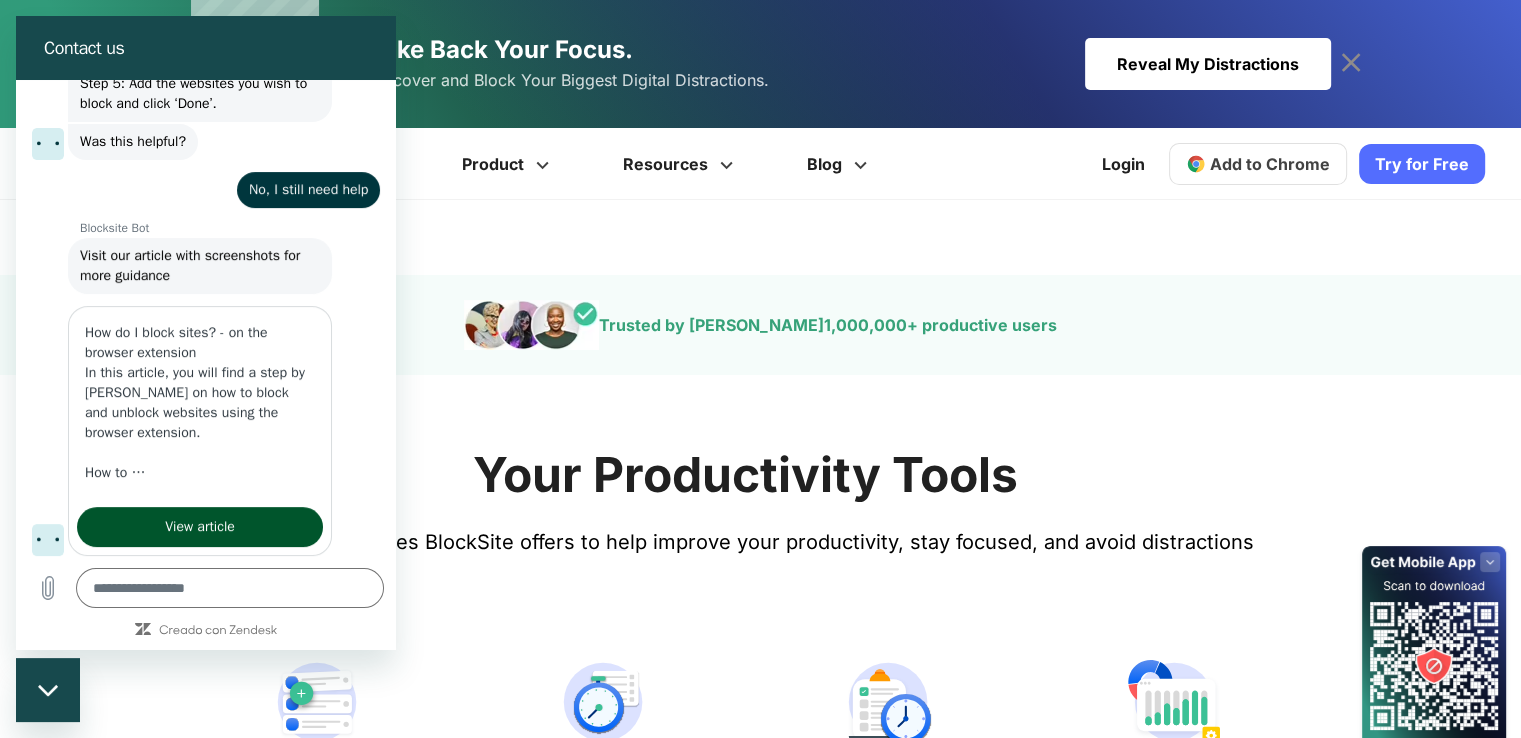 click on "View article" at bounding box center [200, 527] 